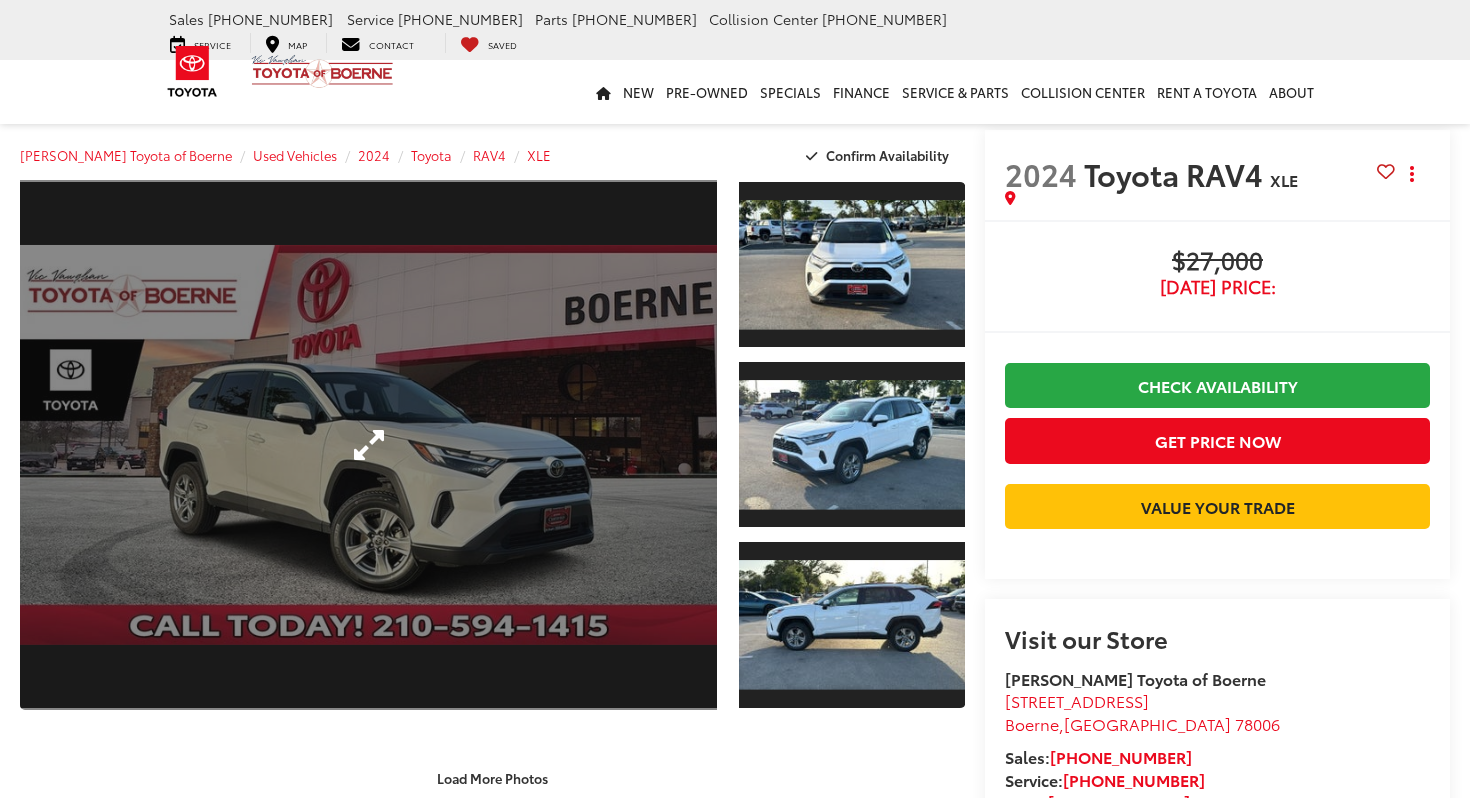 scroll, scrollTop: 0, scrollLeft: 0, axis: both 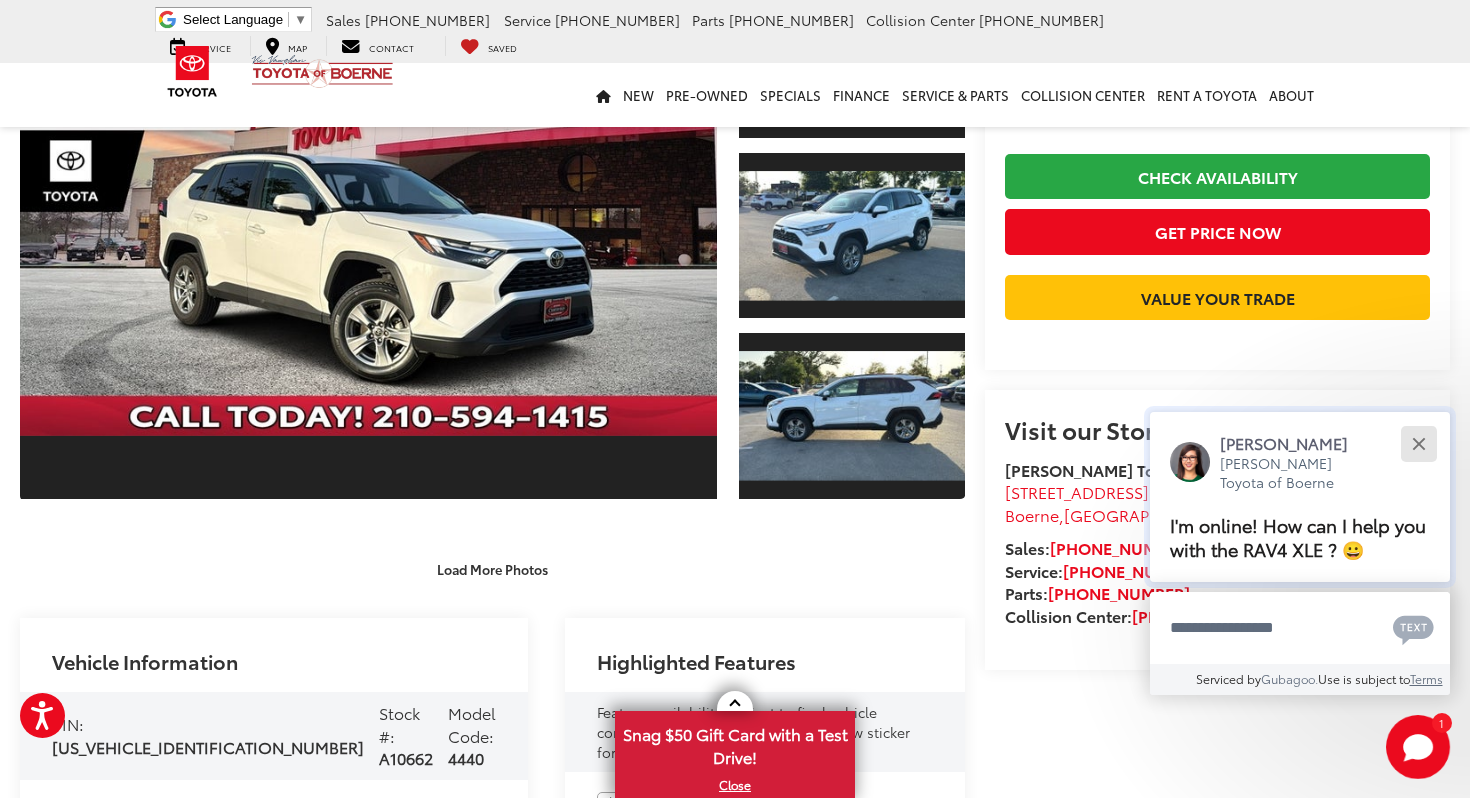 click at bounding box center [1418, 443] 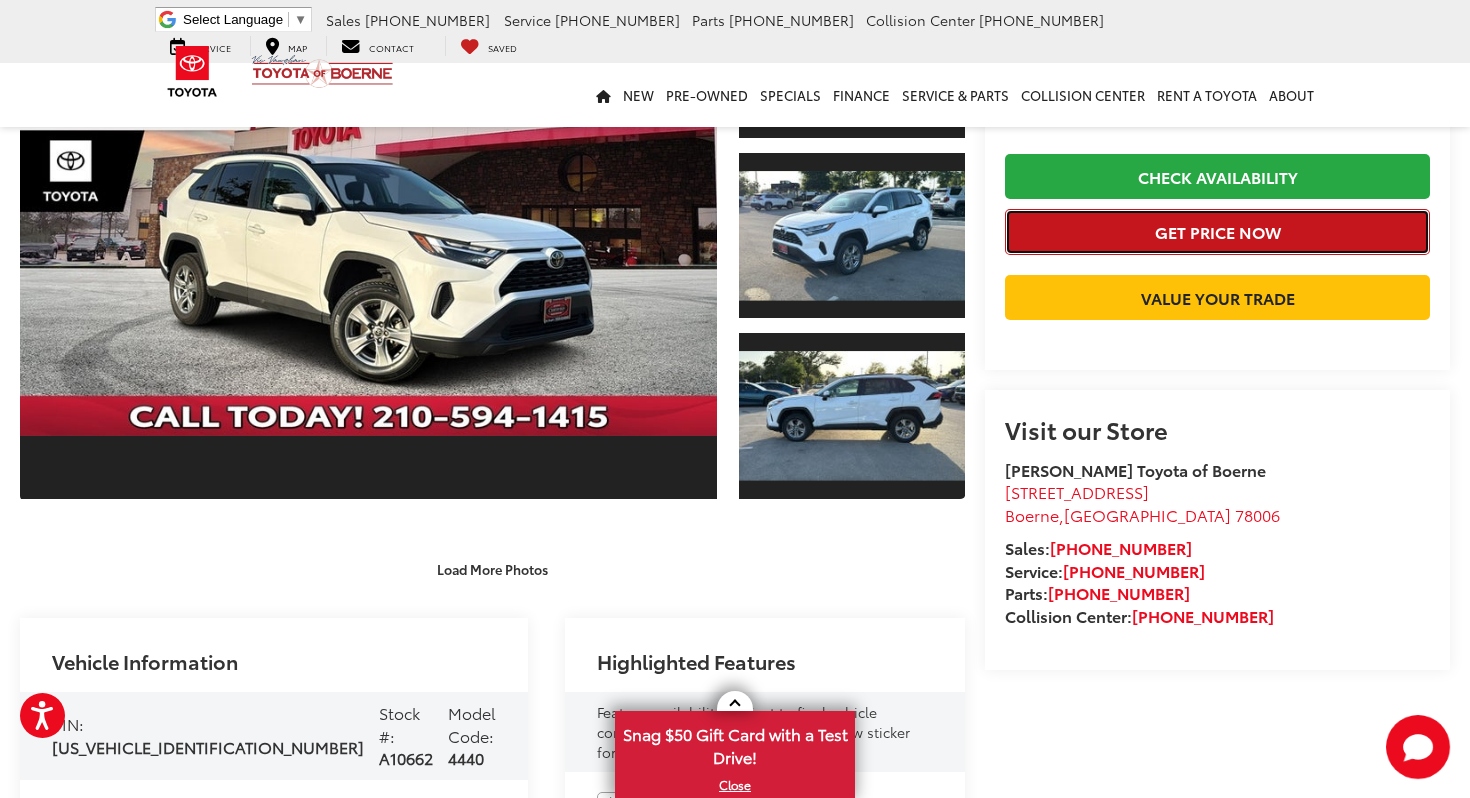 click on "Get Price Now" at bounding box center [1217, 231] 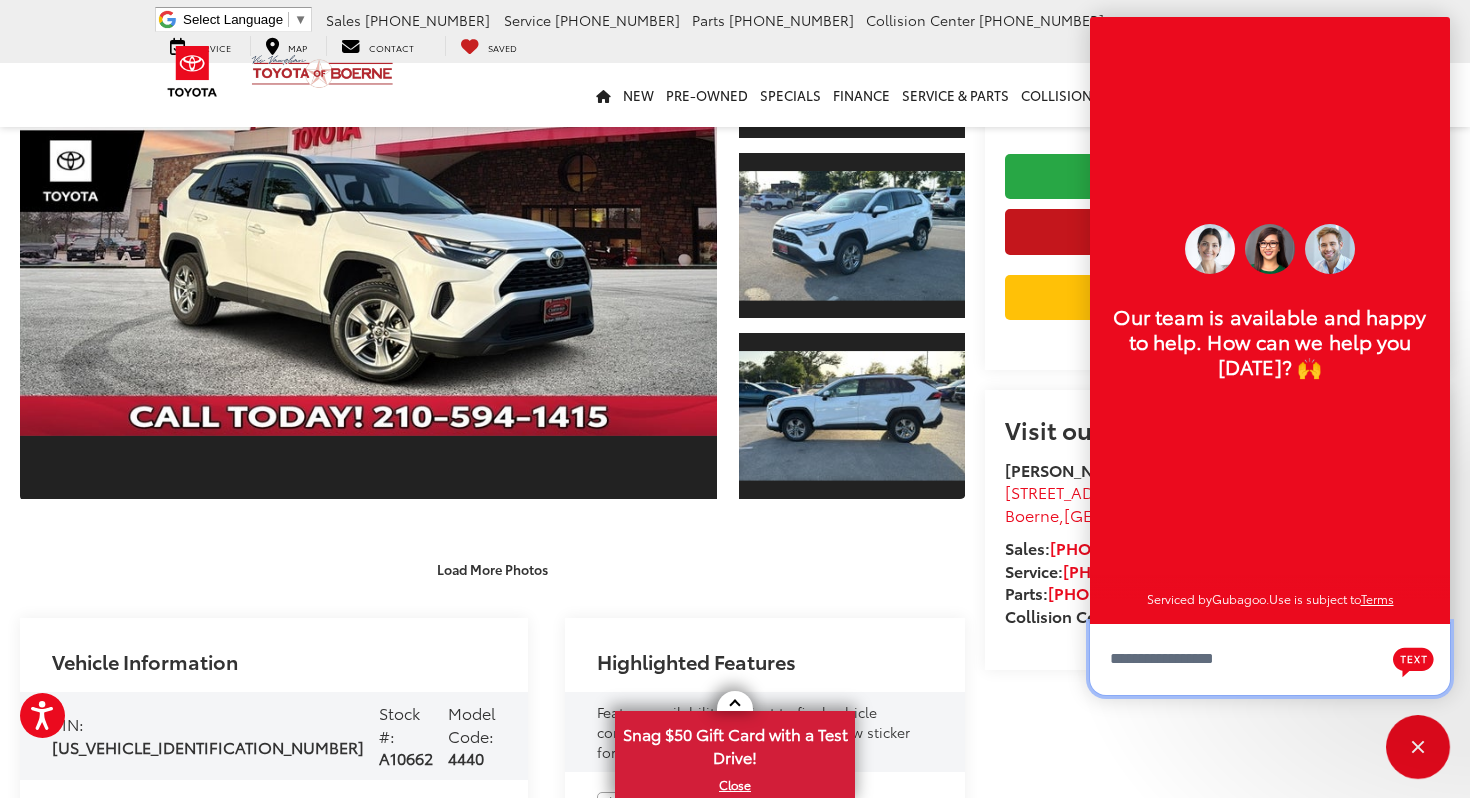 scroll, scrollTop: 24, scrollLeft: 0, axis: vertical 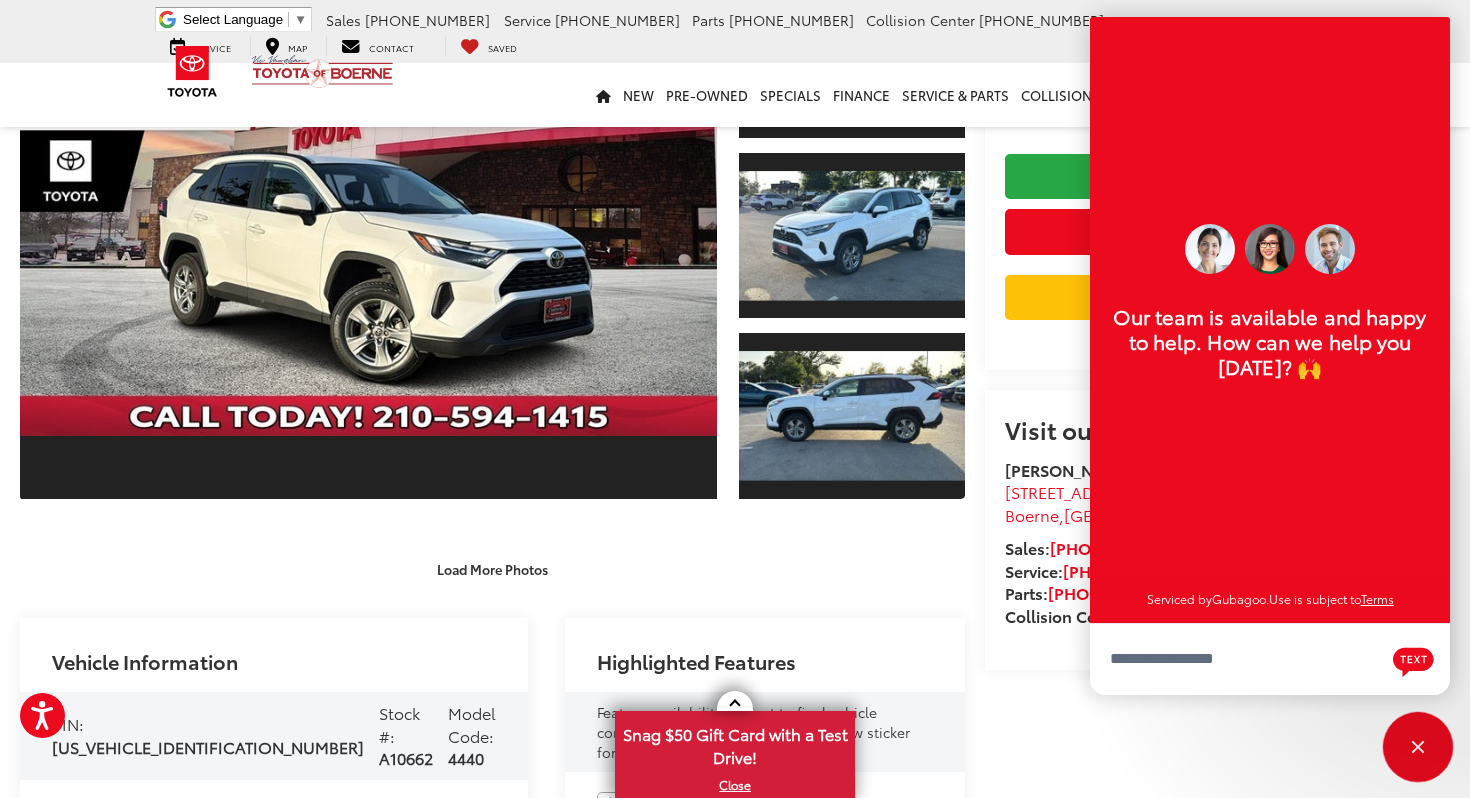 click at bounding box center [1418, 747] 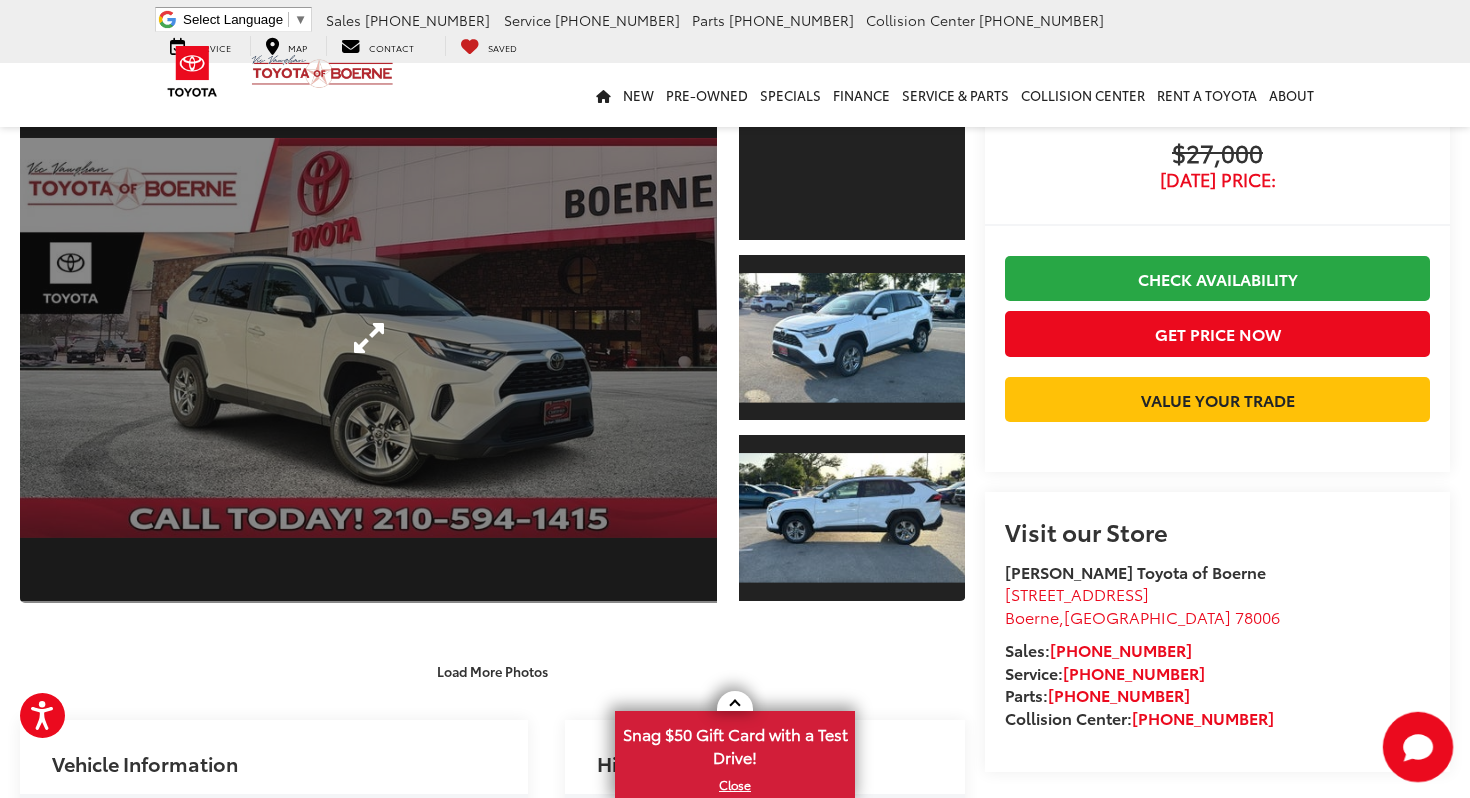 scroll, scrollTop: 0, scrollLeft: 0, axis: both 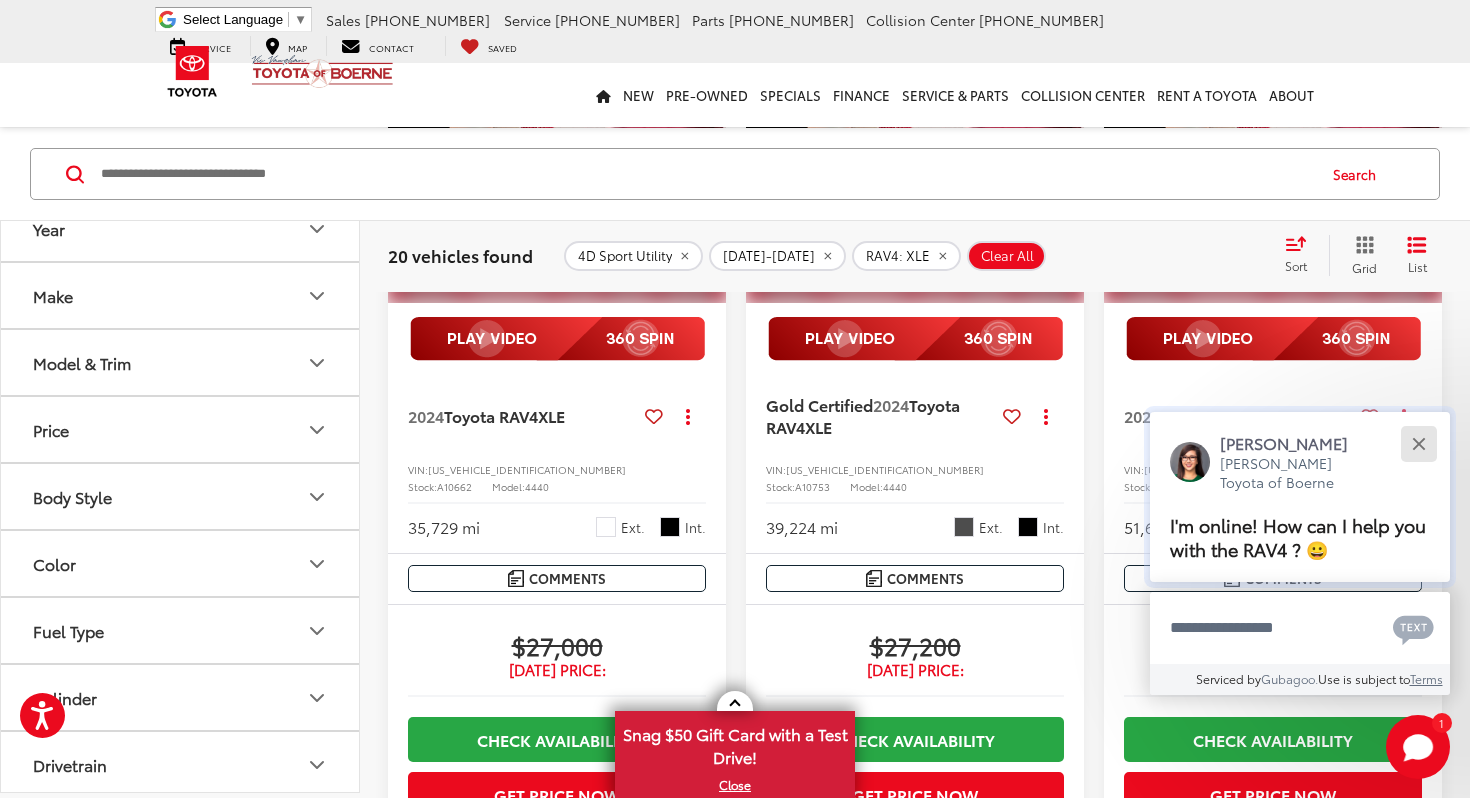 click at bounding box center [1418, 443] 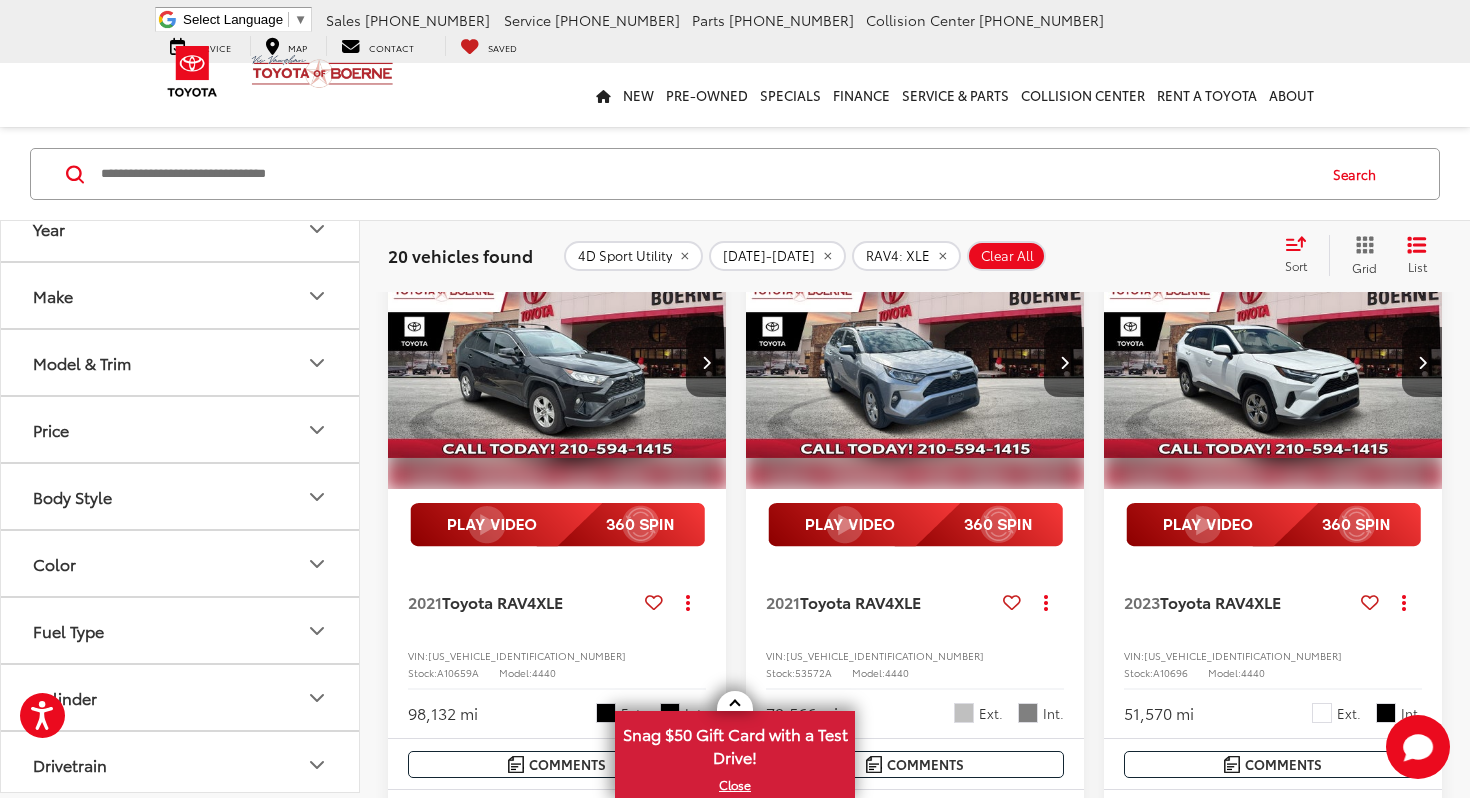 scroll, scrollTop: 139, scrollLeft: 0, axis: vertical 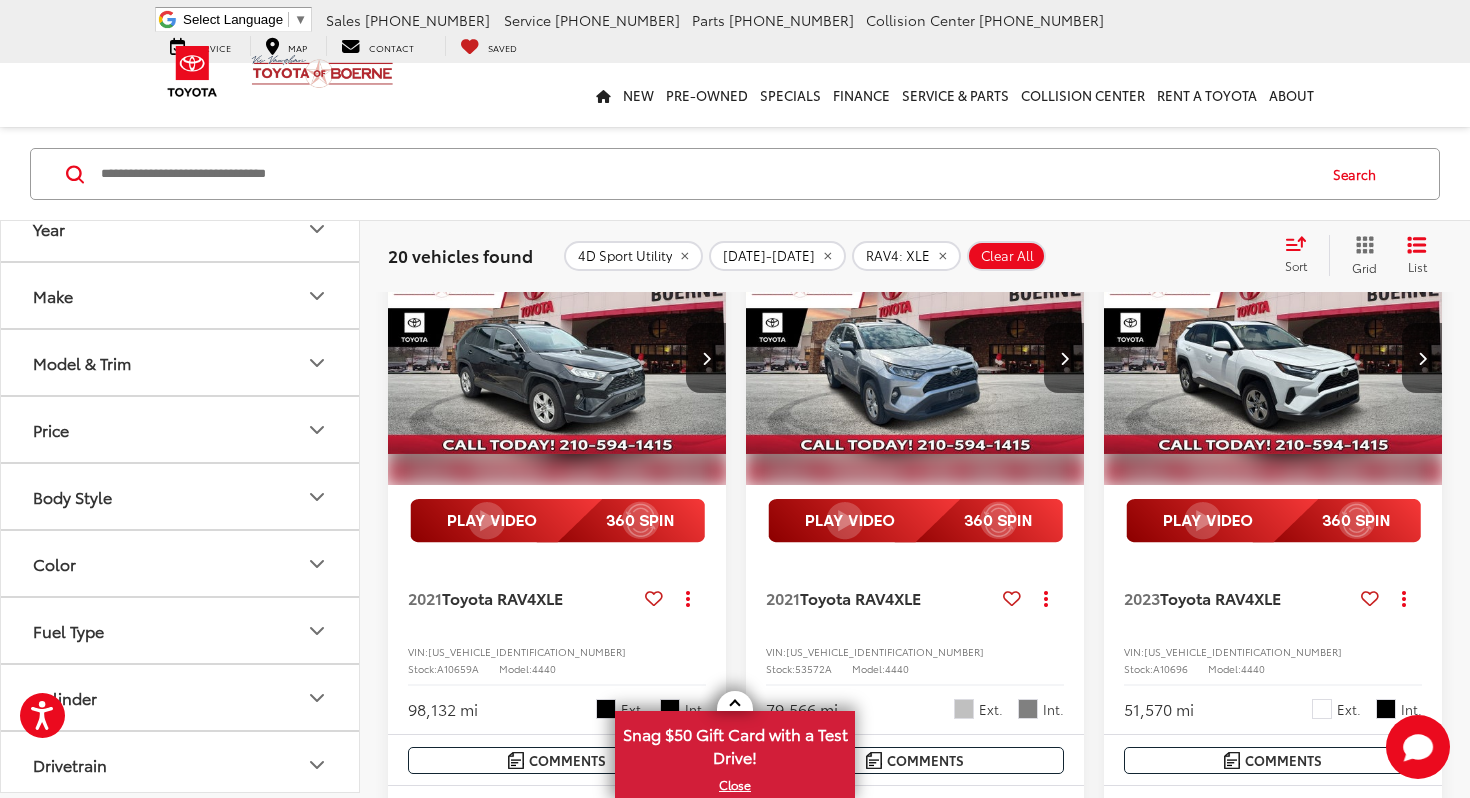 click on "2019-2025" at bounding box center (769, 255) 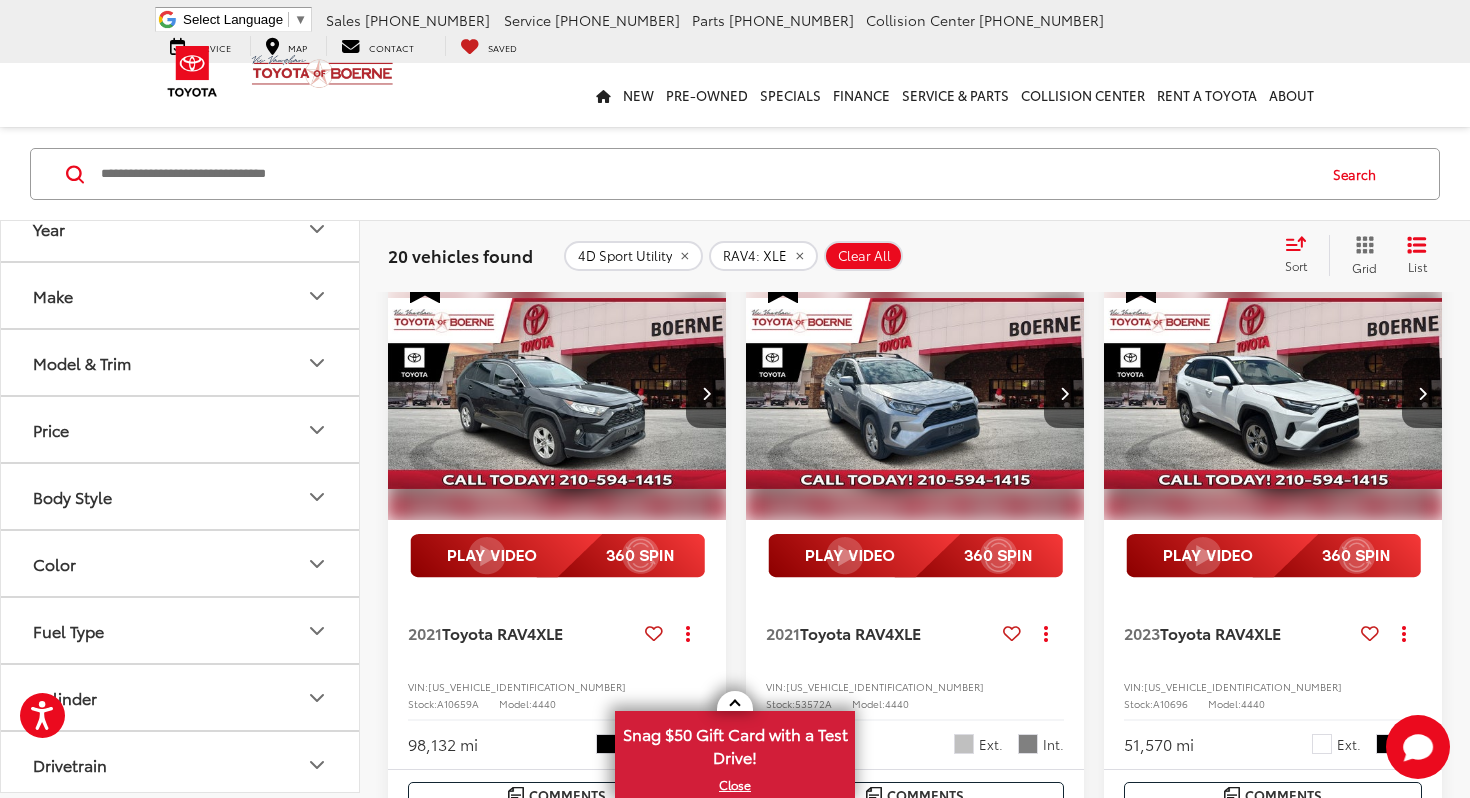 scroll, scrollTop: 76, scrollLeft: 0, axis: vertical 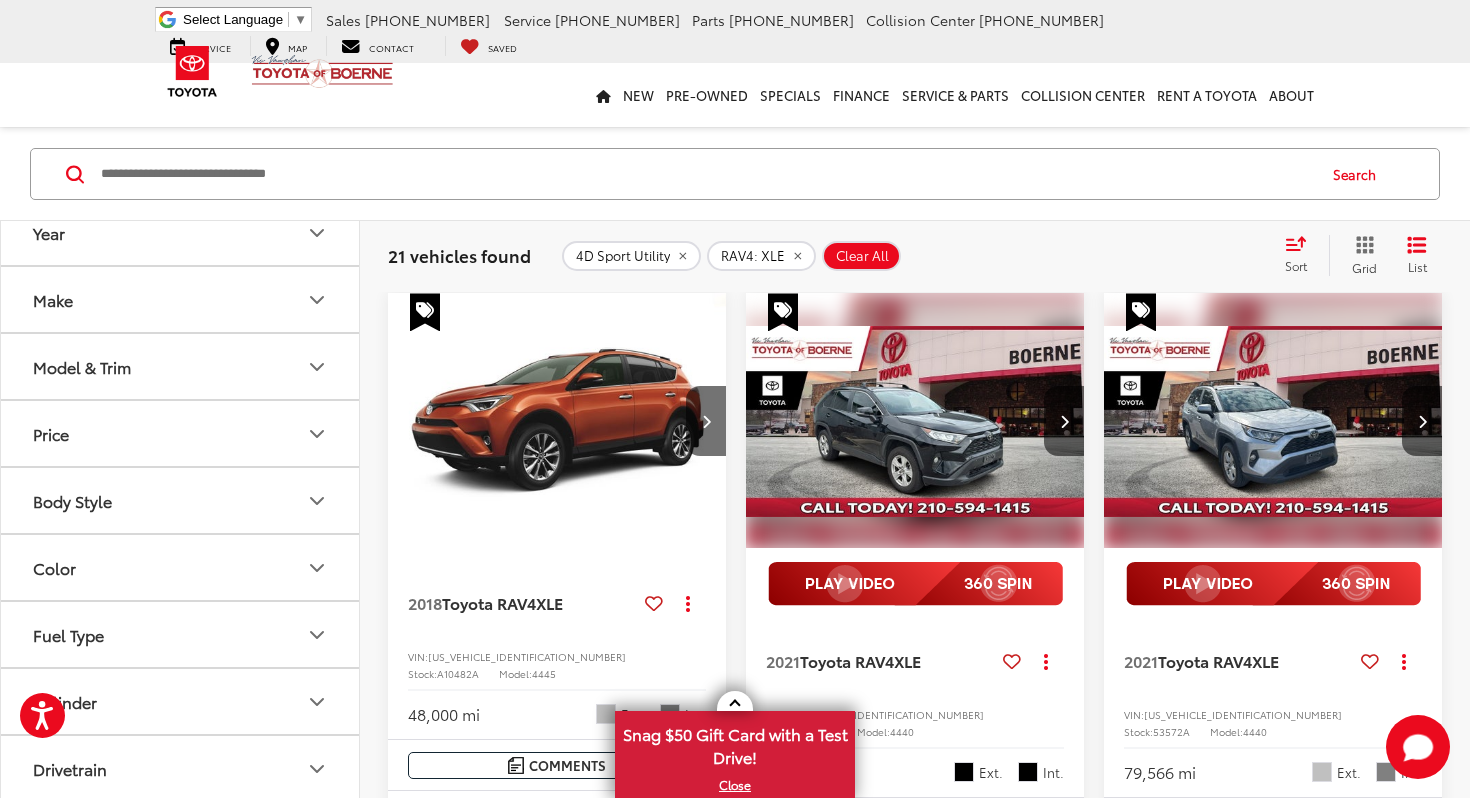 click on "Price" at bounding box center [181, 433] 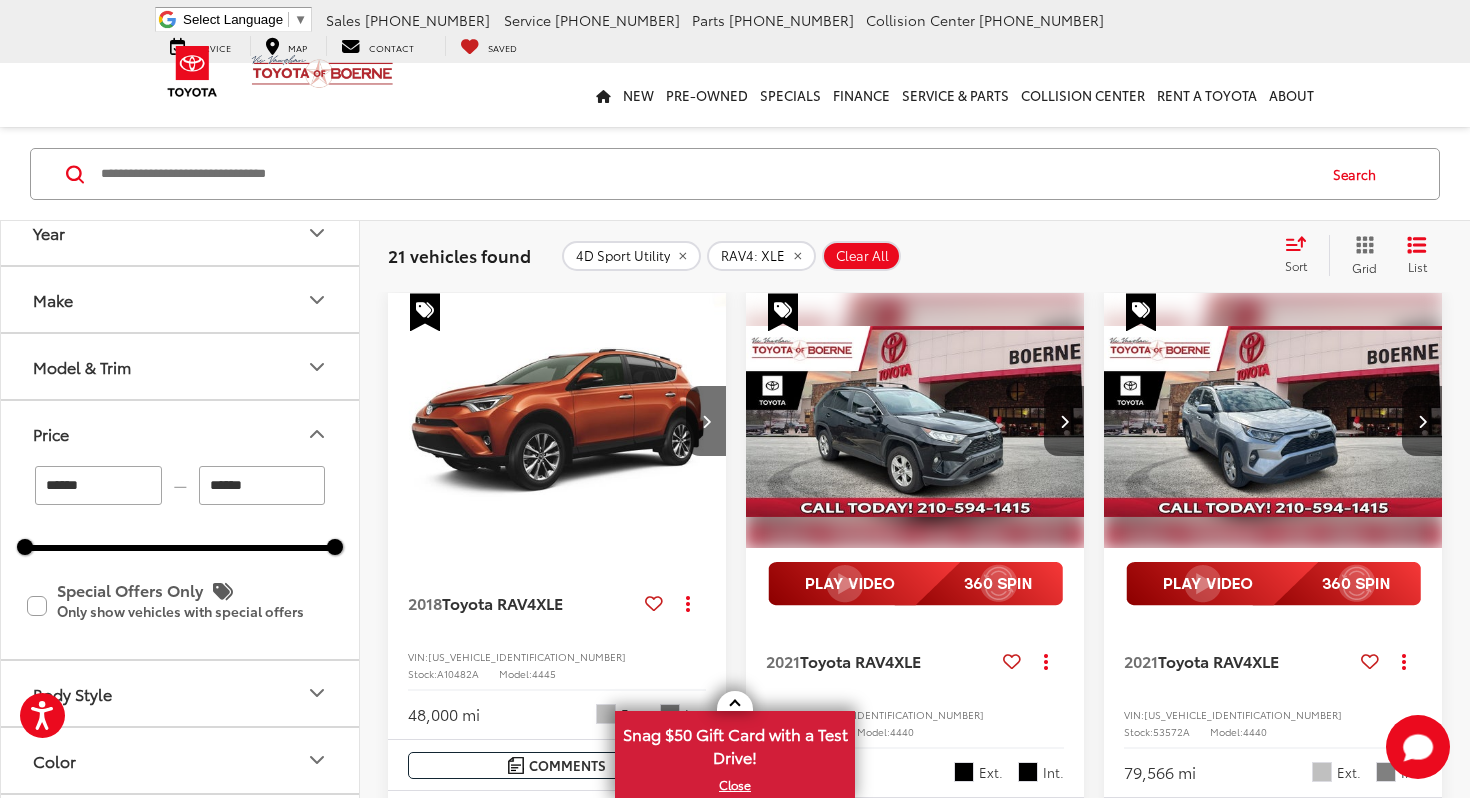click on "Price" at bounding box center (181, 433) 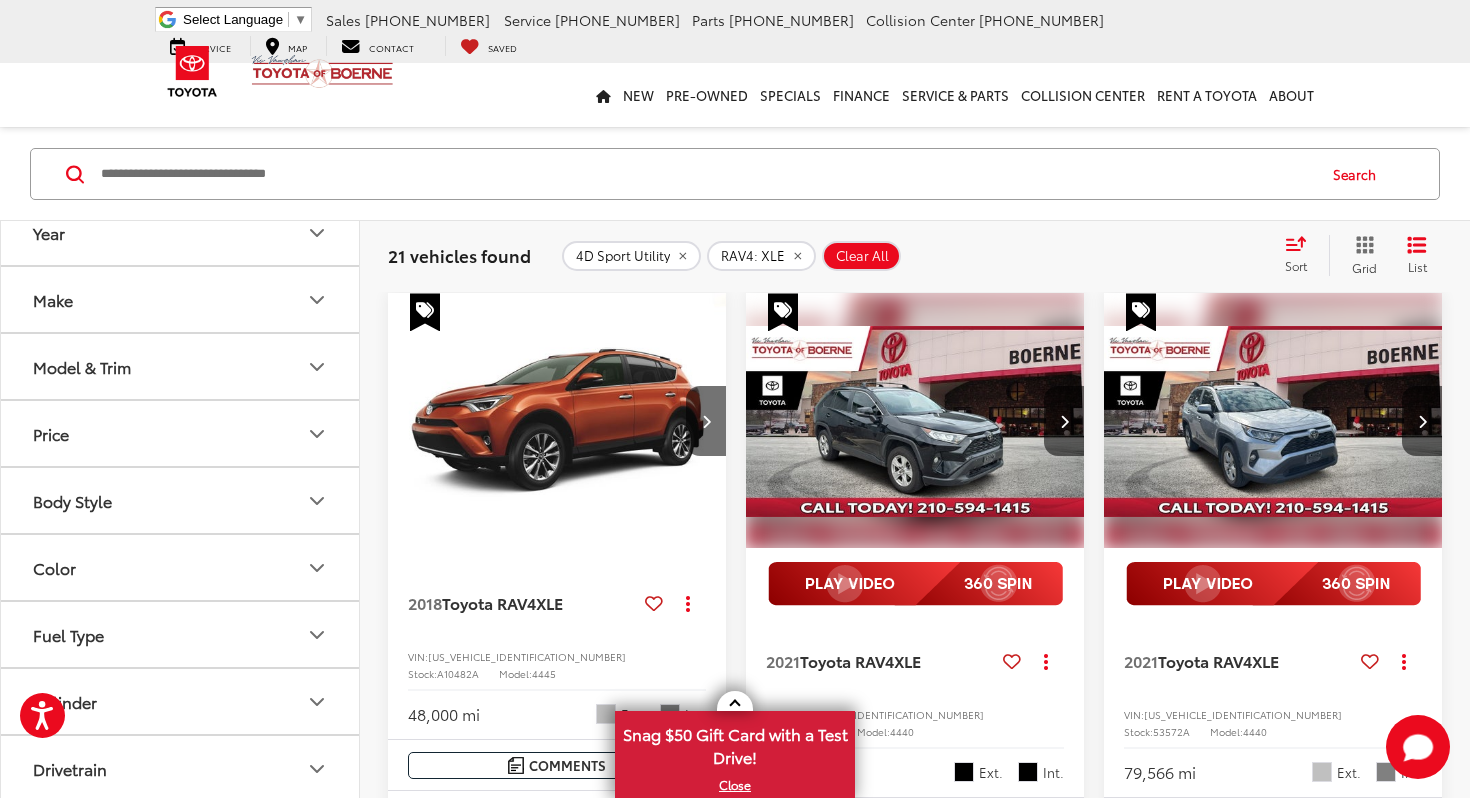 scroll, scrollTop: 0, scrollLeft: 0, axis: both 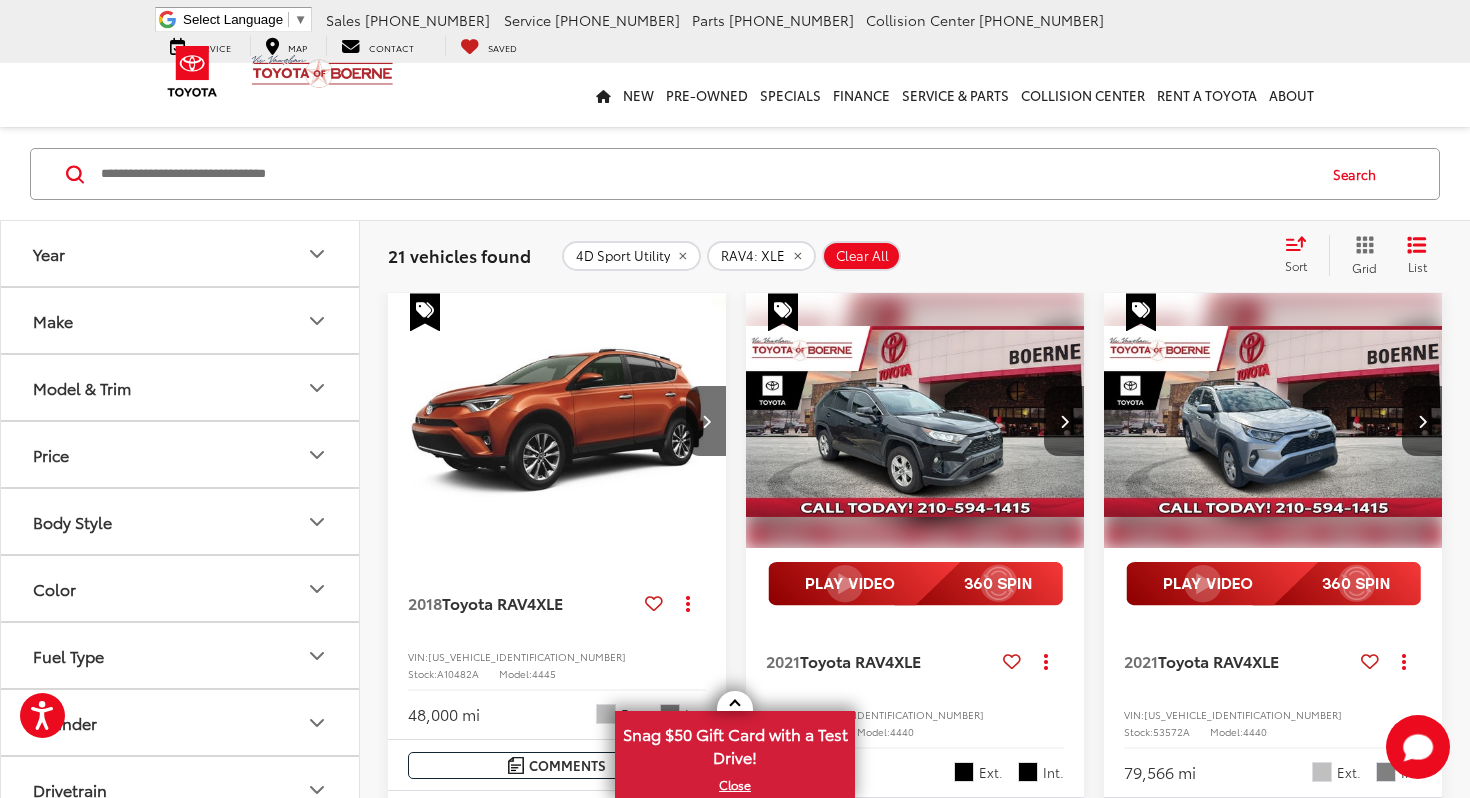 click on "Make" at bounding box center (181, 320) 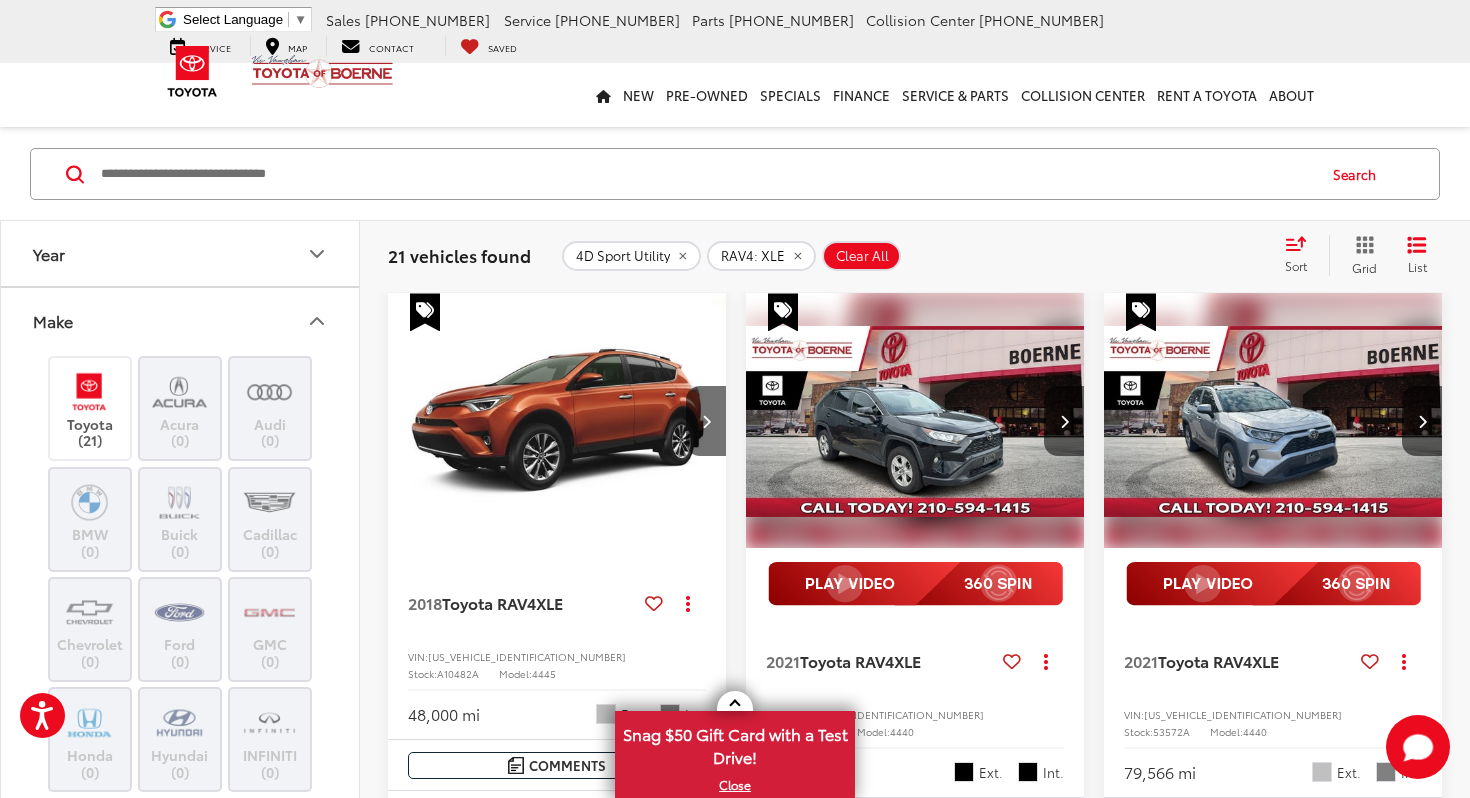 click on "Make" at bounding box center (181, 320) 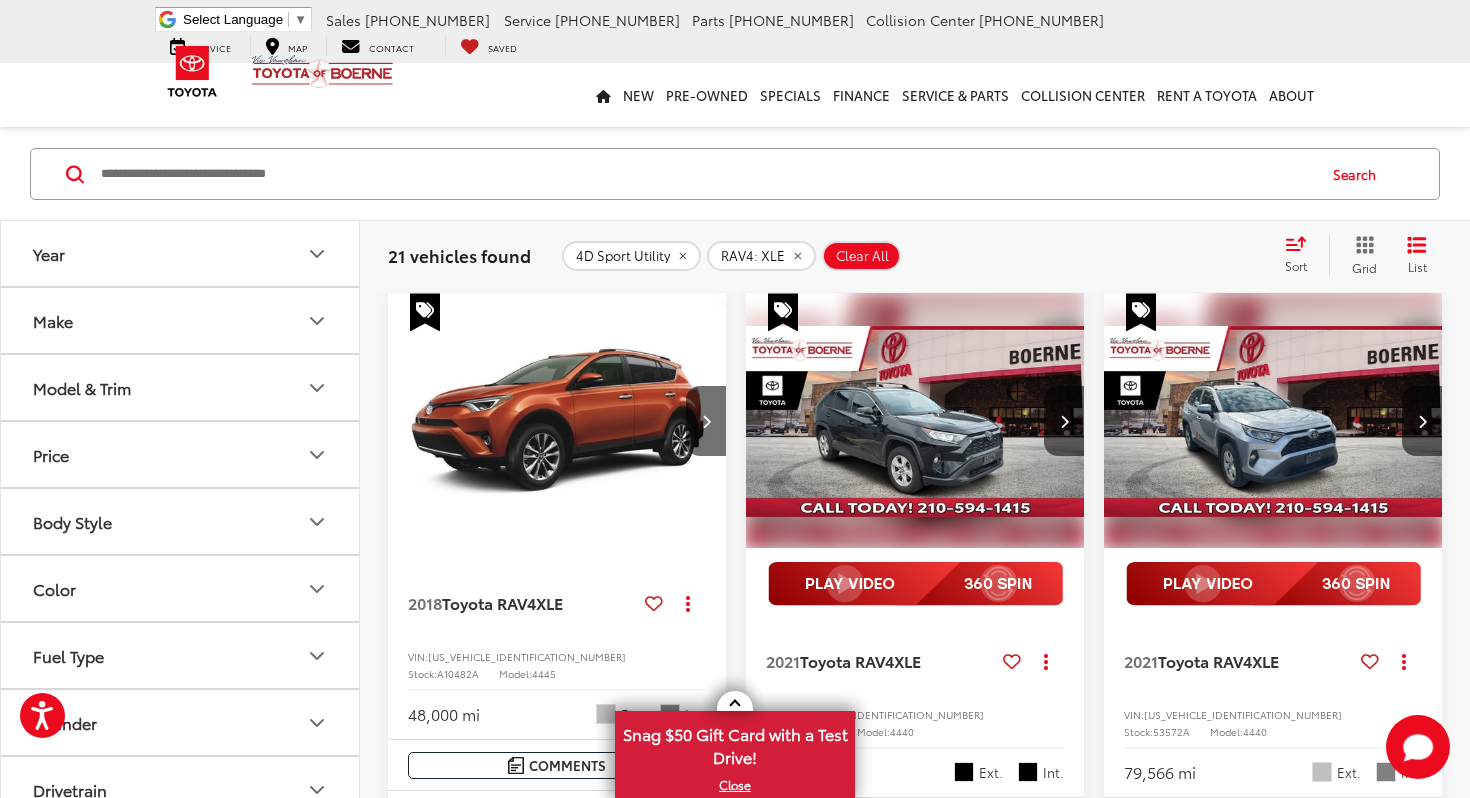 click on "Year" at bounding box center (181, 253) 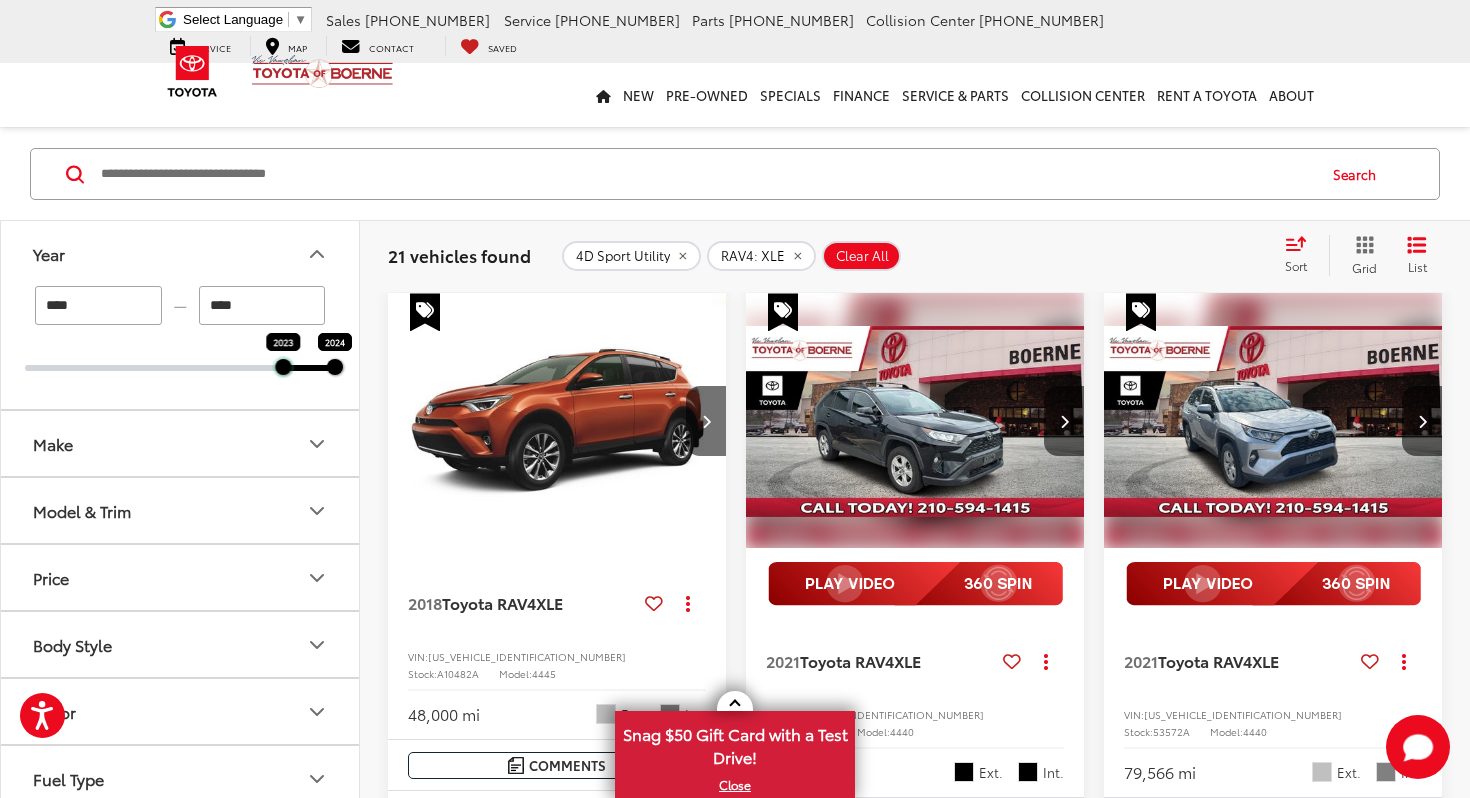 drag, startPoint x: 29, startPoint y: 368, endPoint x: 294, endPoint y: 371, distance: 265.01697 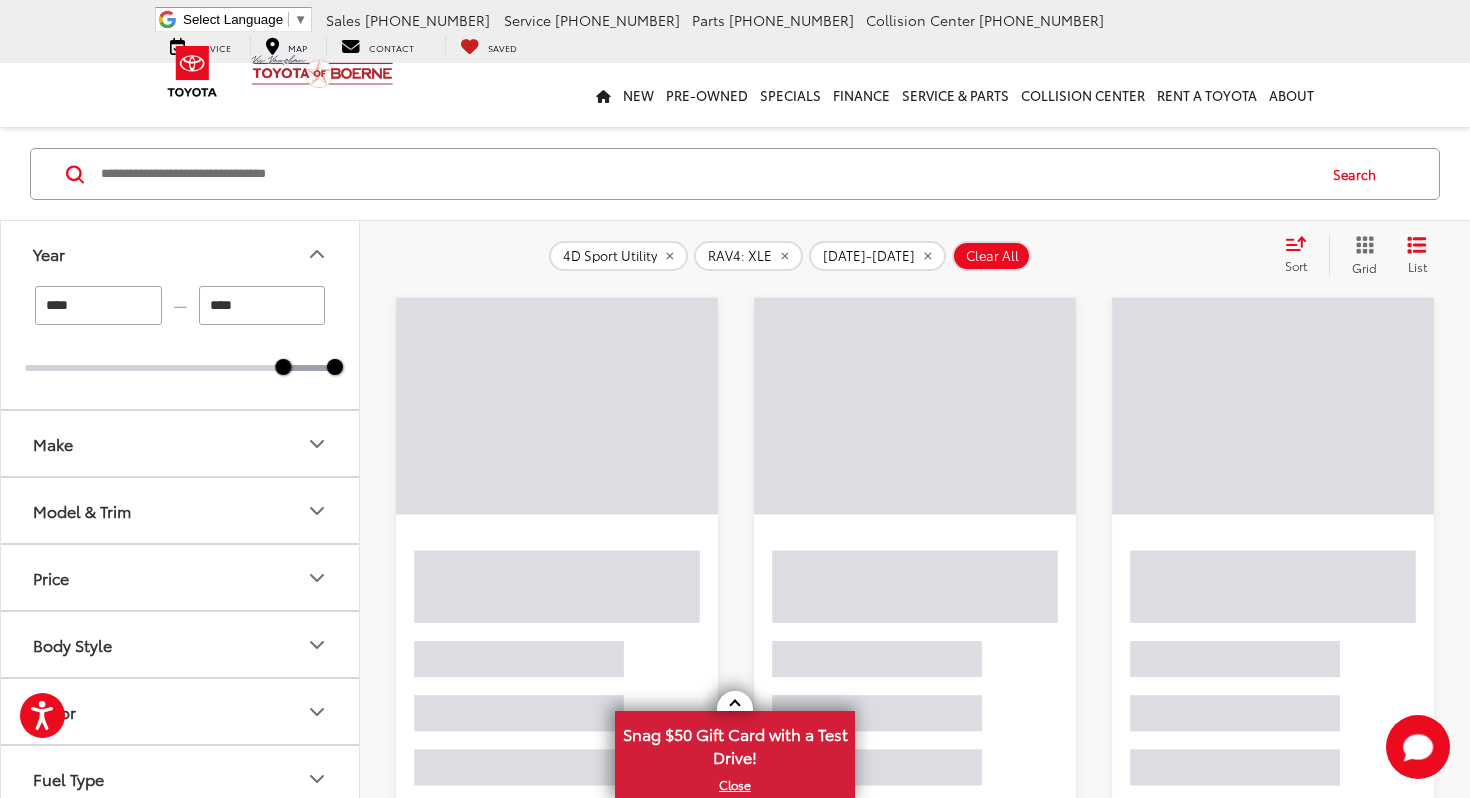 click on "Year" at bounding box center [181, 253] 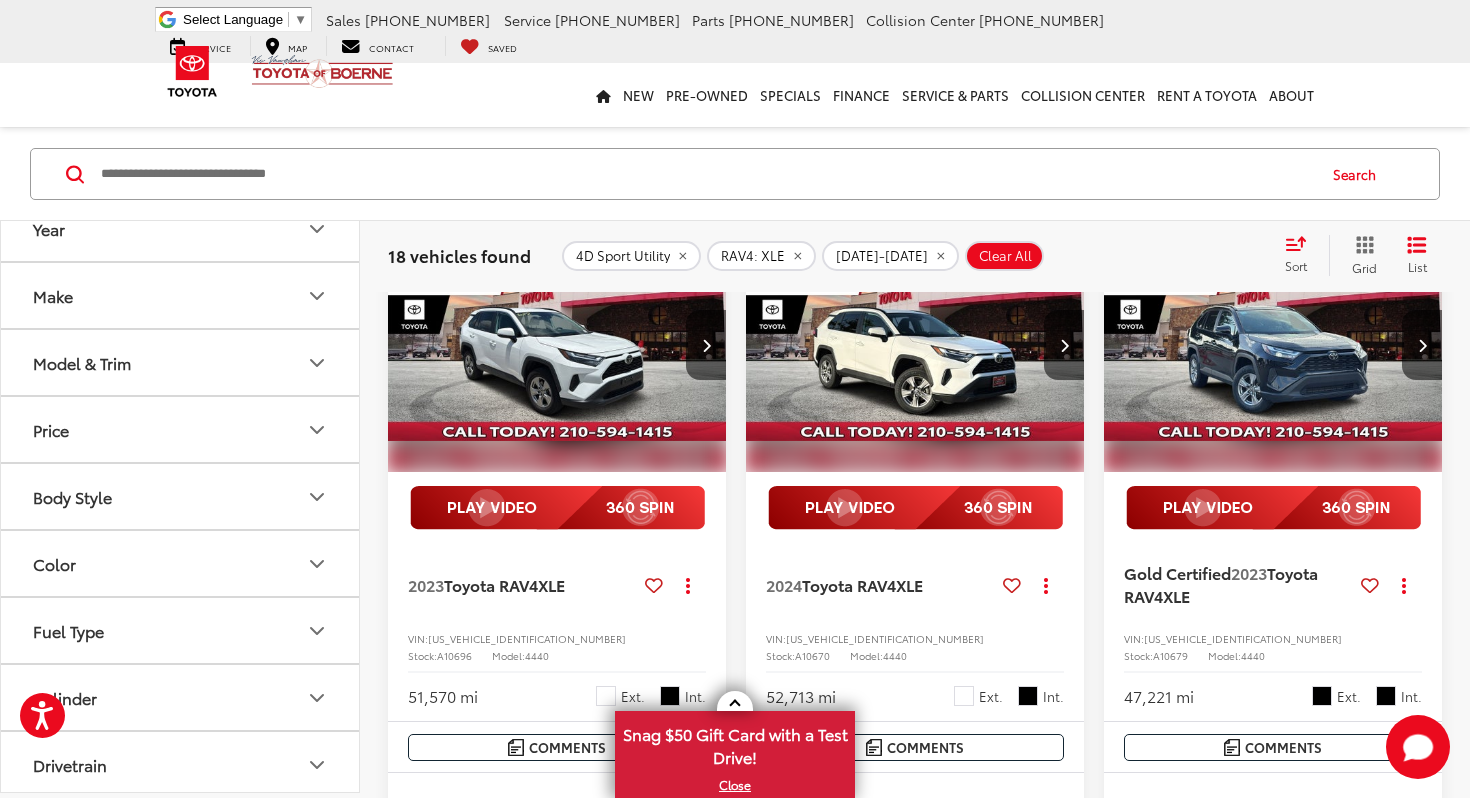 scroll, scrollTop: 154, scrollLeft: 0, axis: vertical 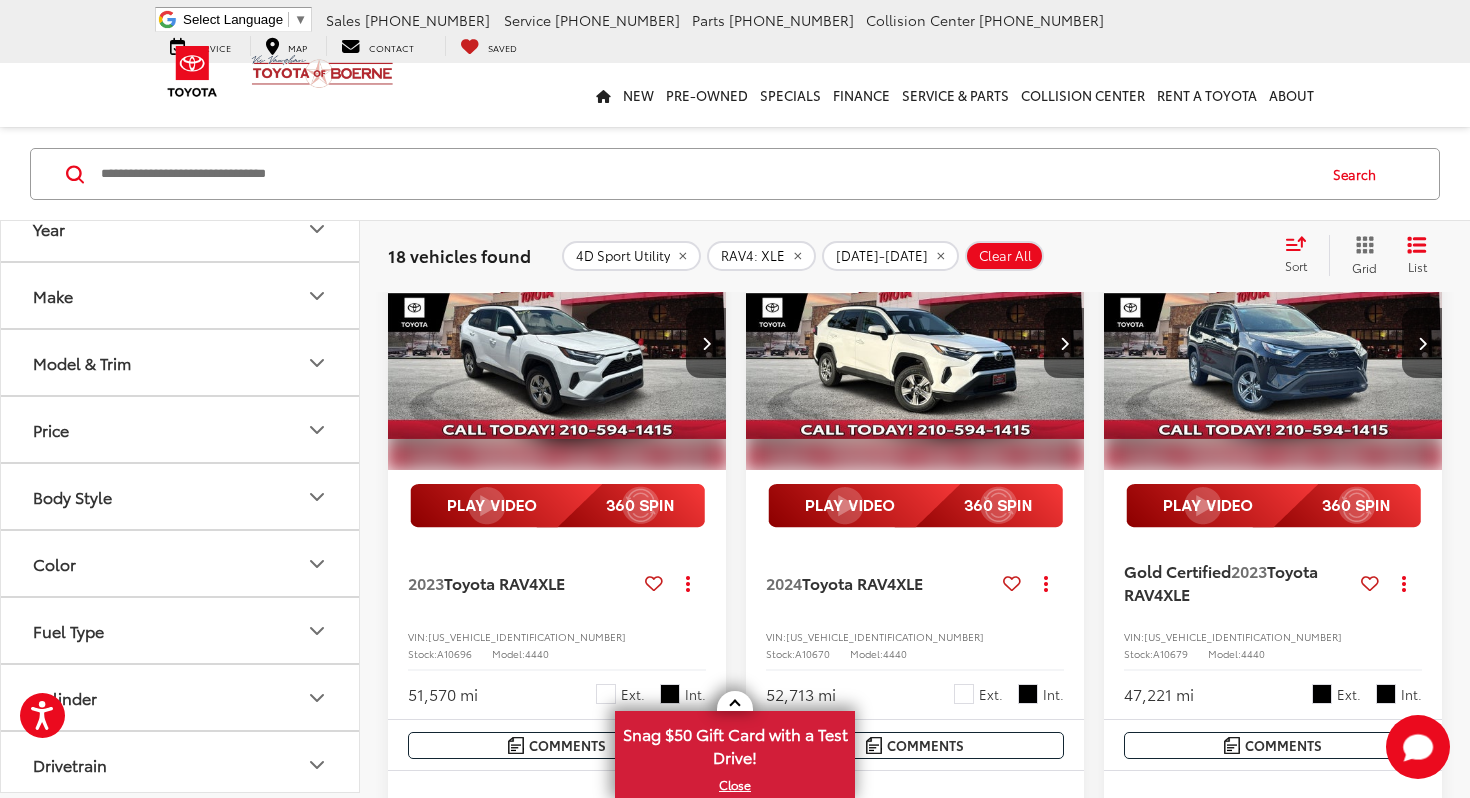 click at bounding box center [1012, 583] 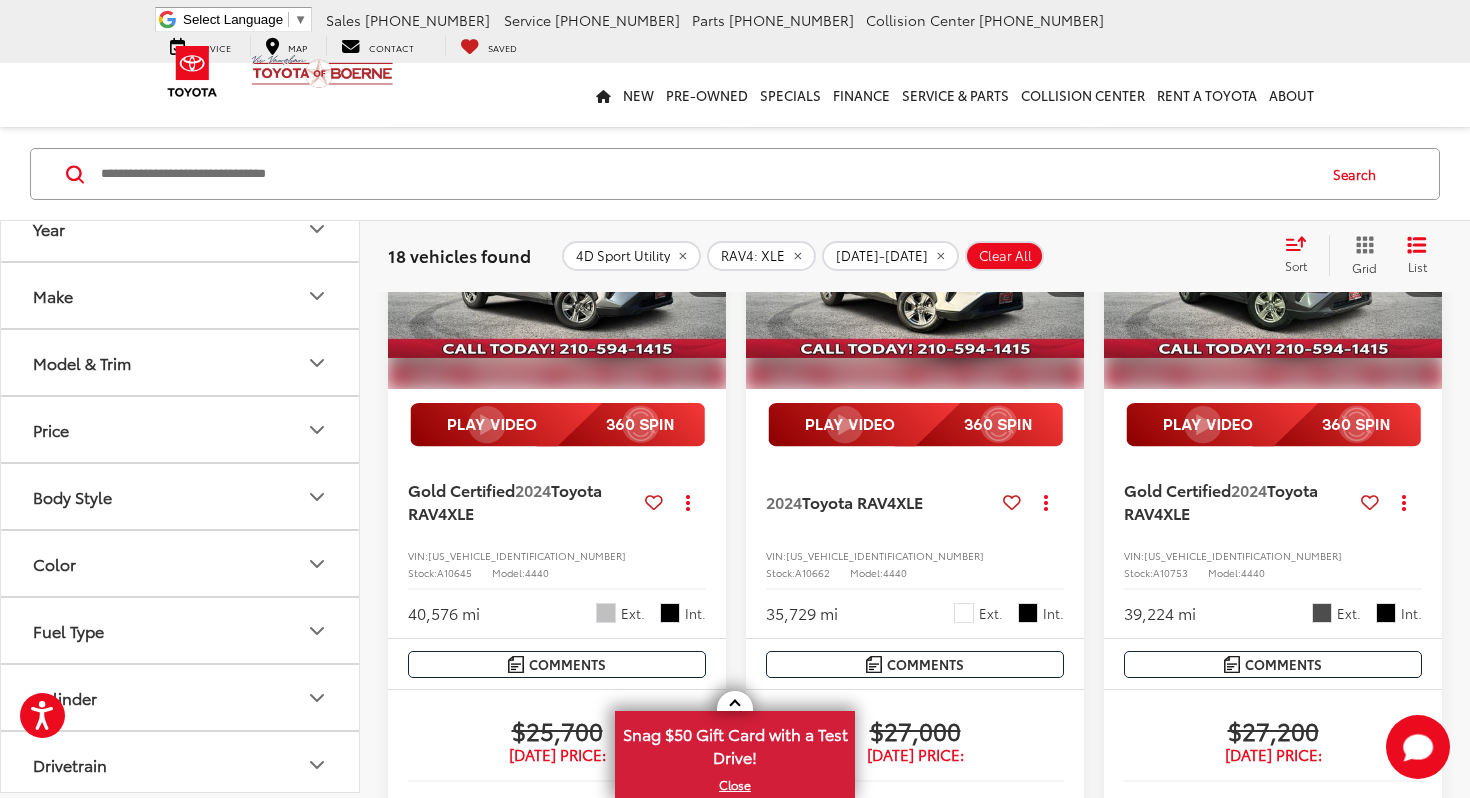 scroll, scrollTop: 1307, scrollLeft: 0, axis: vertical 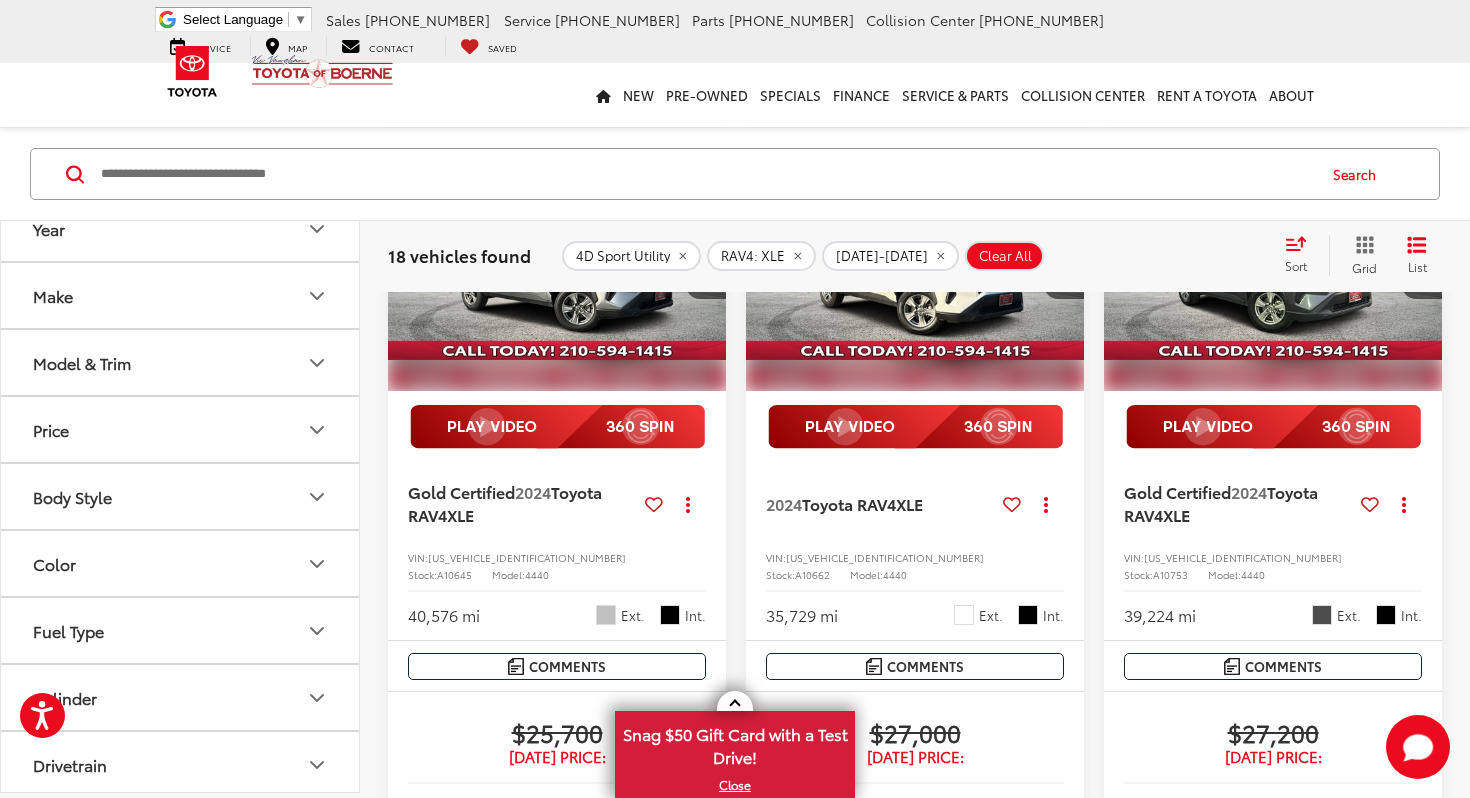 click at bounding box center (1012, 504) 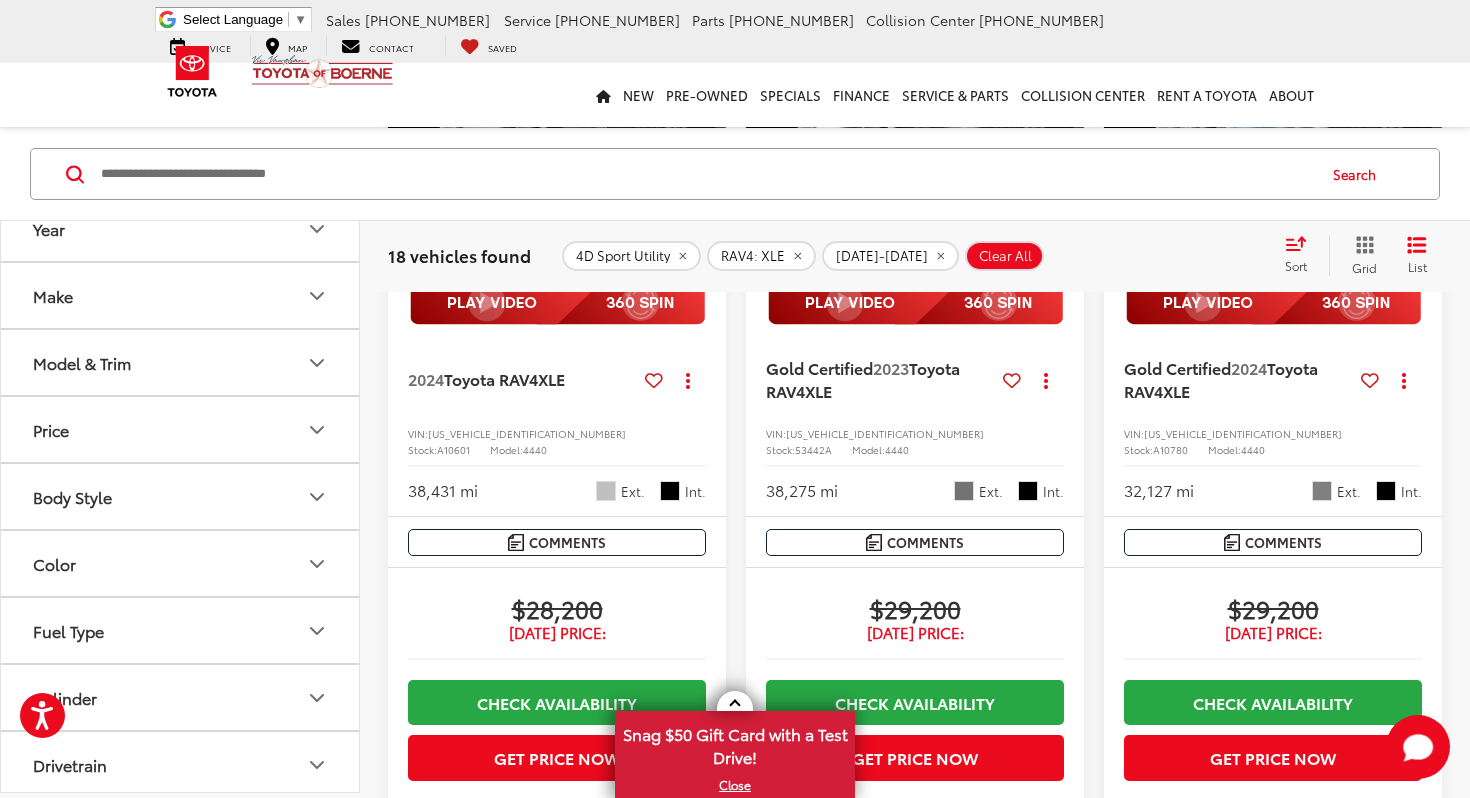 scroll, scrollTop: 3581, scrollLeft: 0, axis: vertical 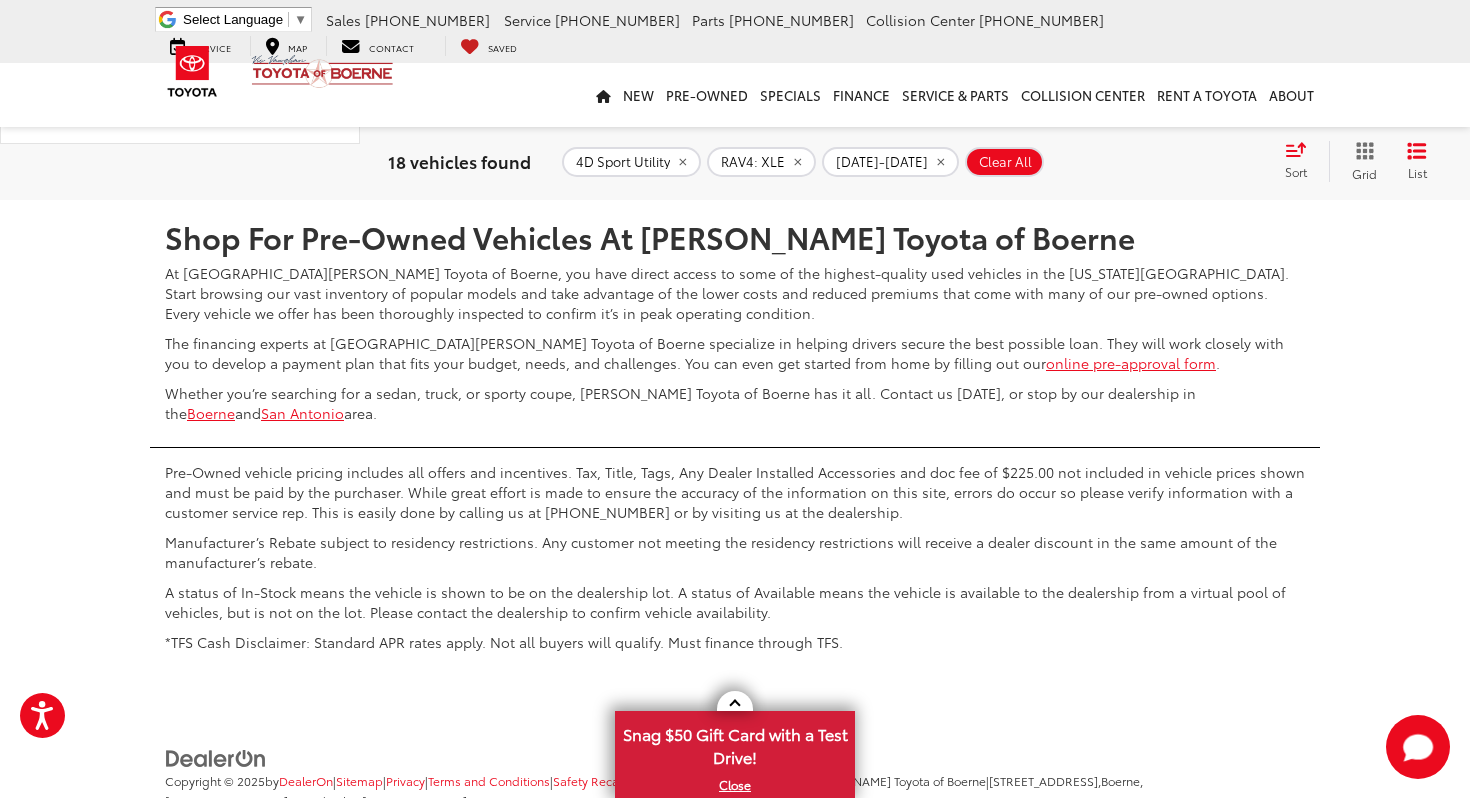 click on "2" at bounding box center [1174, 141] 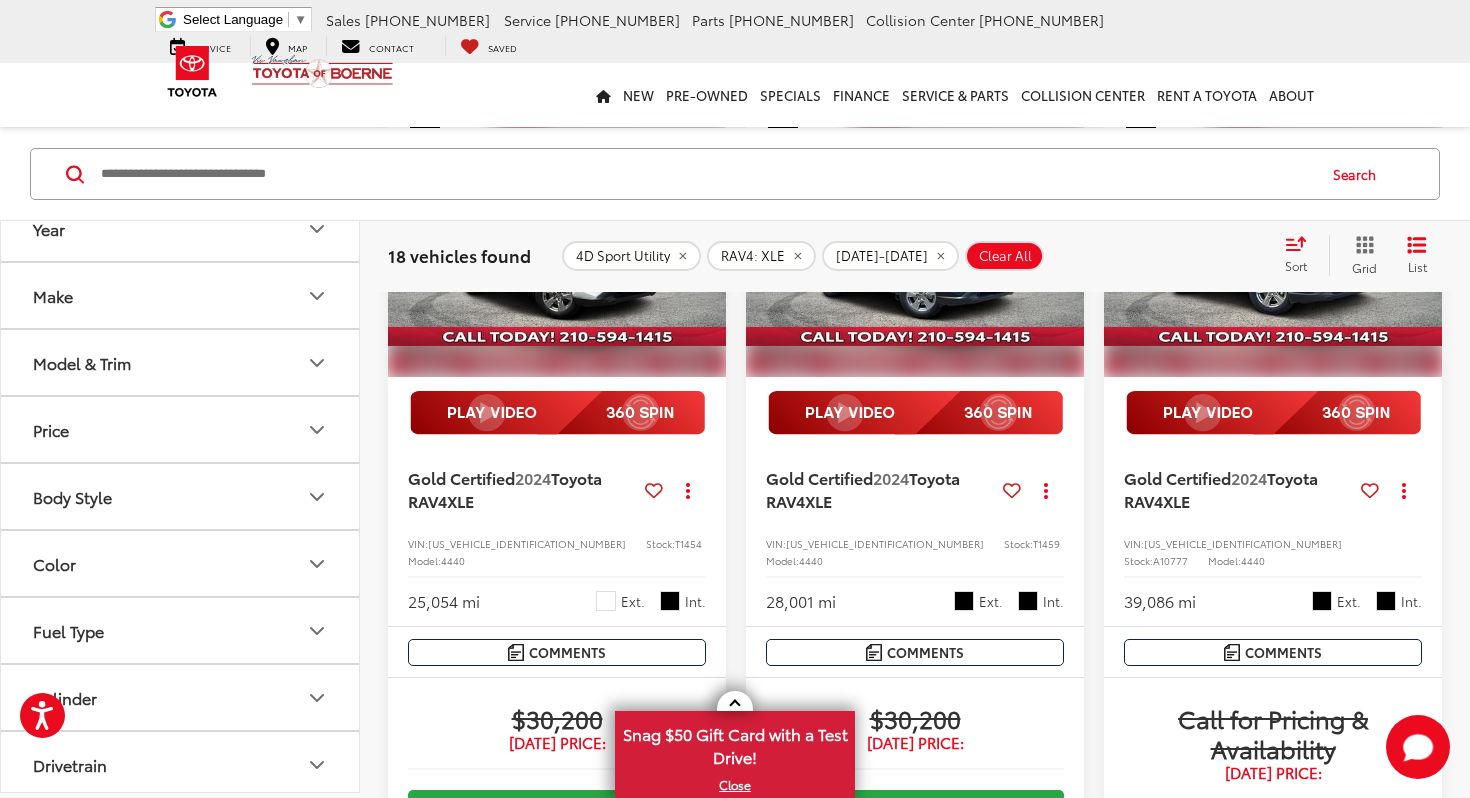 scroll, scrollTop: 1327, scrollLeft: 0, axis: vertical 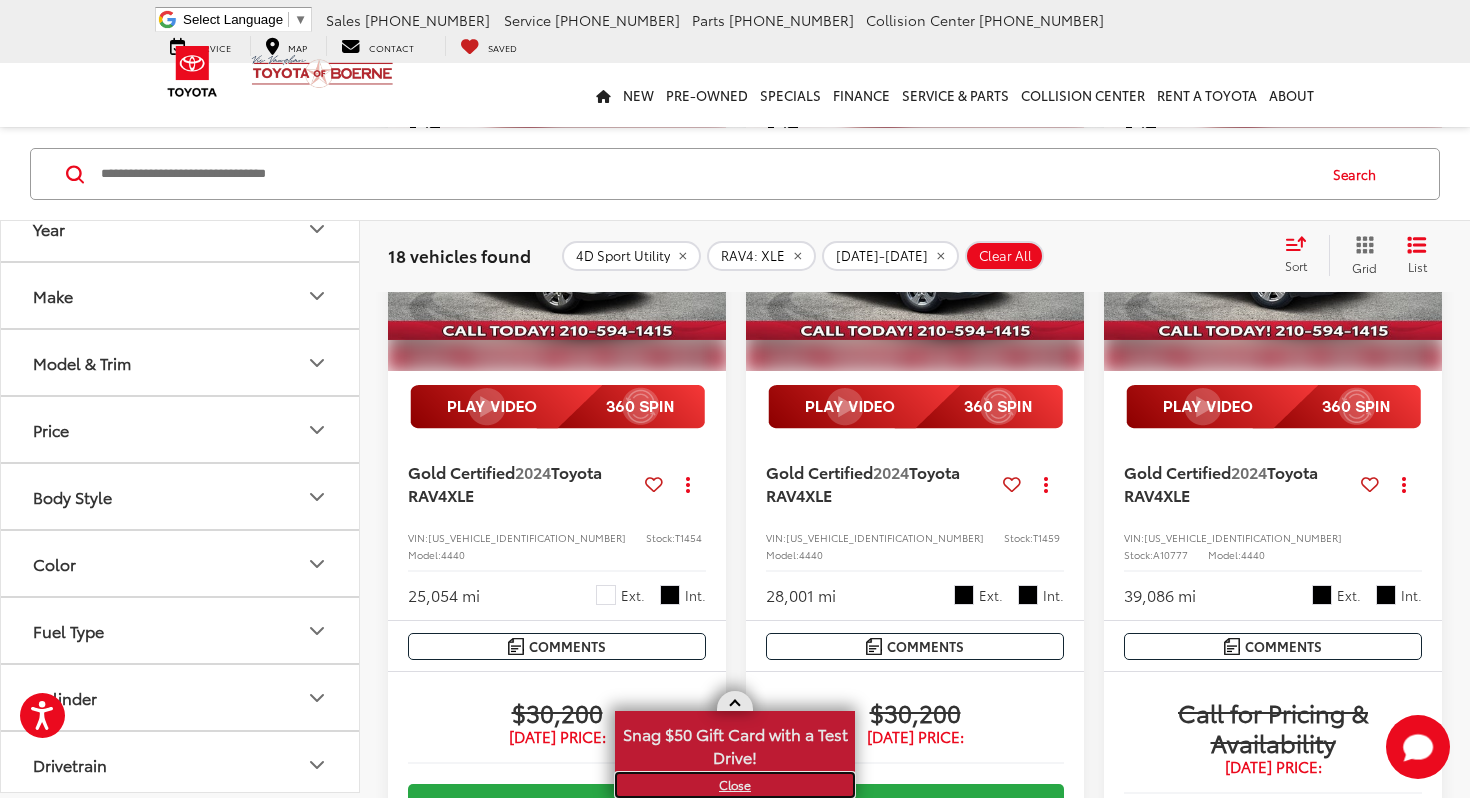 click on "X" at bounding box center [735, 785] 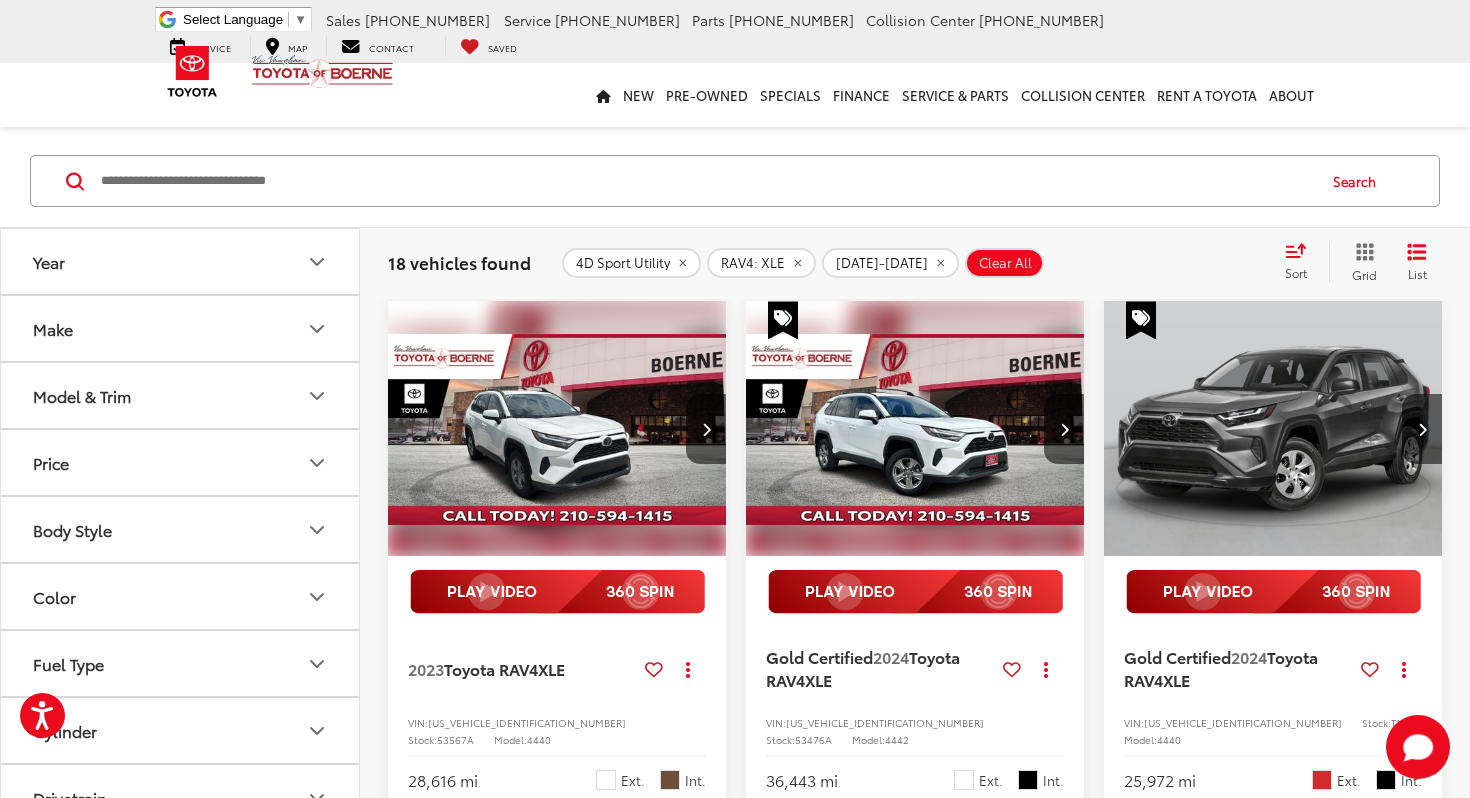 scroll, scrollTop: 0, scrollLeft: 0, axis: both 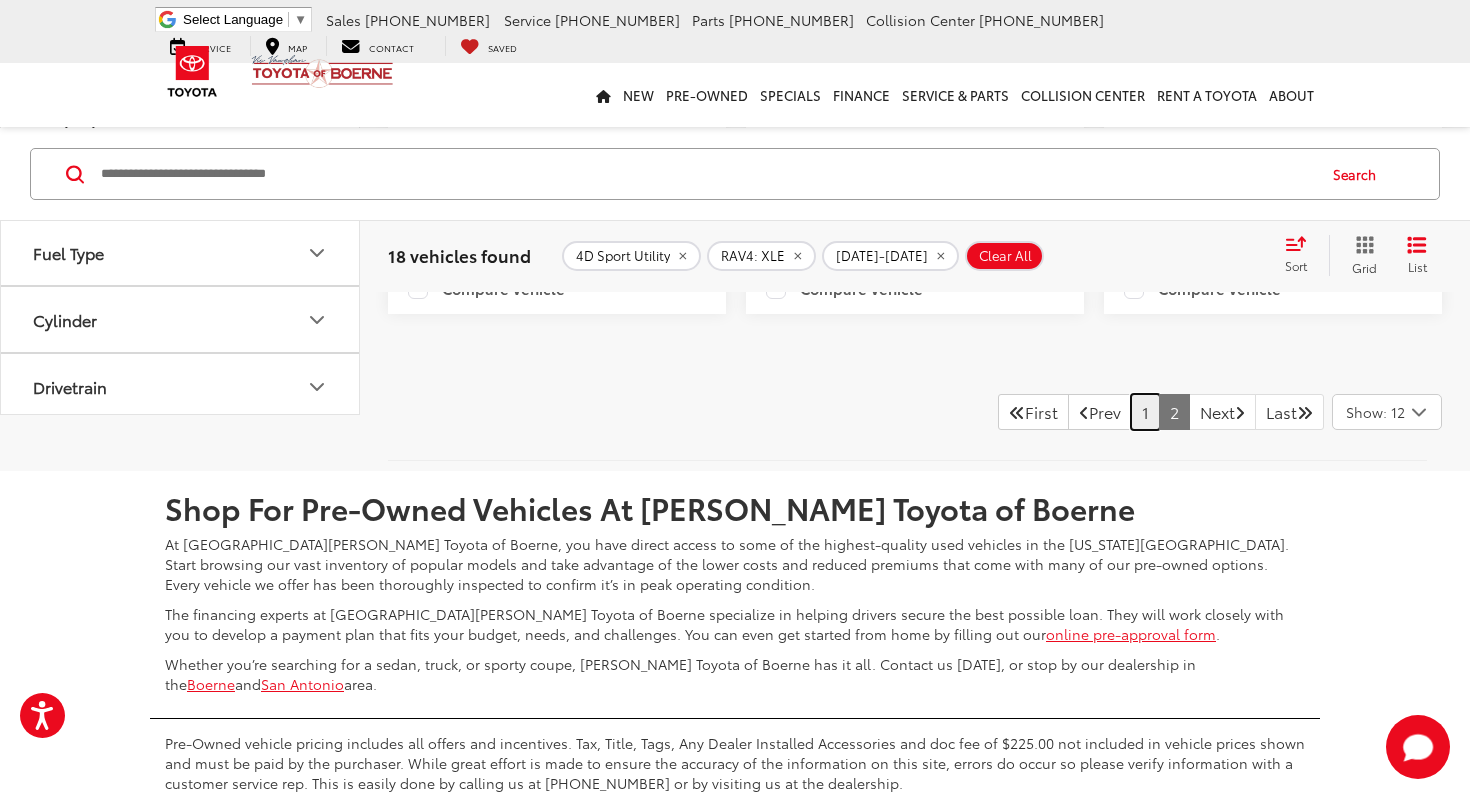click on "1" at bounding box center (1145, 412) 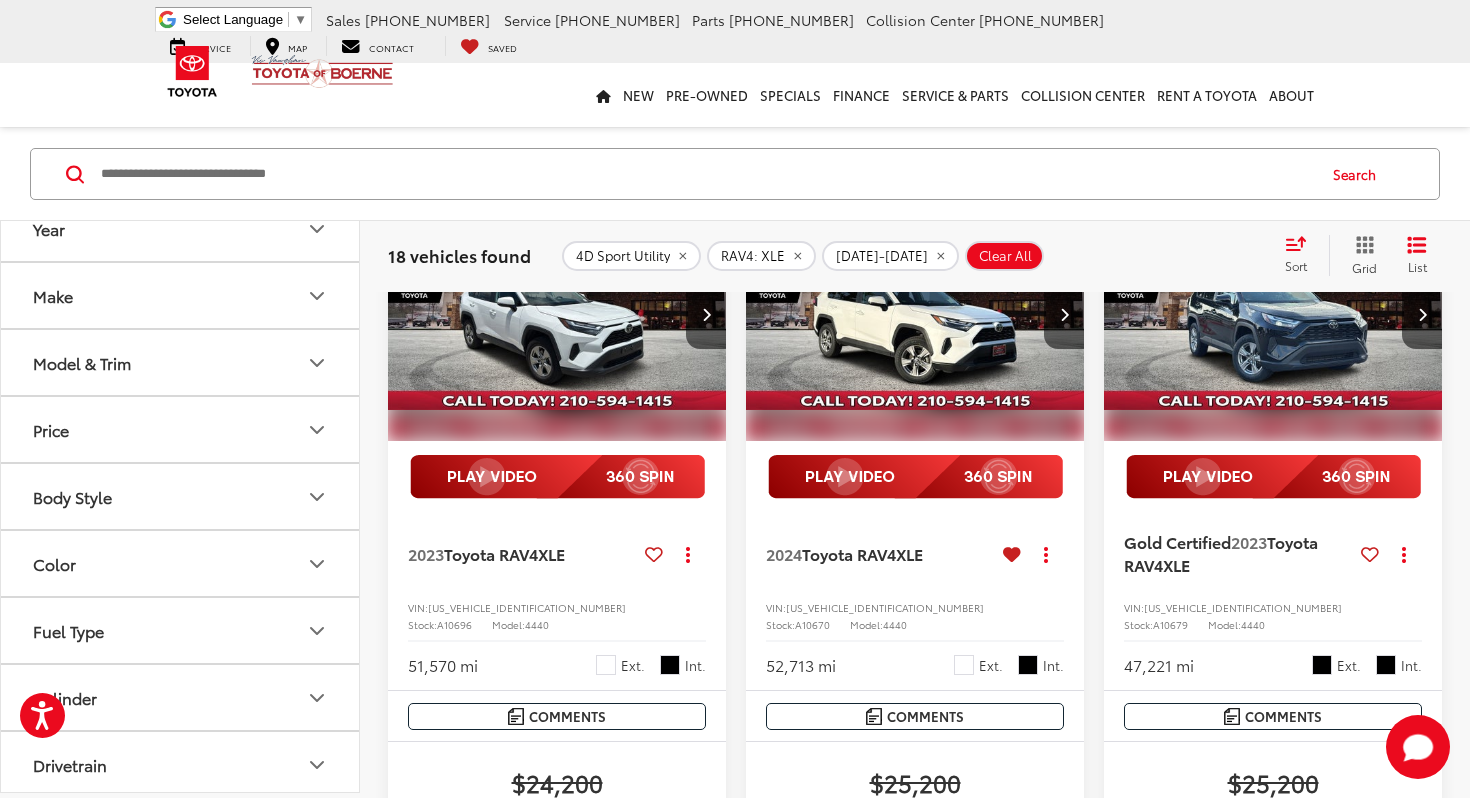scroll, scrollTop: 151, scrollLeft: 0, axis: vertical 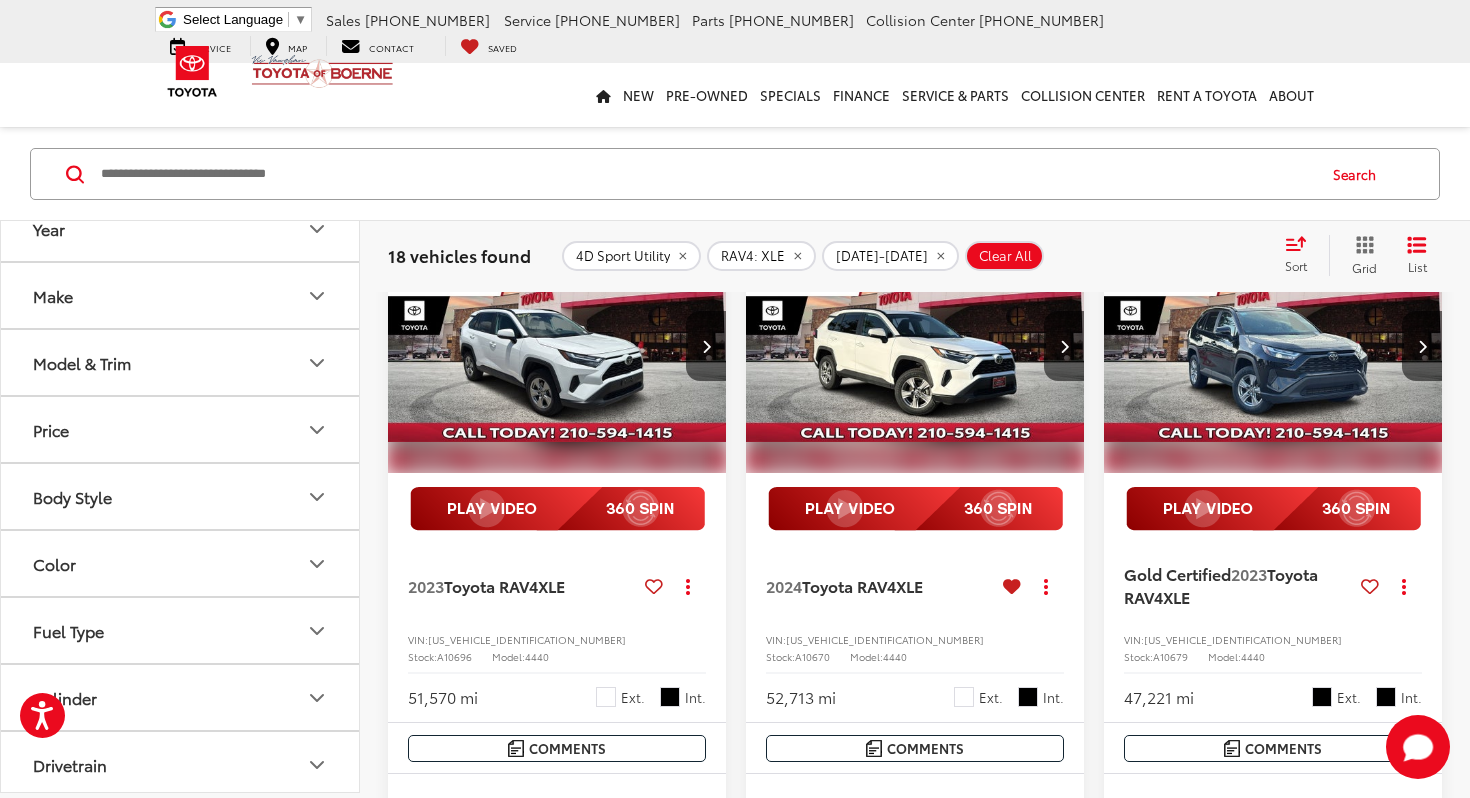 click on "Year" at bounding box center (181, 228) 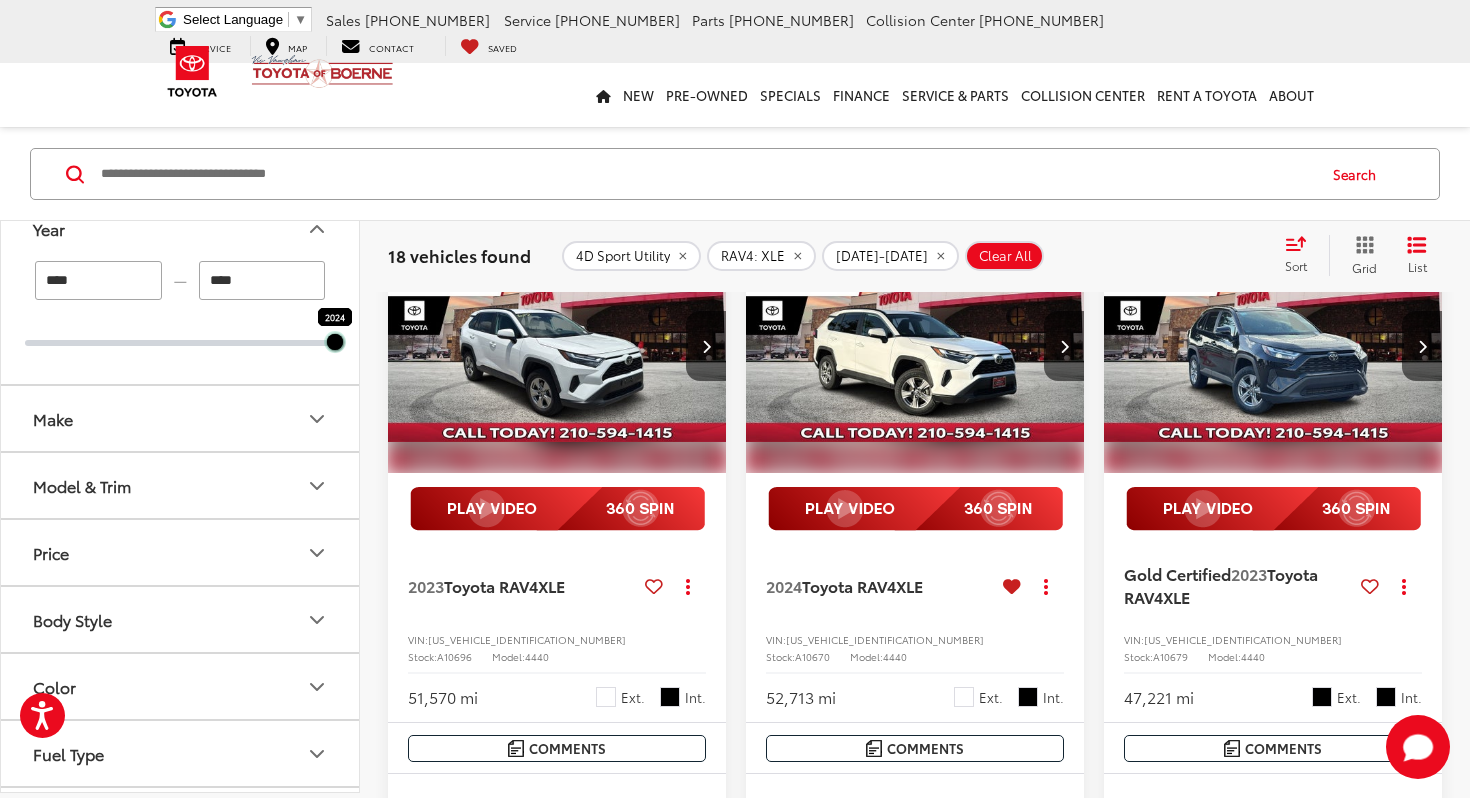drag, startPoint x: 281, startPoint y: 340, endPoint x: 327, endPoint y: 336, distance: 46.173584 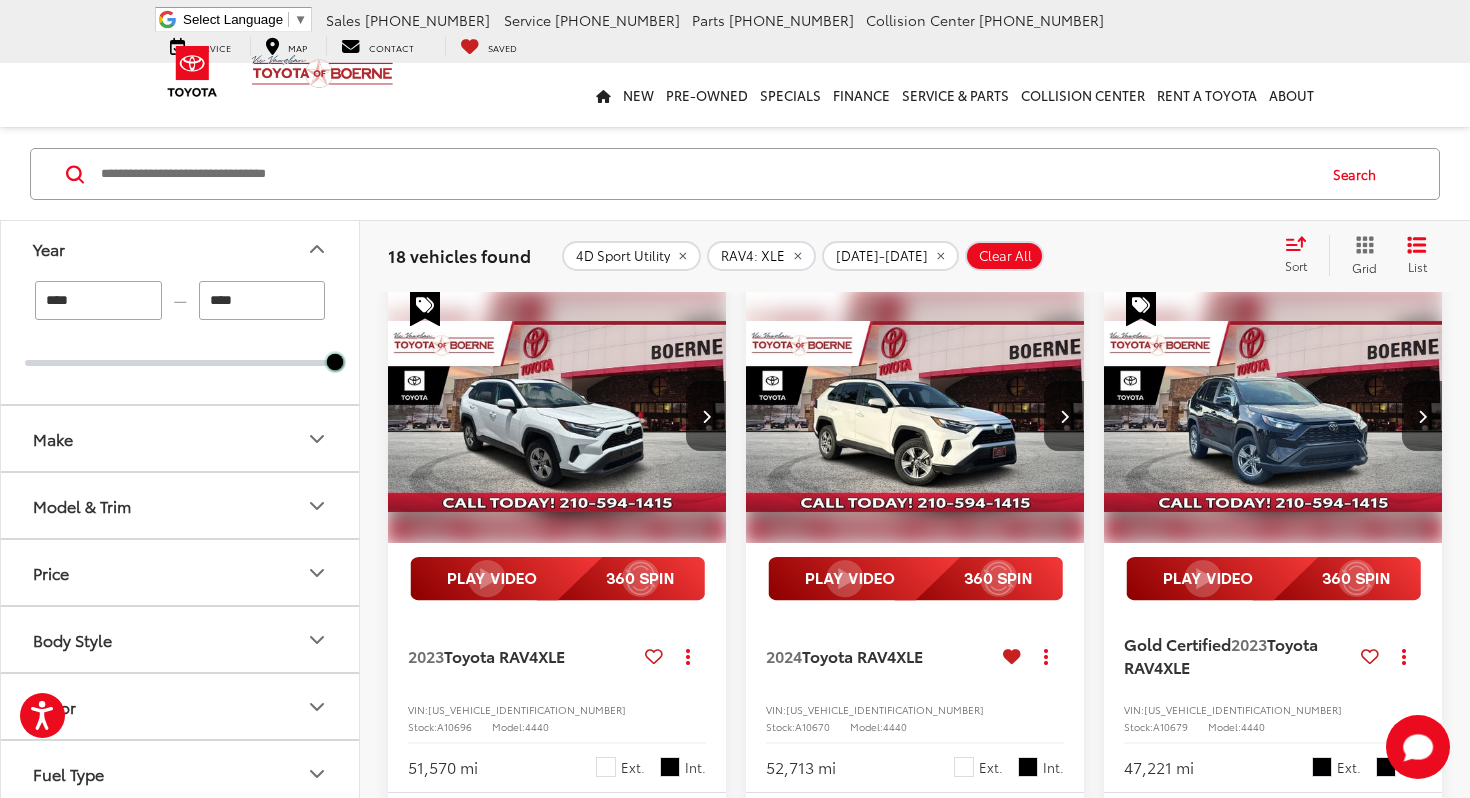 scroll, scrollTop: 76, scrollLeft: 0, axis: vertical 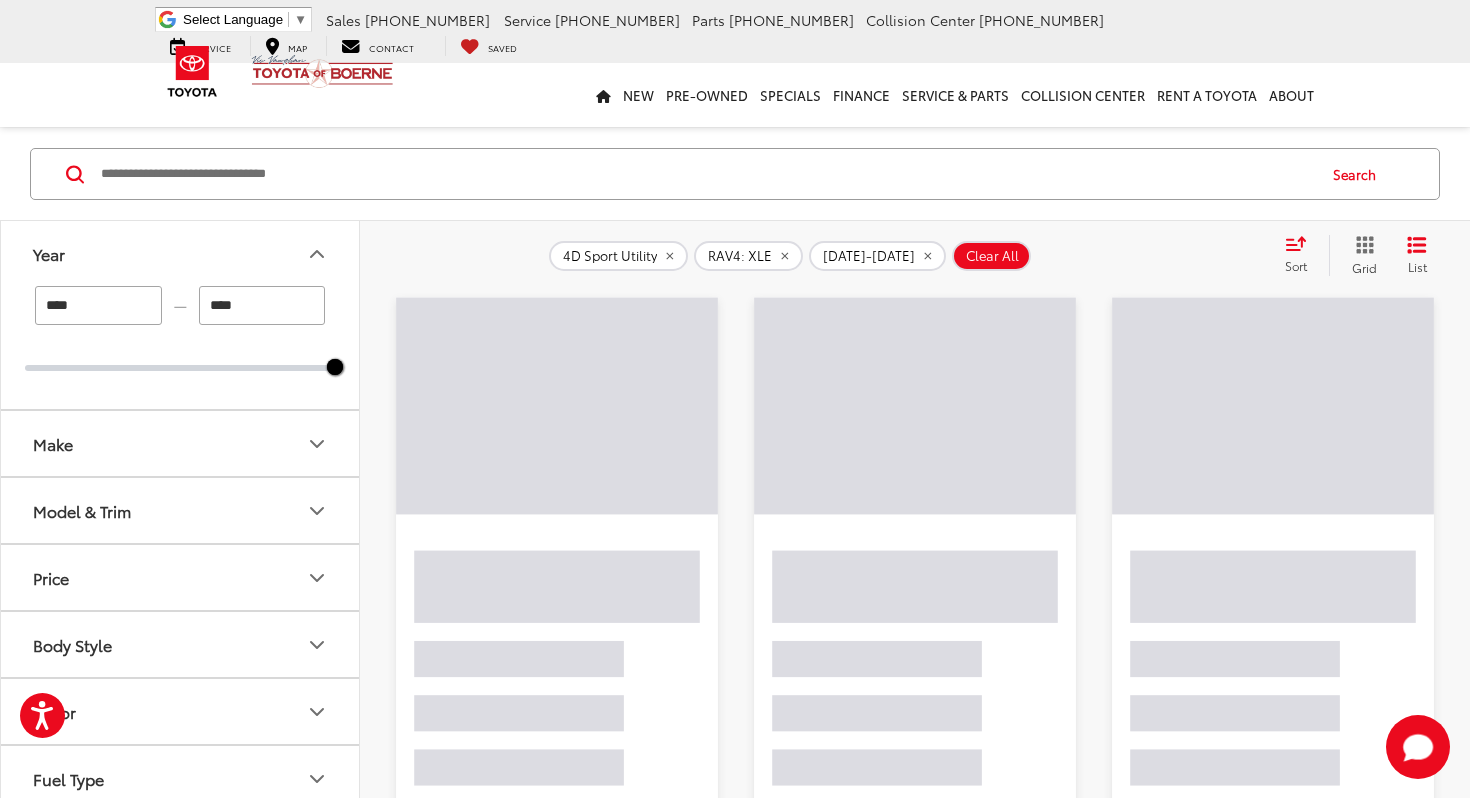 click on "Year" at bounding box center [181, 253] 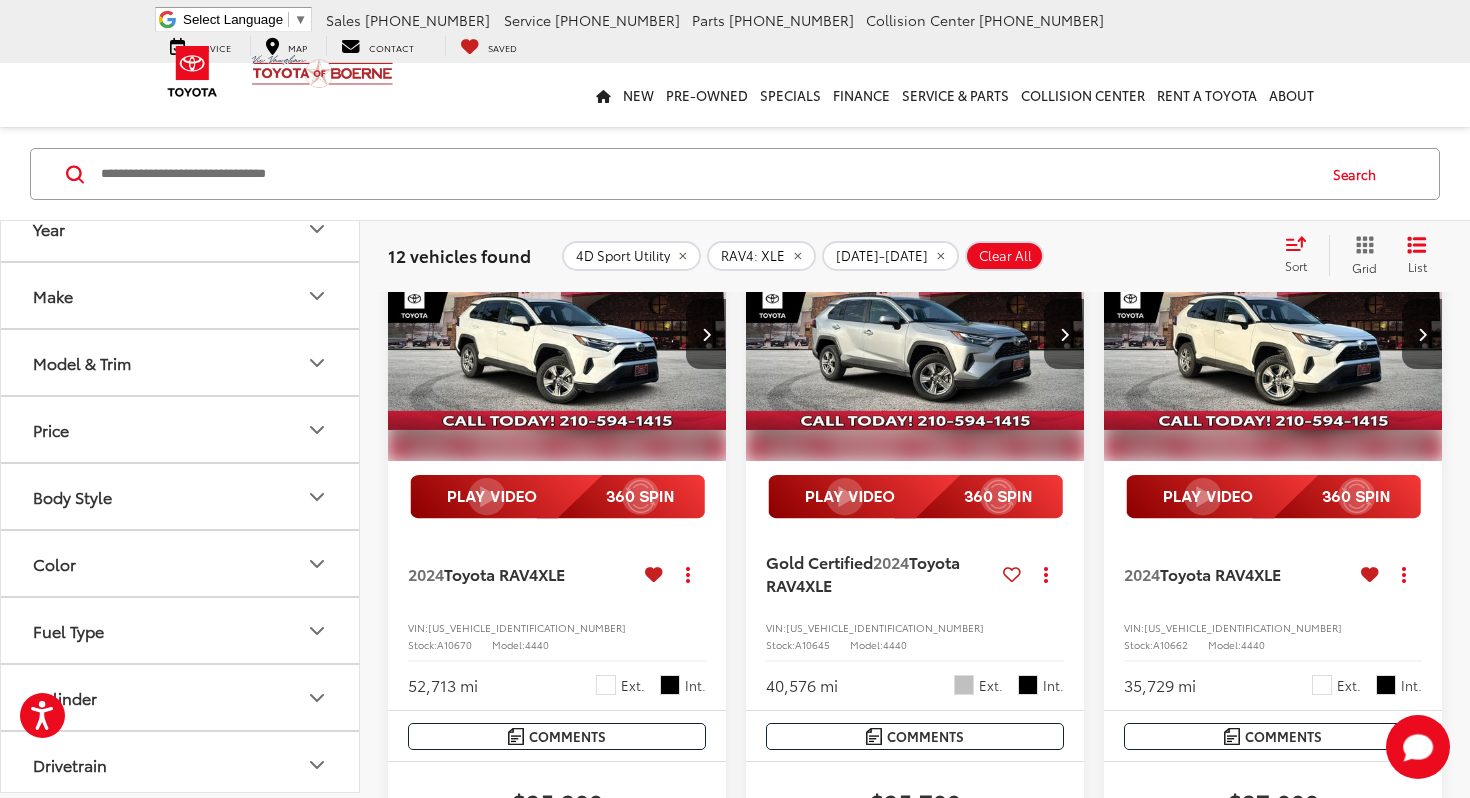 scroll, scrollTop: 164, scrollLeft: 0, axis: vertical 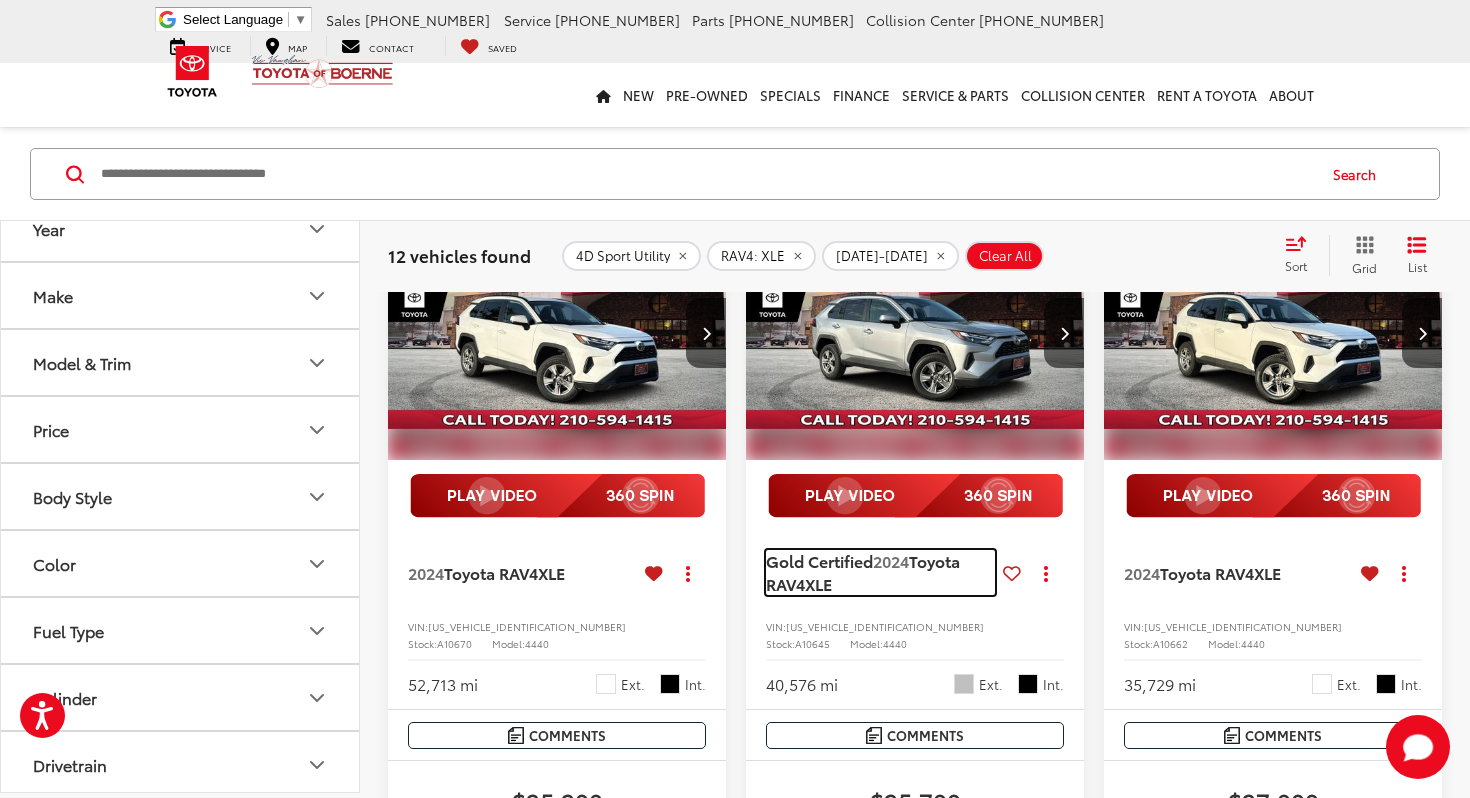 click on "Gold Certified" at bounding box center (819, 560) 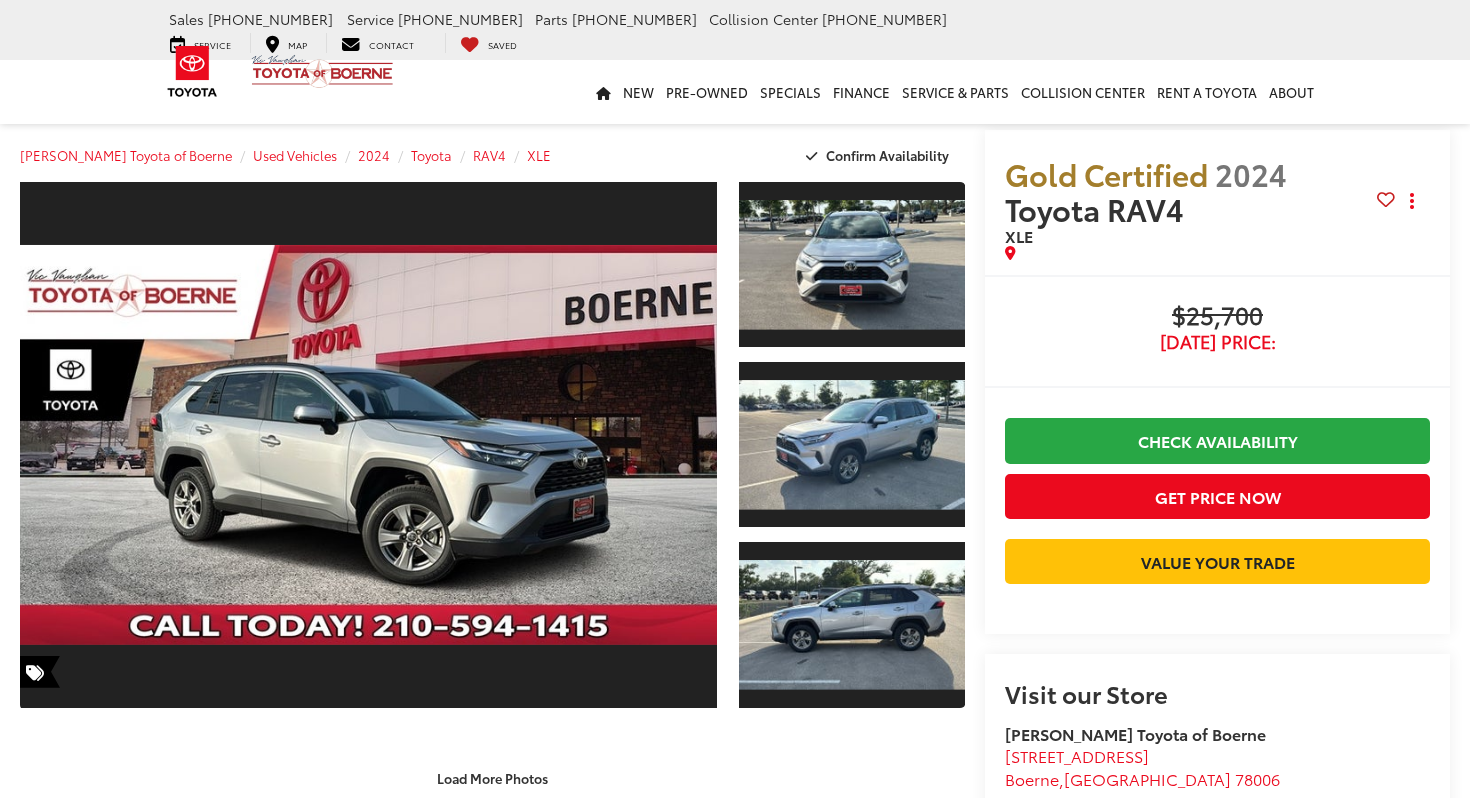 scroll, scrollTop: 0, scrollLeft: 0, axis: both 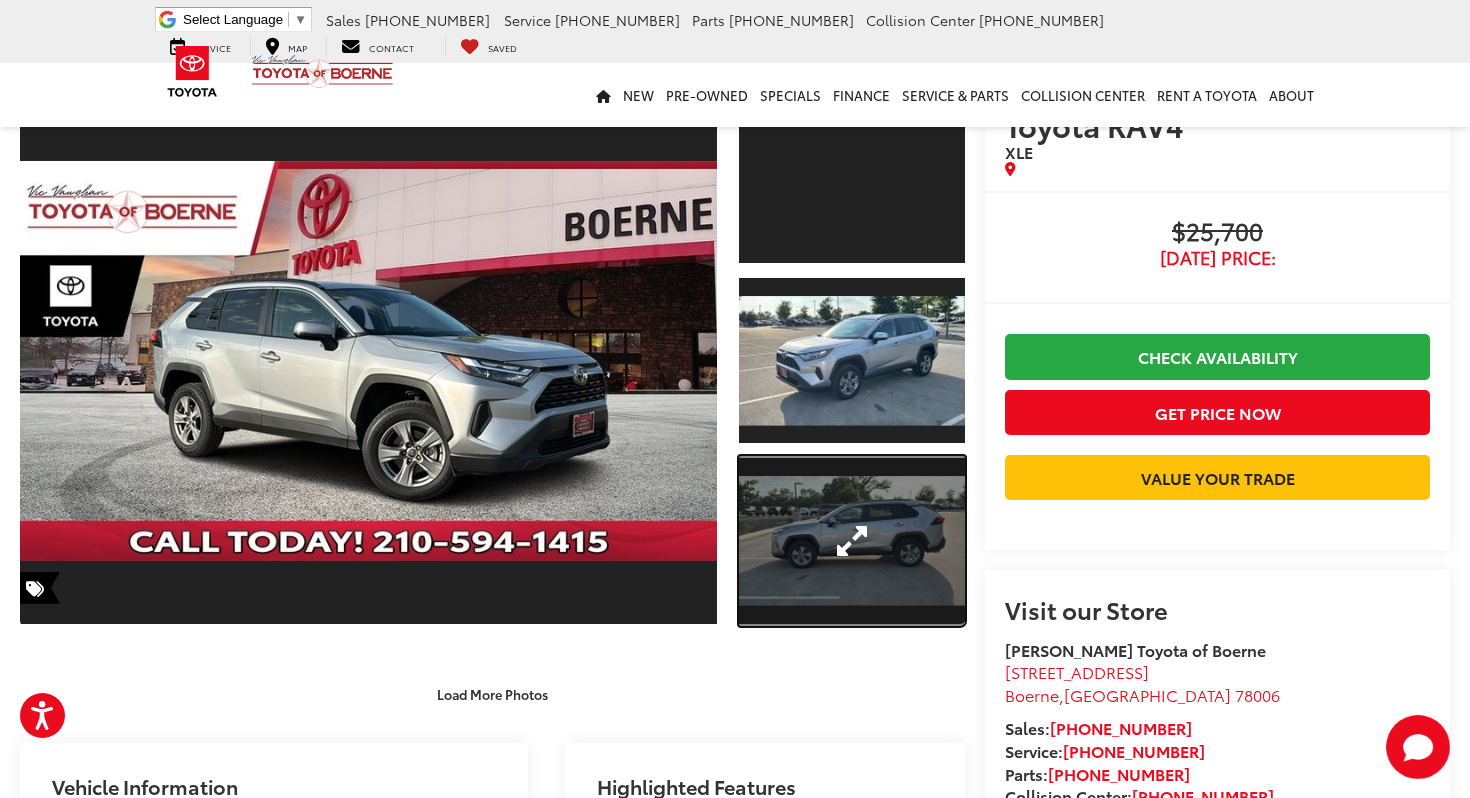 click at bounding box center (852, 540) 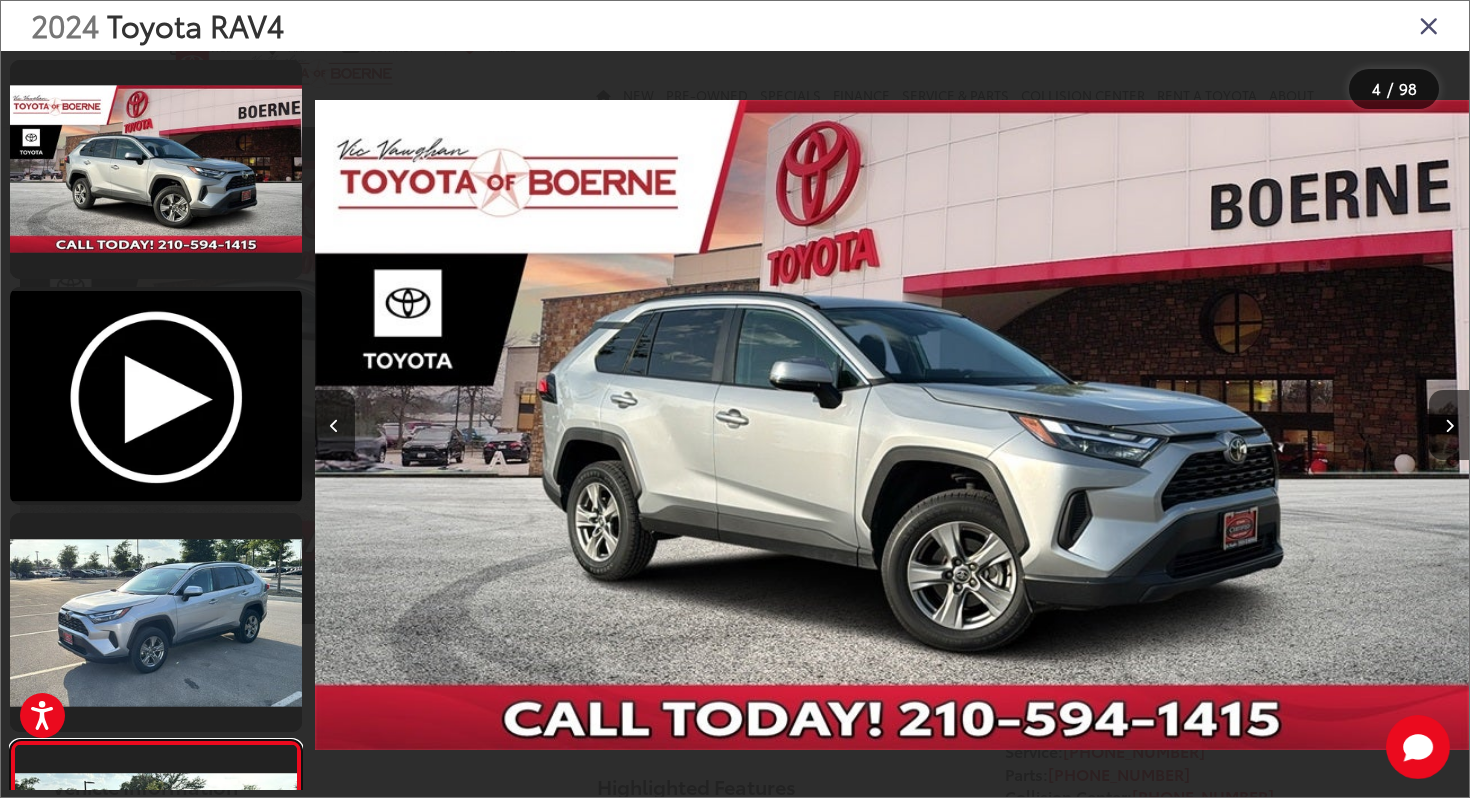 scroll, scrollTop: 315, scrollLeft: 0, axis: vertical 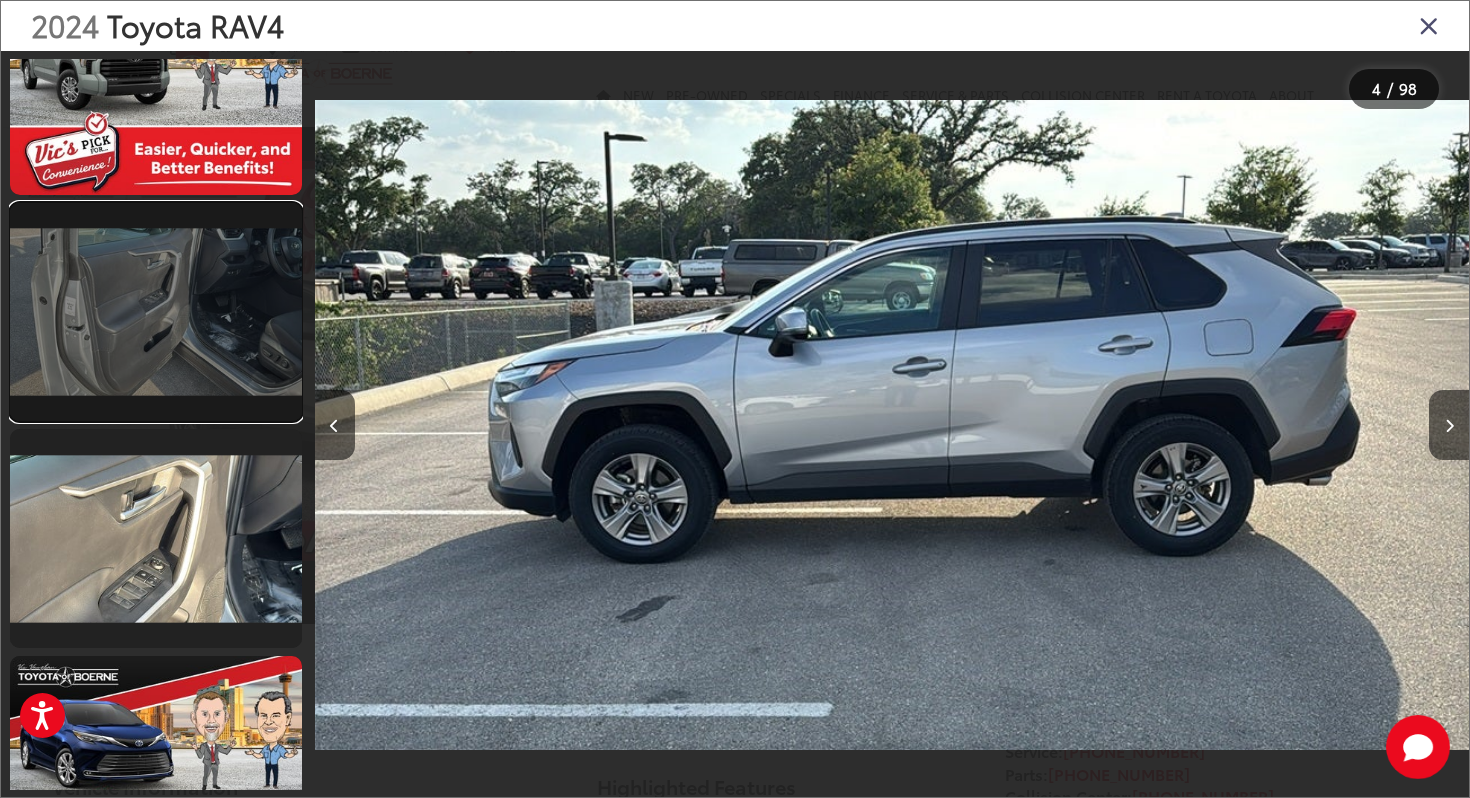click at bounding box center [156, 312] 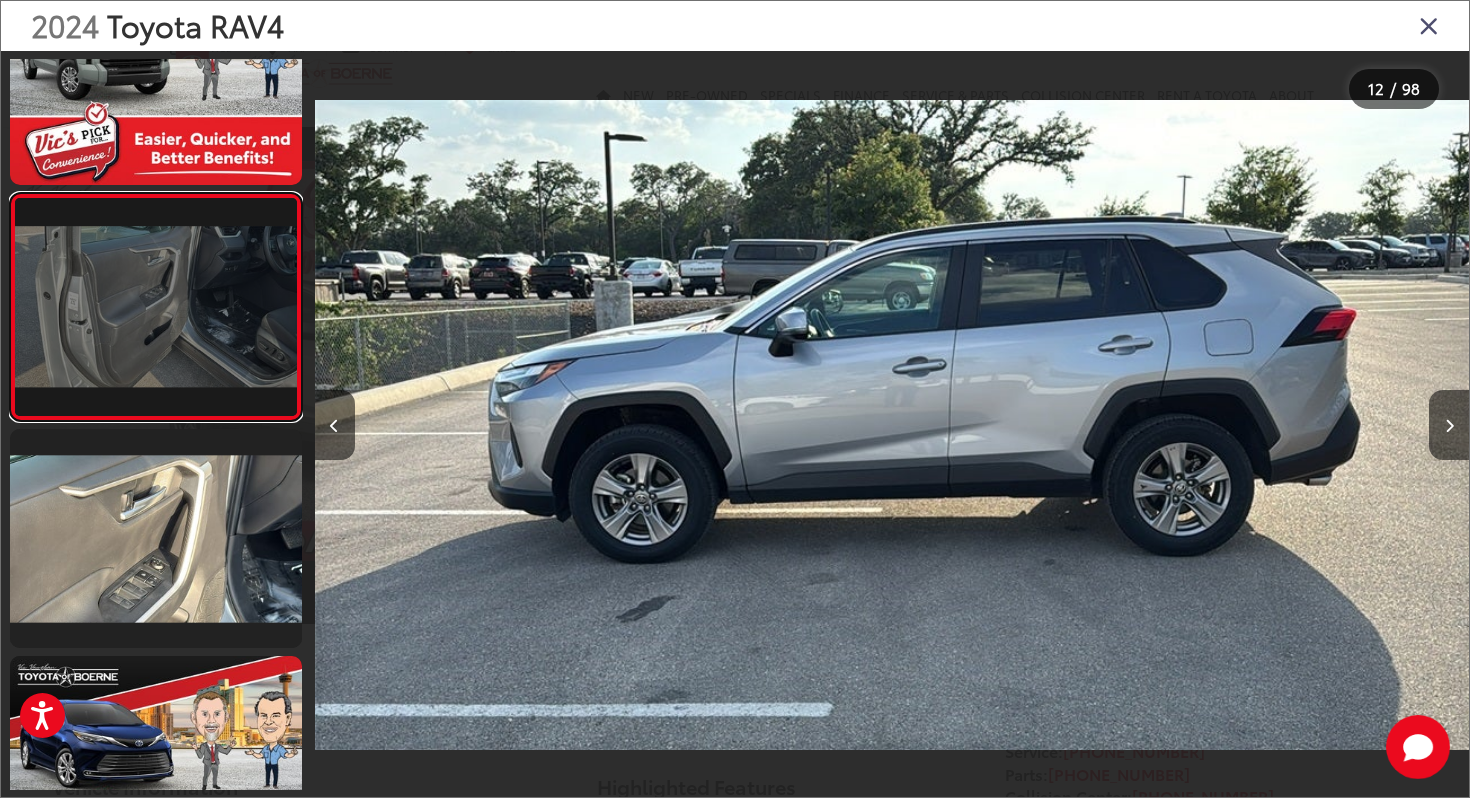 scroll, scrollTop: 2302, scrollLeft: 0, axis: vertical 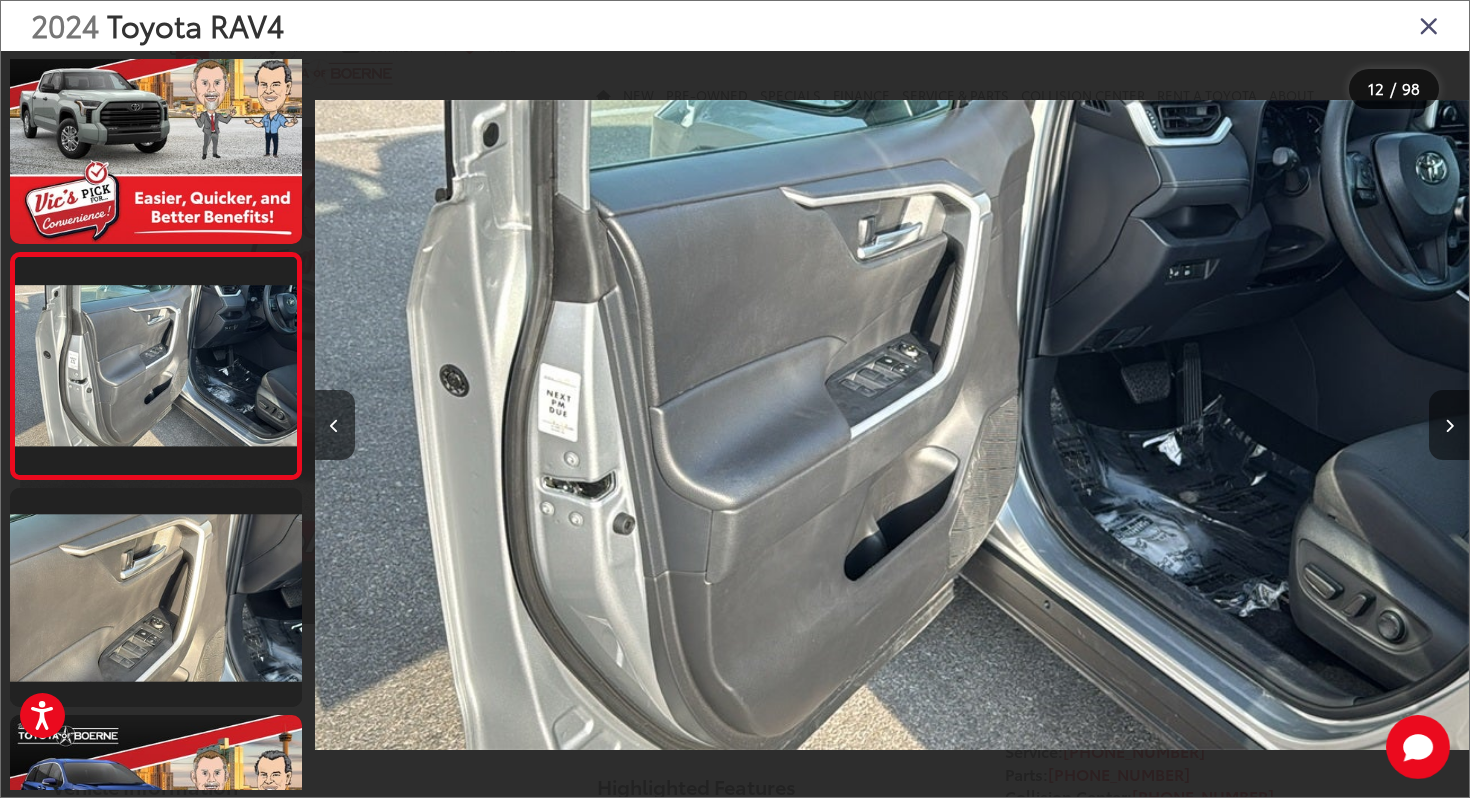click at bounding box center [1449, 425] 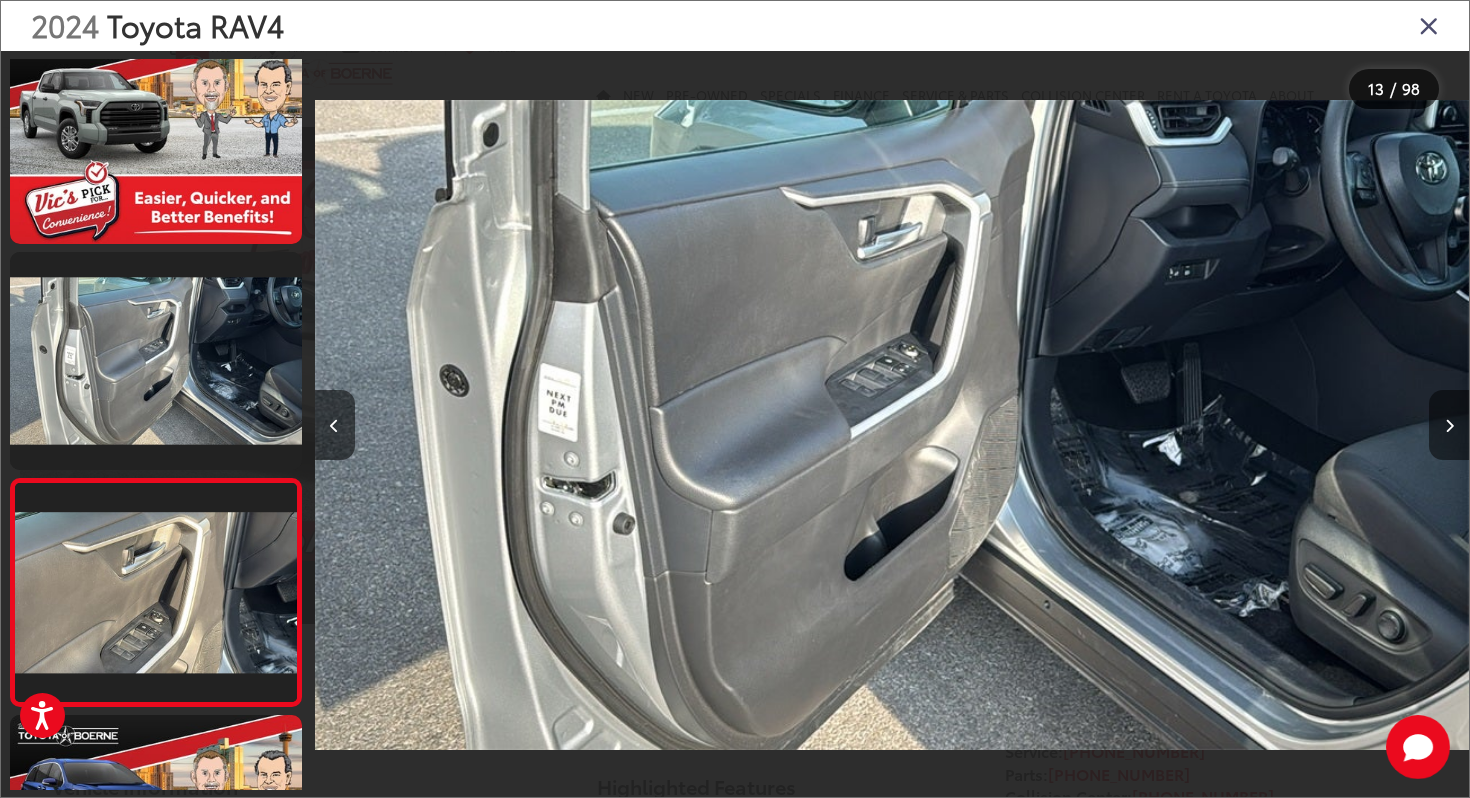 scroll, scrollTop: 0, scrollLeft: 12929, axis: horizontal 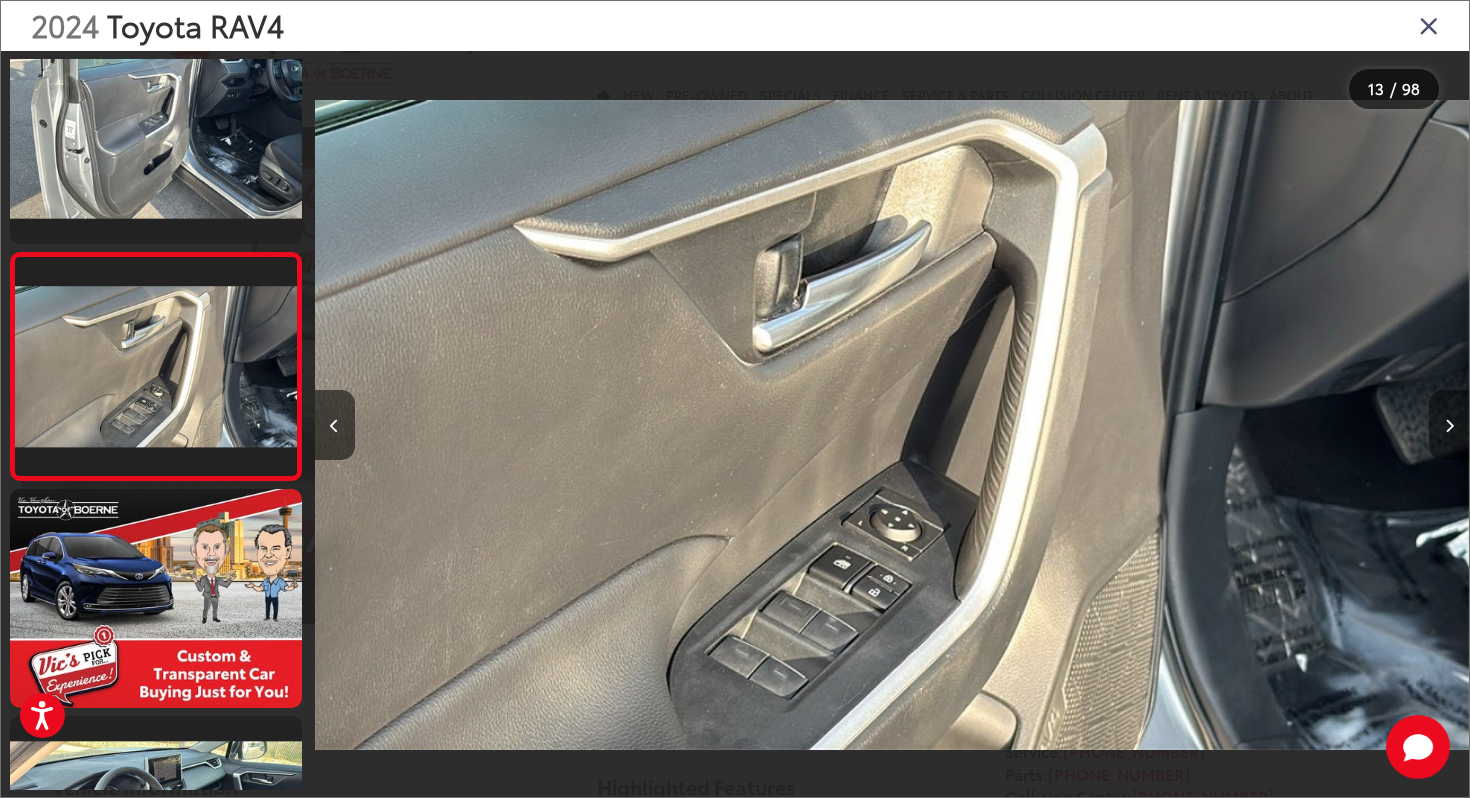 click at bounding box center (1449, 425) 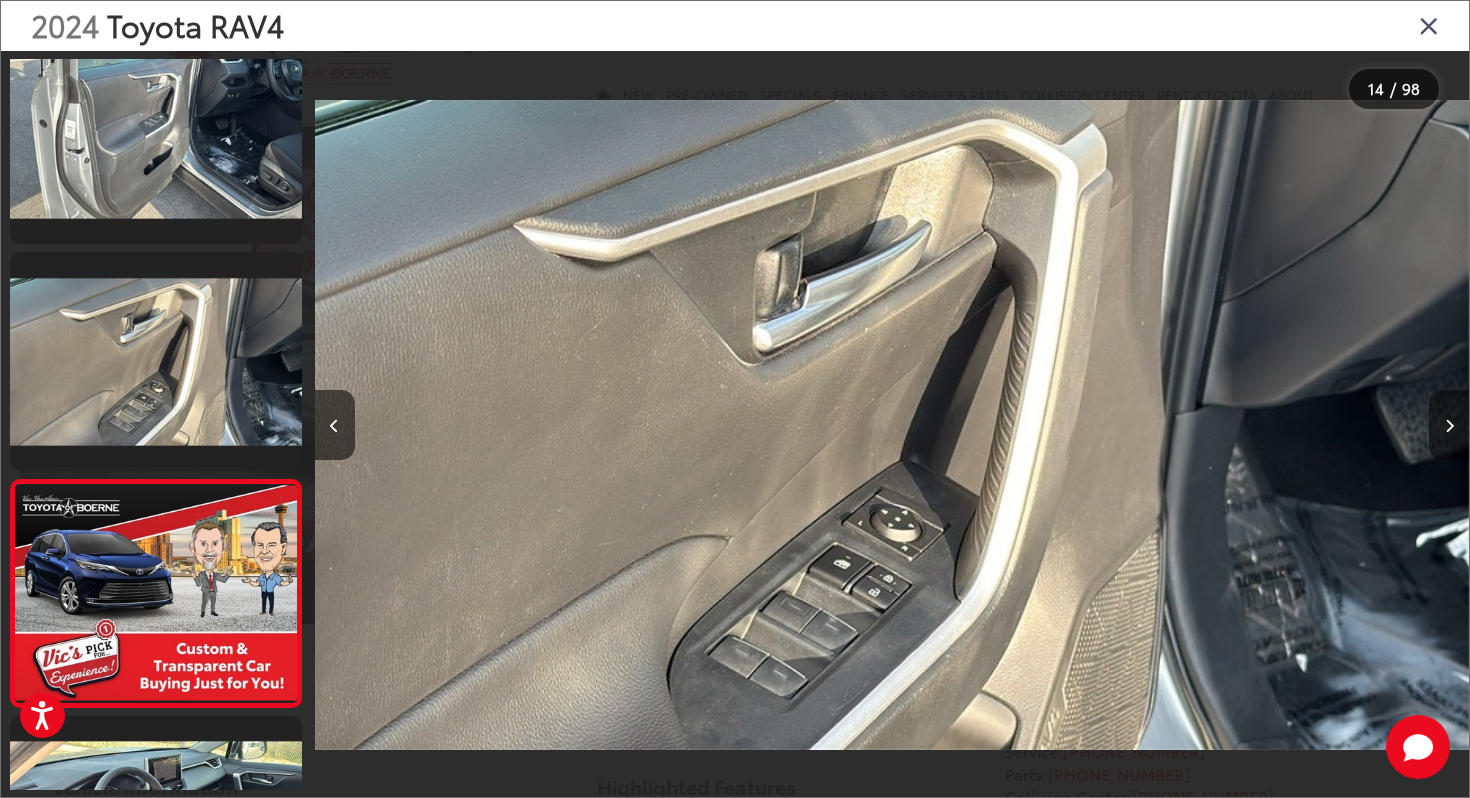scroll, scrollTop: 0, scrollLeft: 14120, axis: horizontal 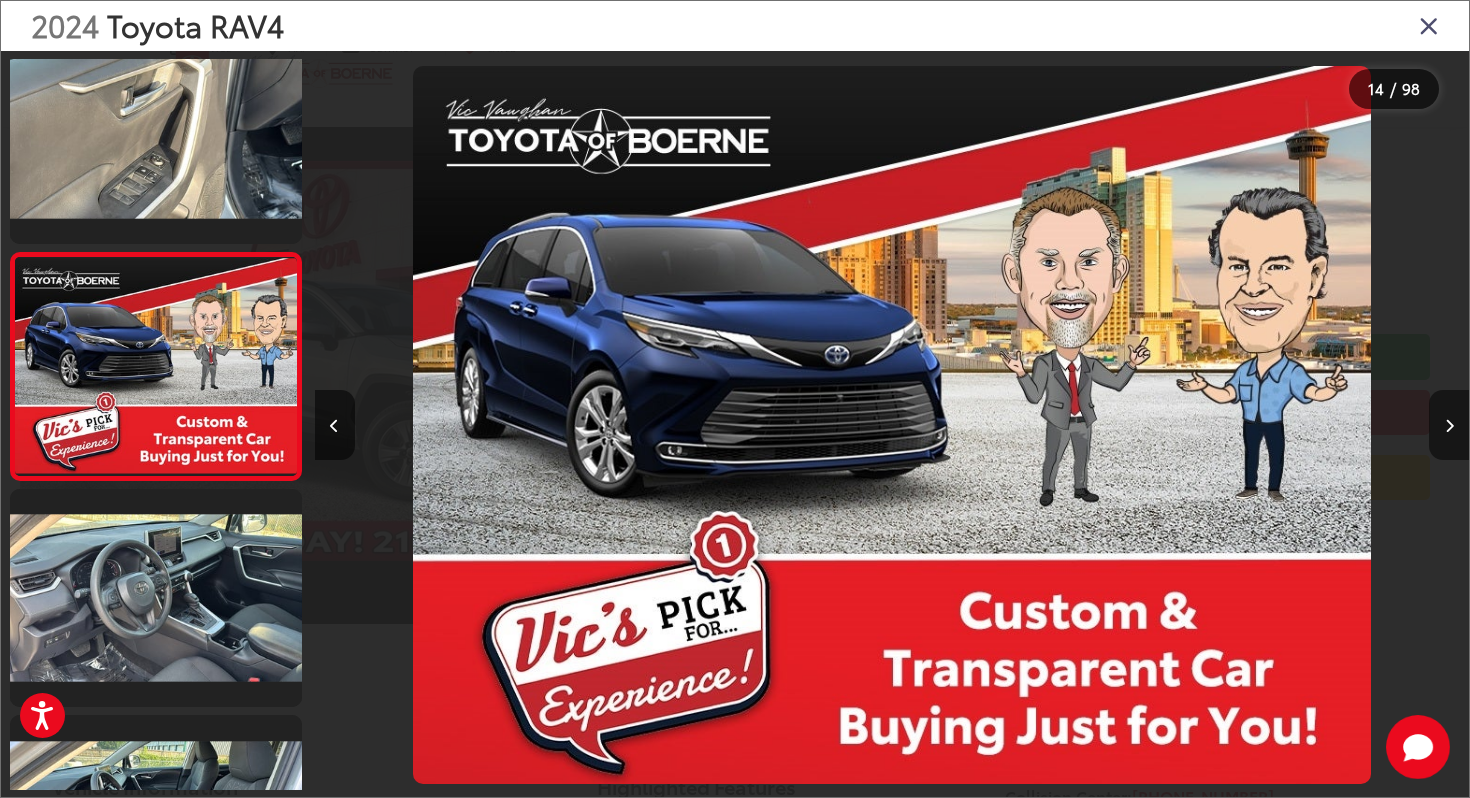 click at bounding box center [1449, 425] 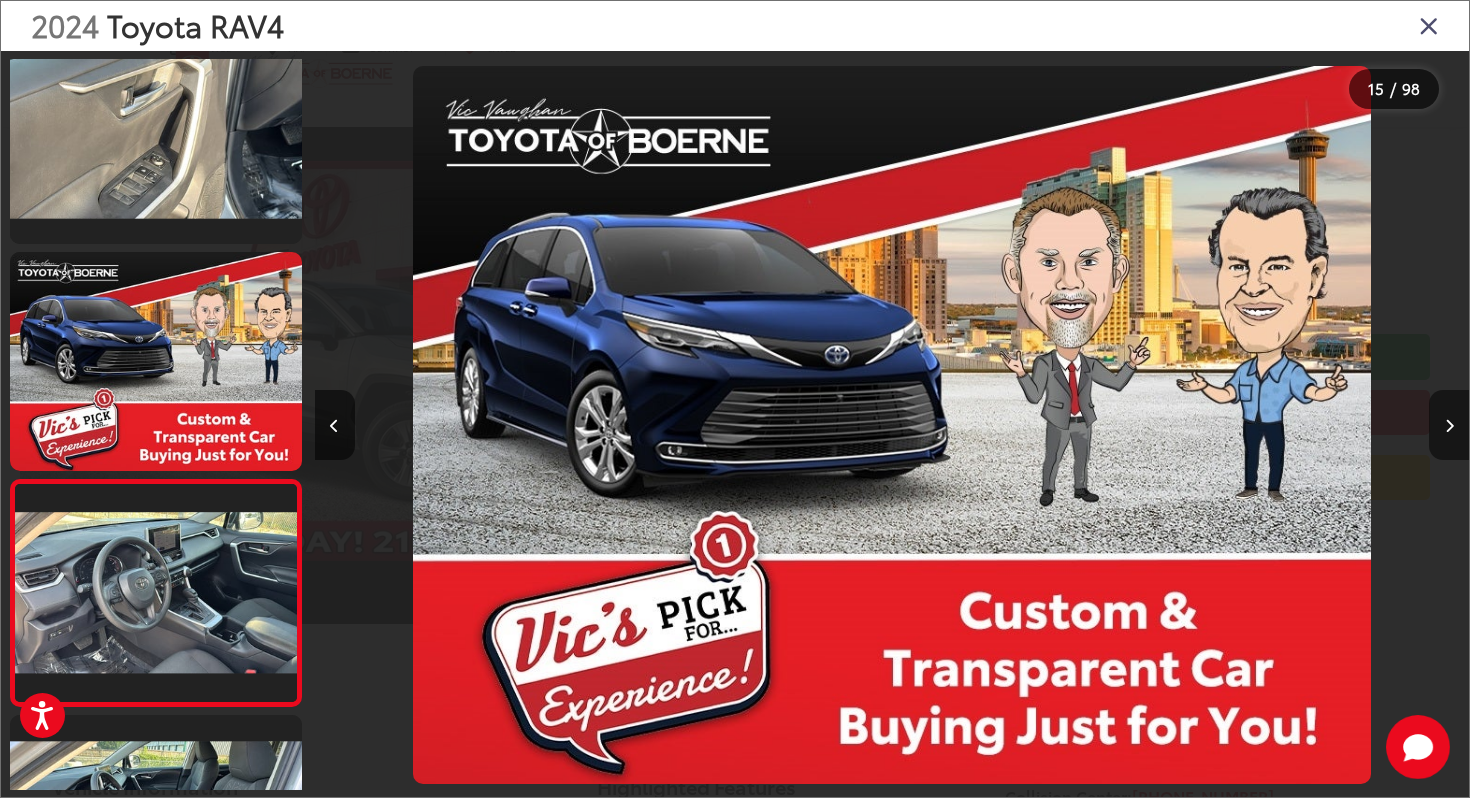 scroll, scrollTop: 0, scrollLeft: 15275, axis: horizontal 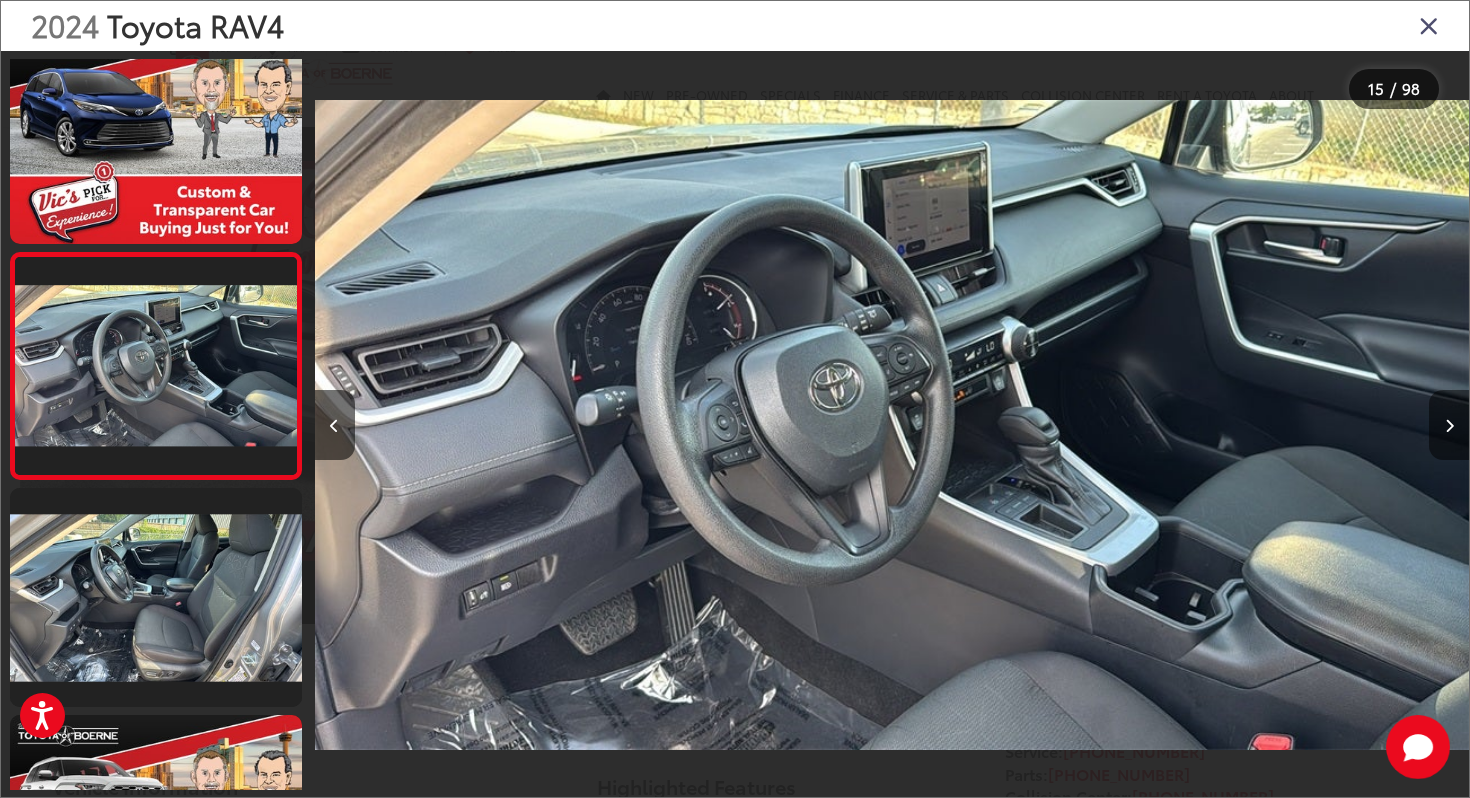 click at bounding box center (1449, 425) 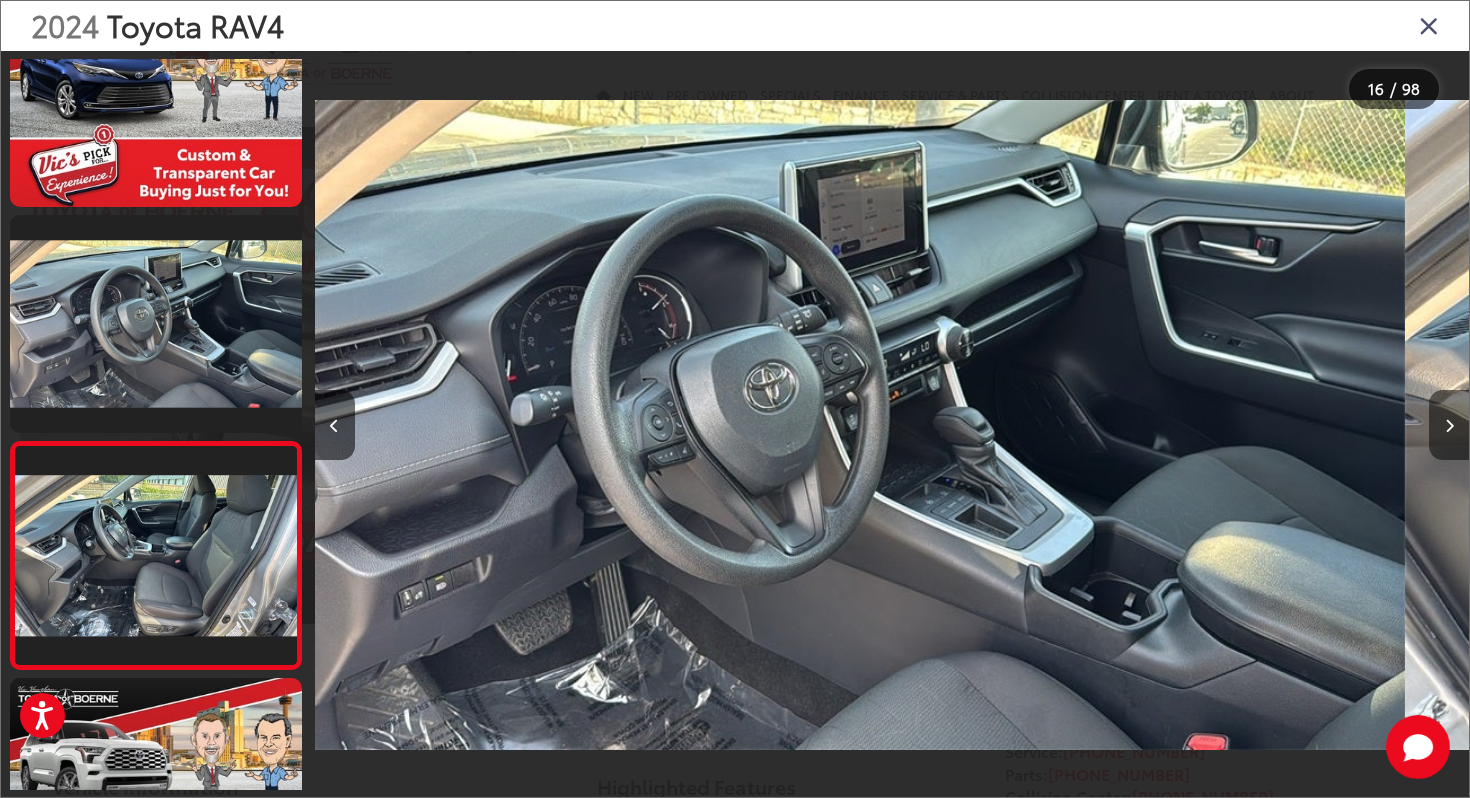 scroll, scrollTop: 3137, scrollLeft: 0, axis: vertical 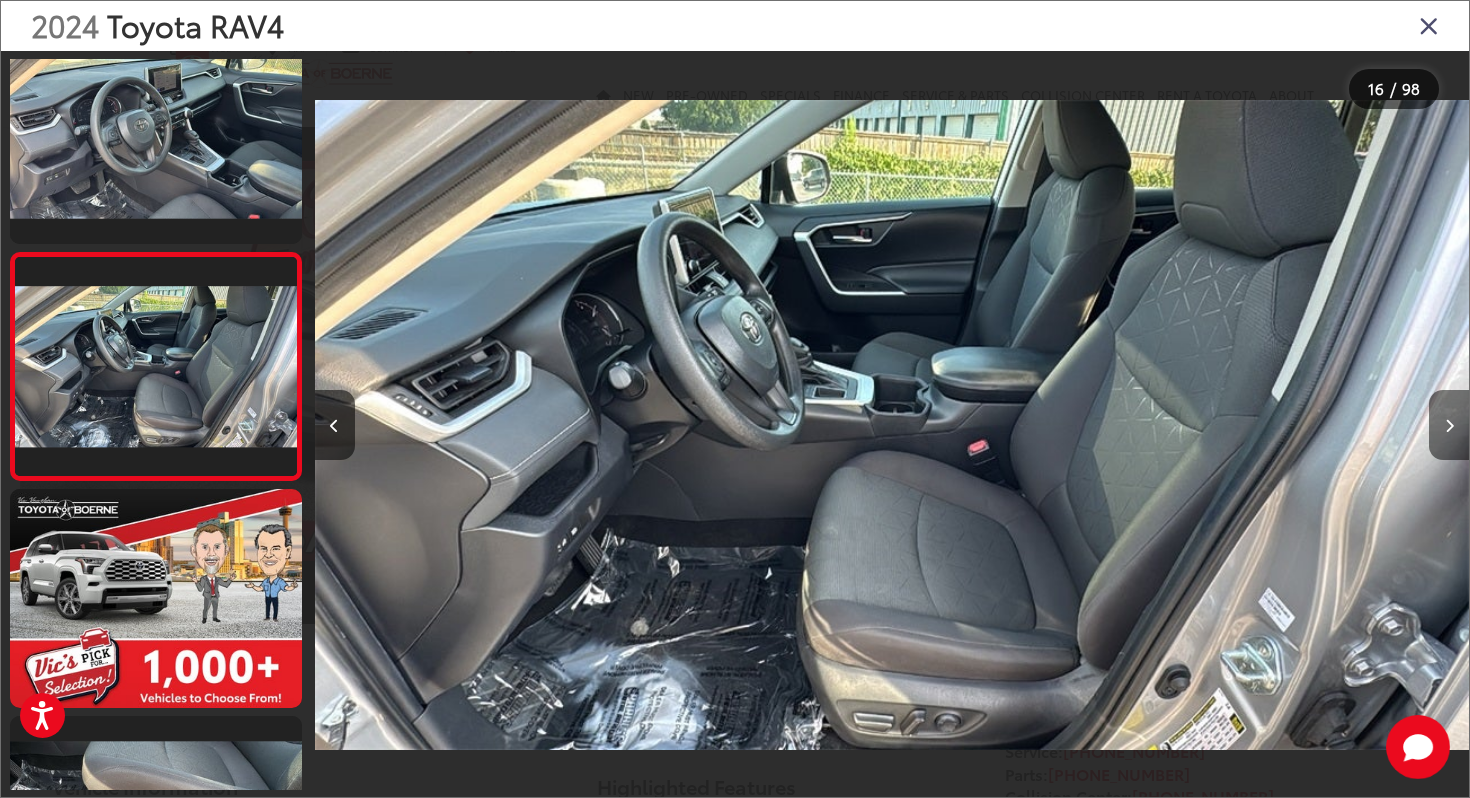 click at bounding box center [1449, 425] 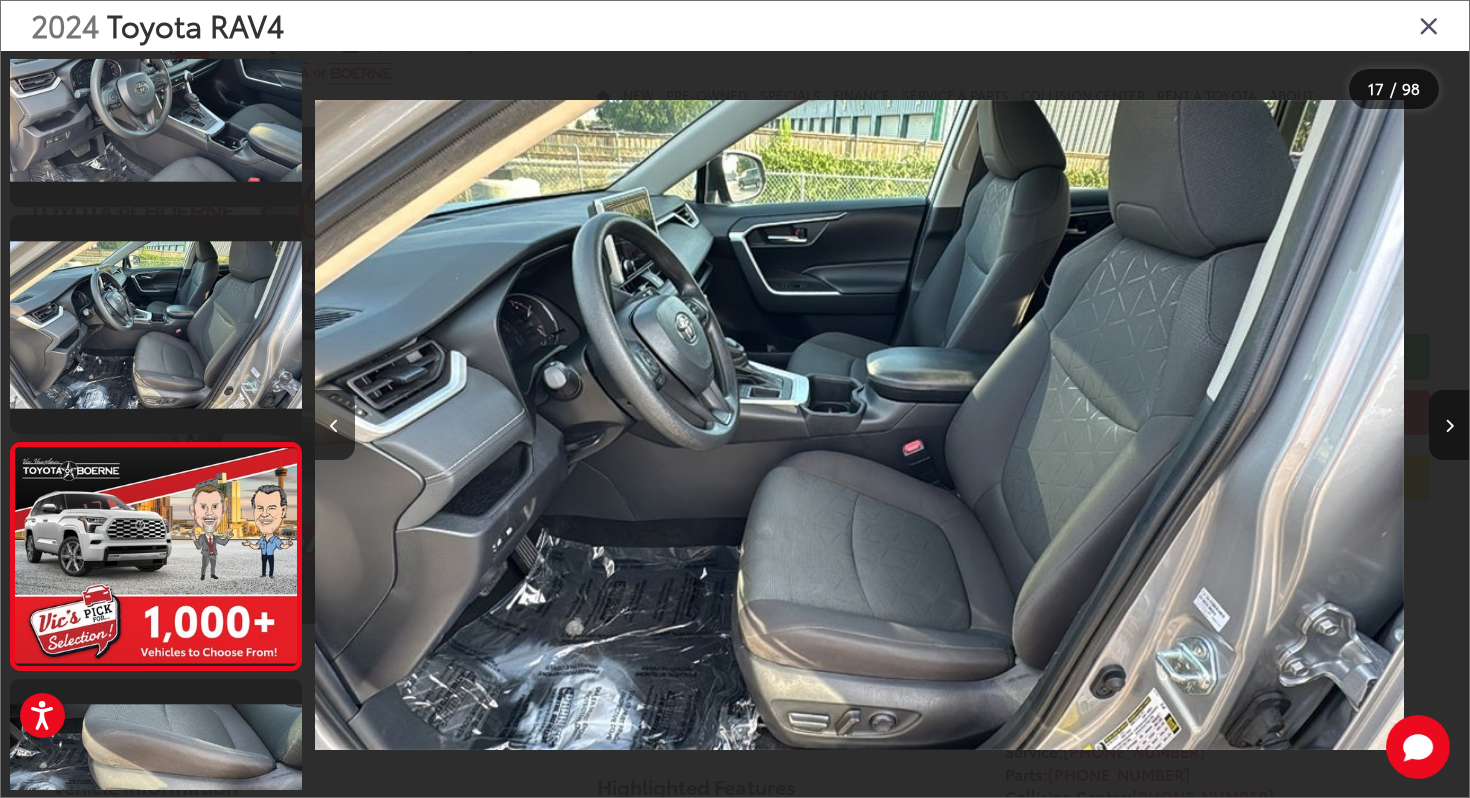 scroll, scrollTop: 3363, scrollLeft: 0, axis: vertical 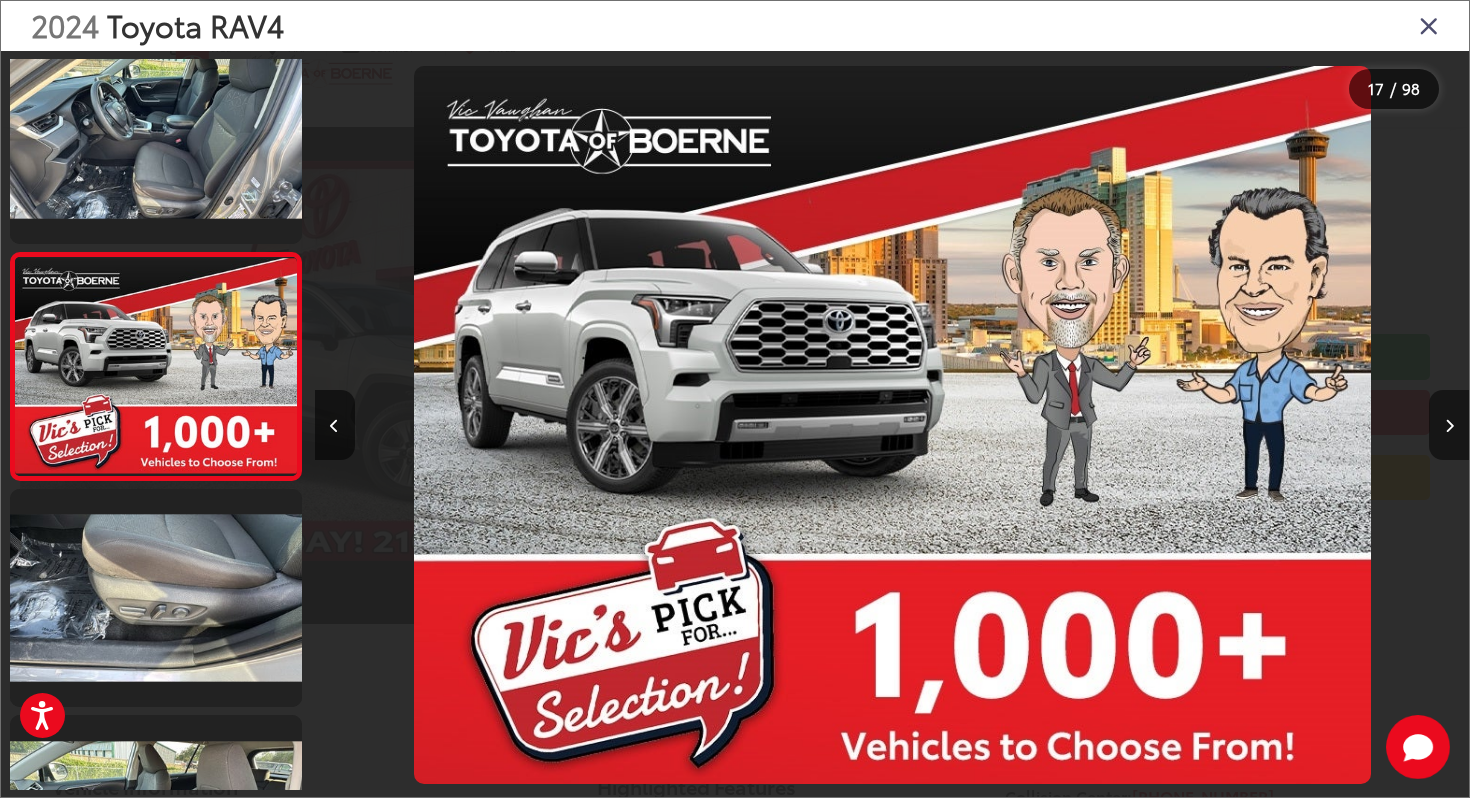 click at bounding box center [1449, 425] 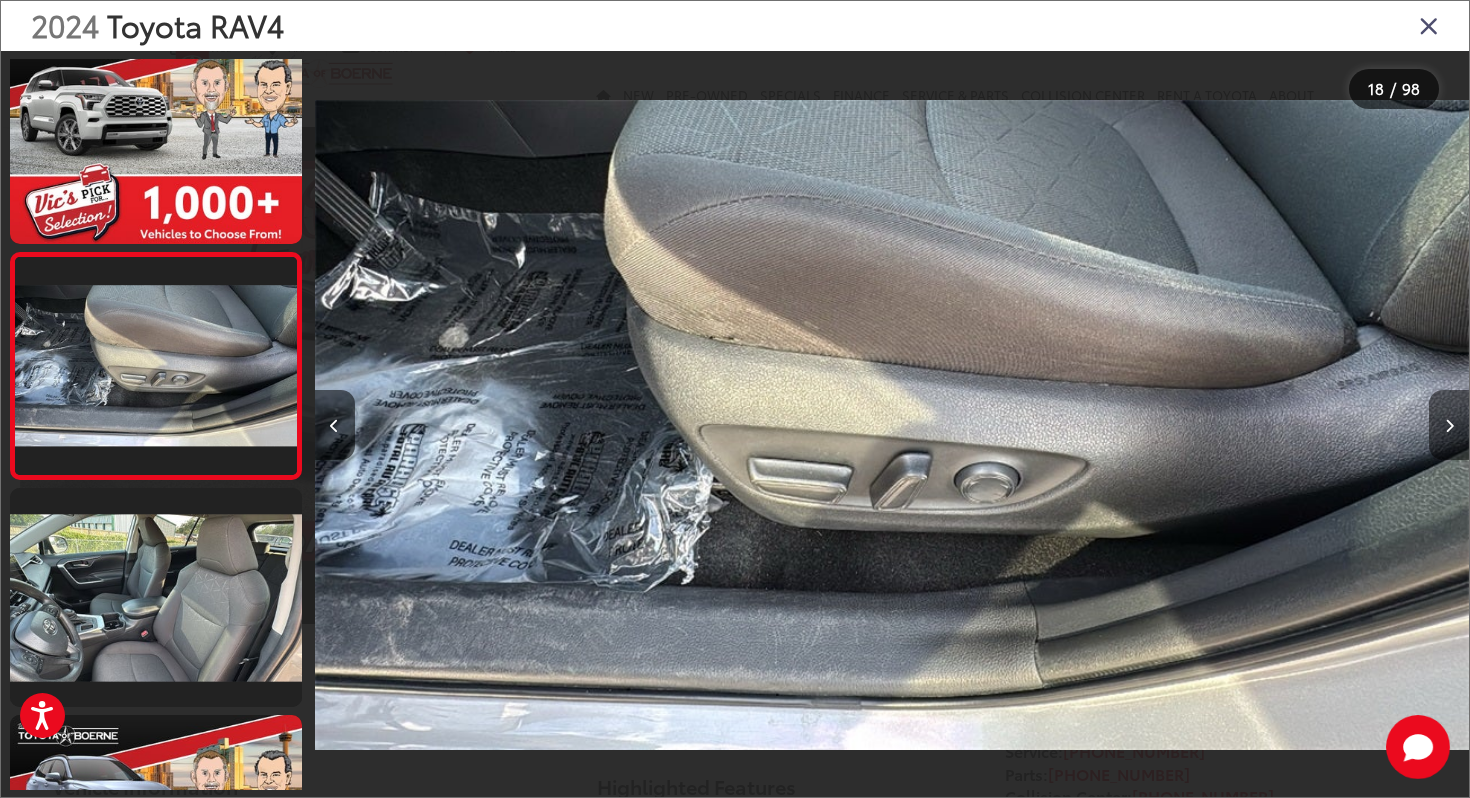 click at bounding box center (1449, 425) 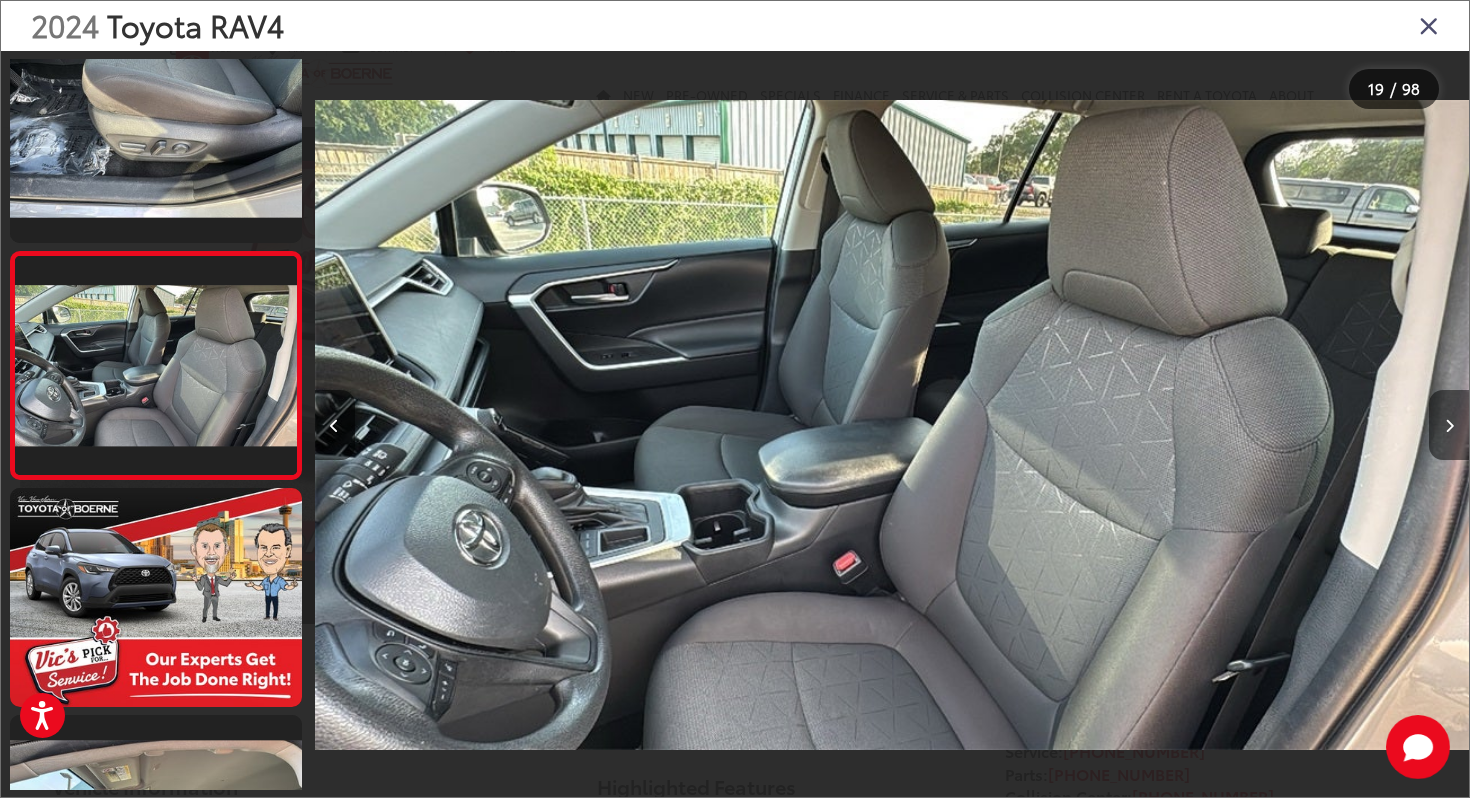 click at bounding box center (1449, 425) 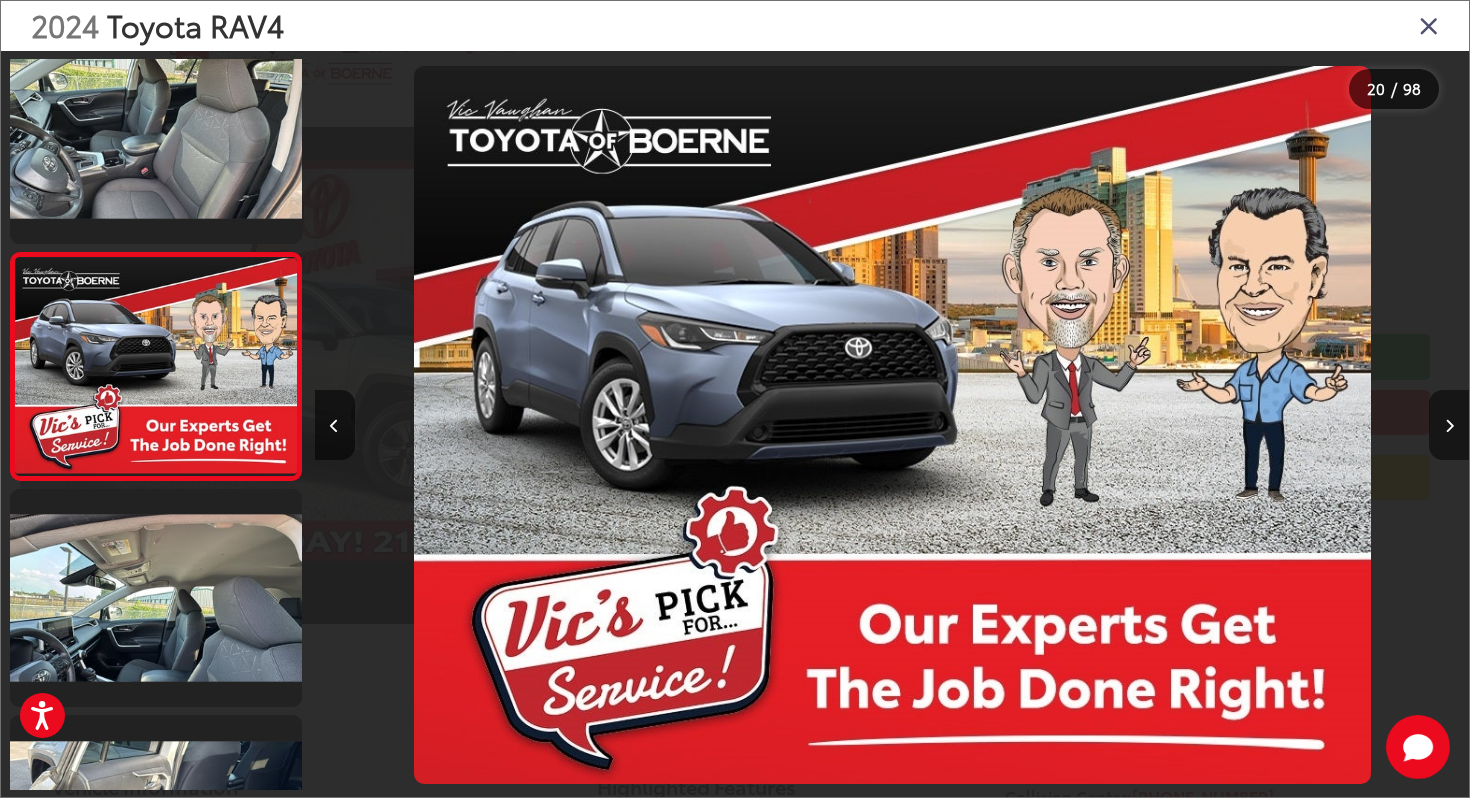 click at bounding box center (1449, 425) 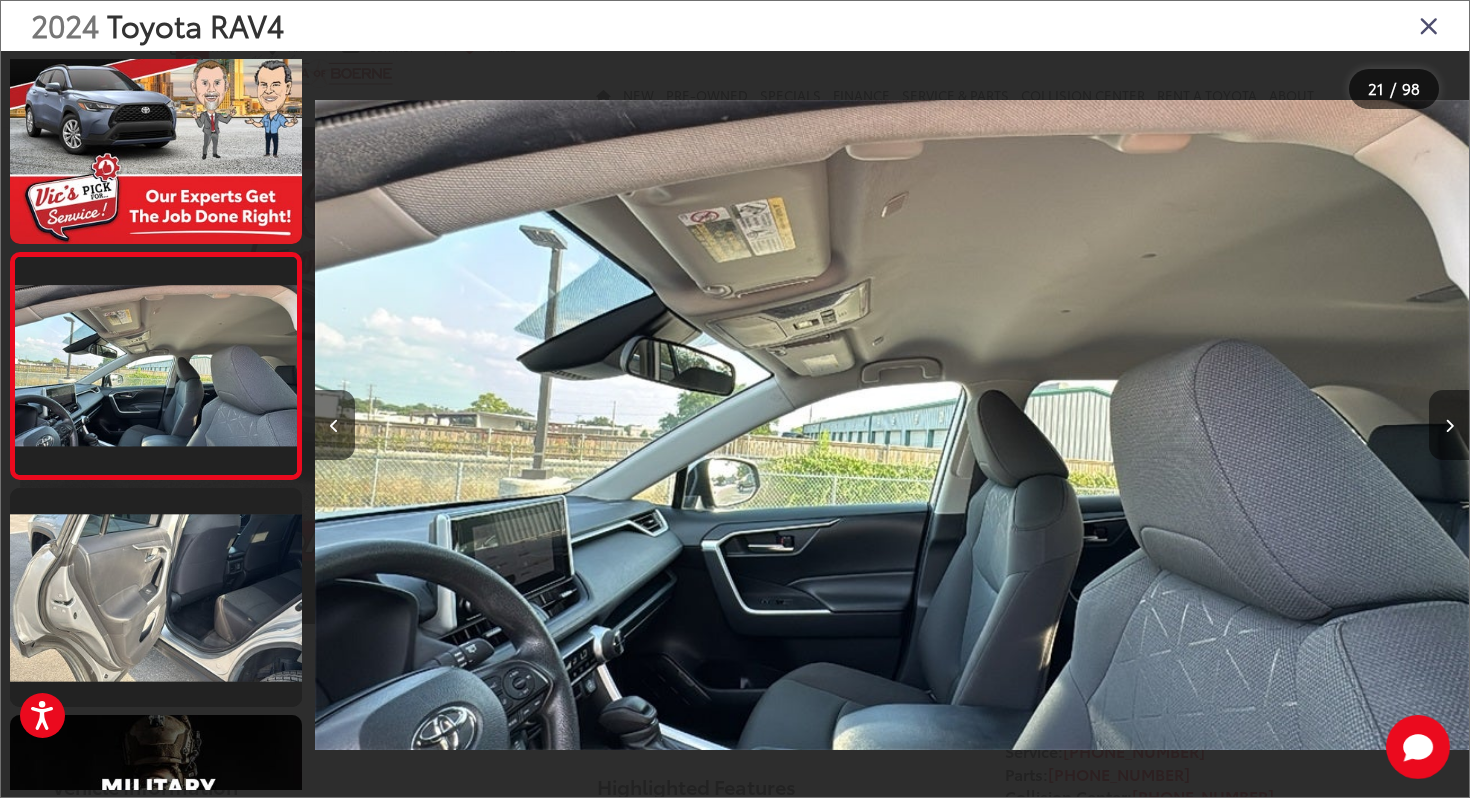 click at bounding box center (1449, 425) 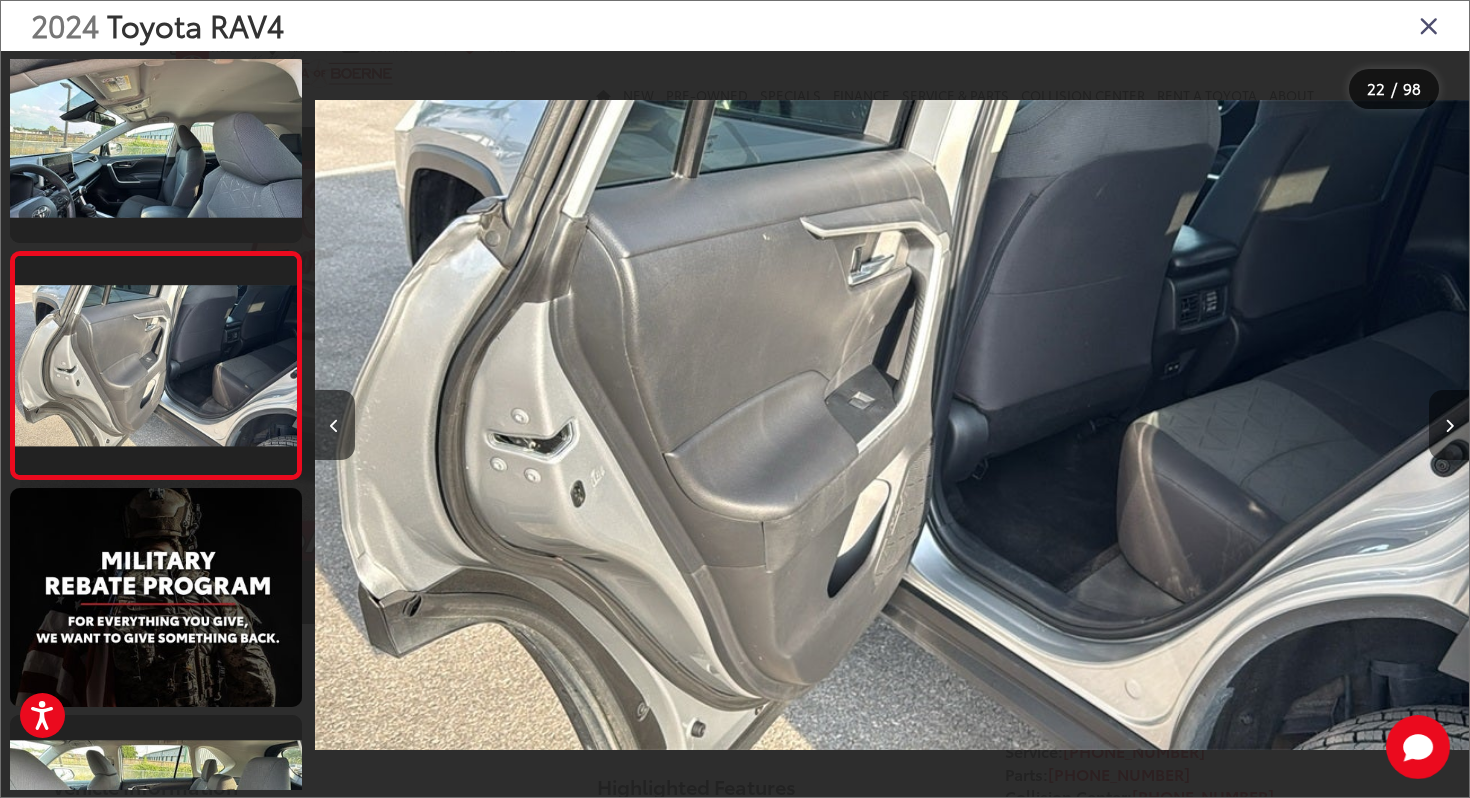 click at bounding box center (1449, 425) 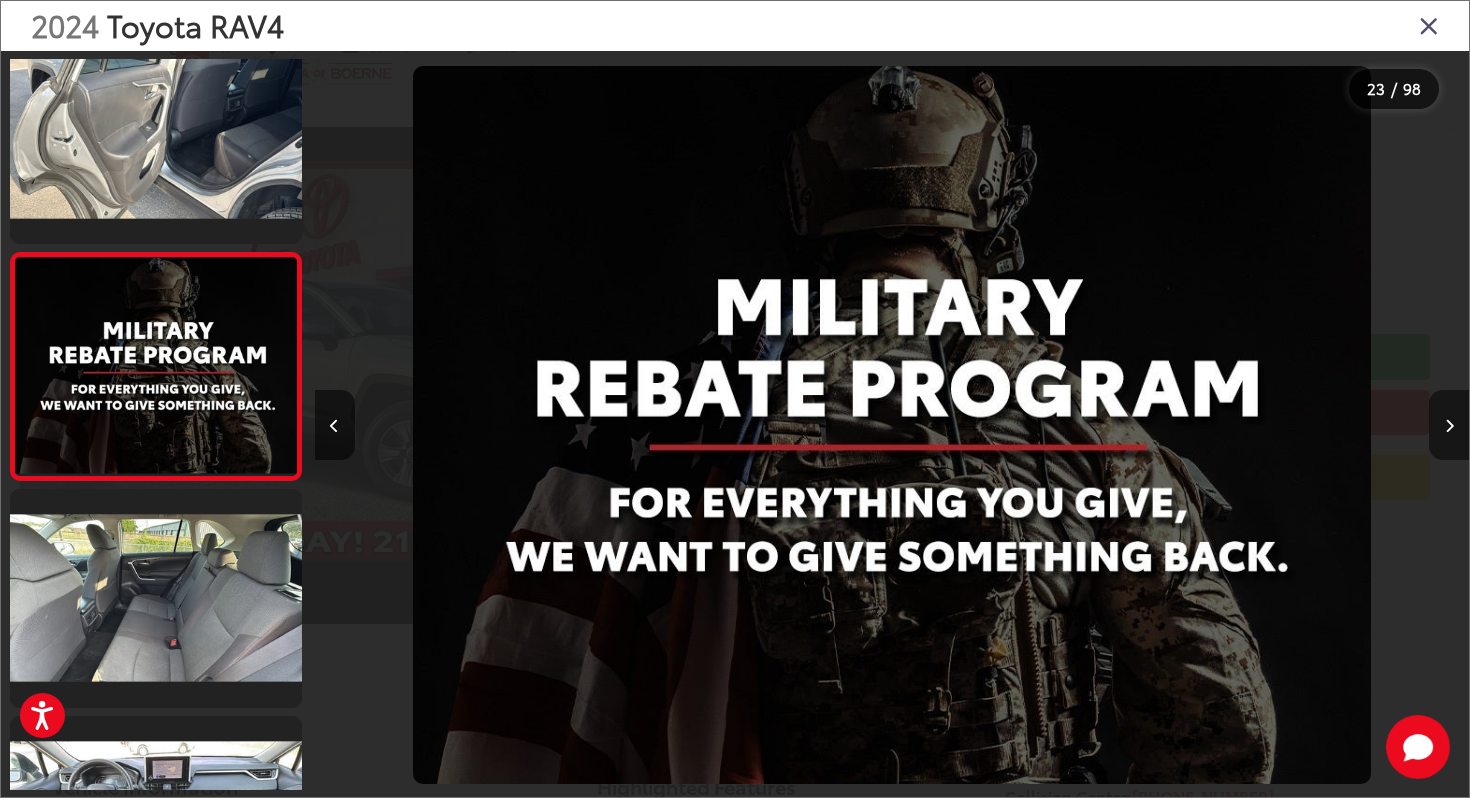 click at bounding box center [1449, 425] 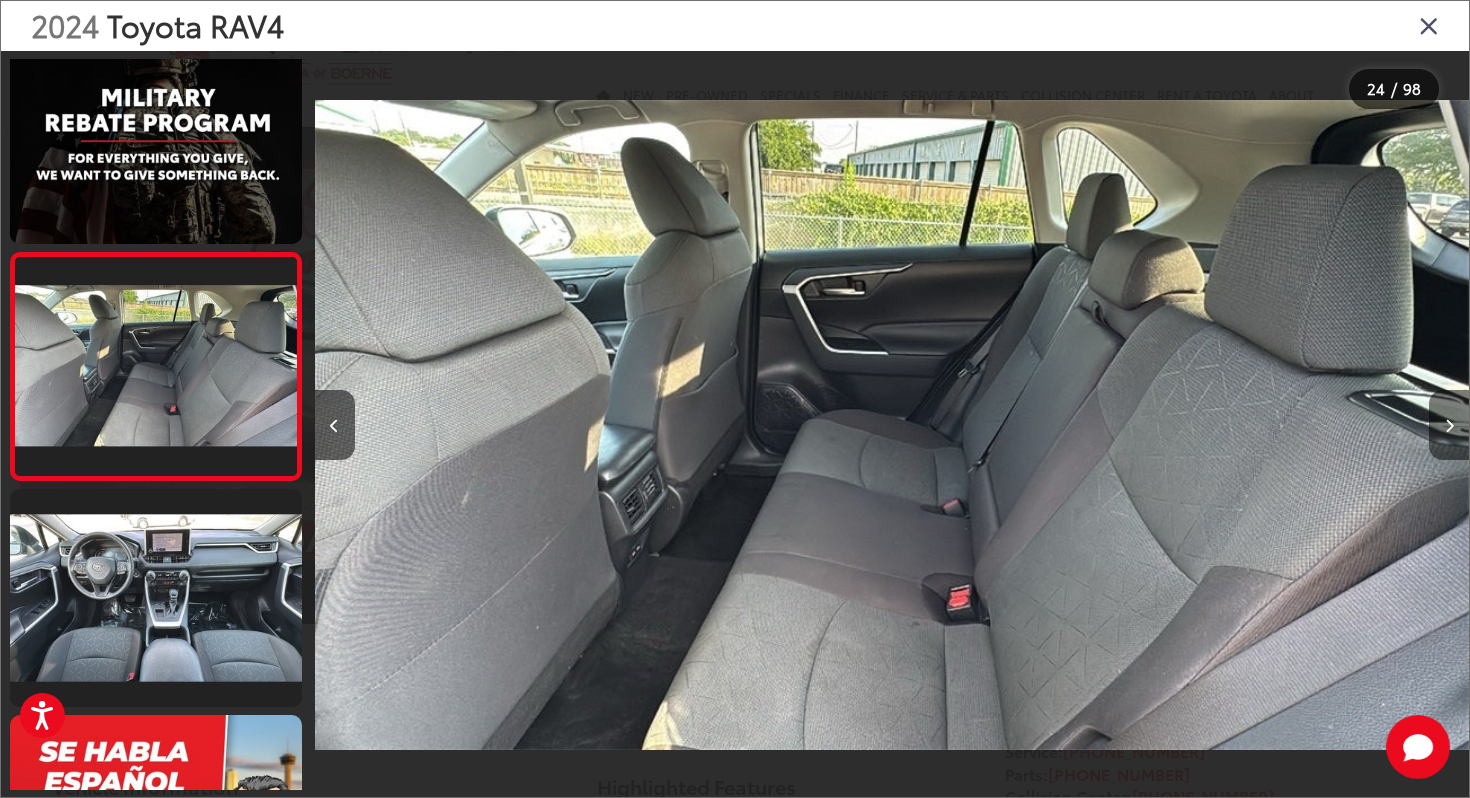 click at bounding box center [1449, 425] 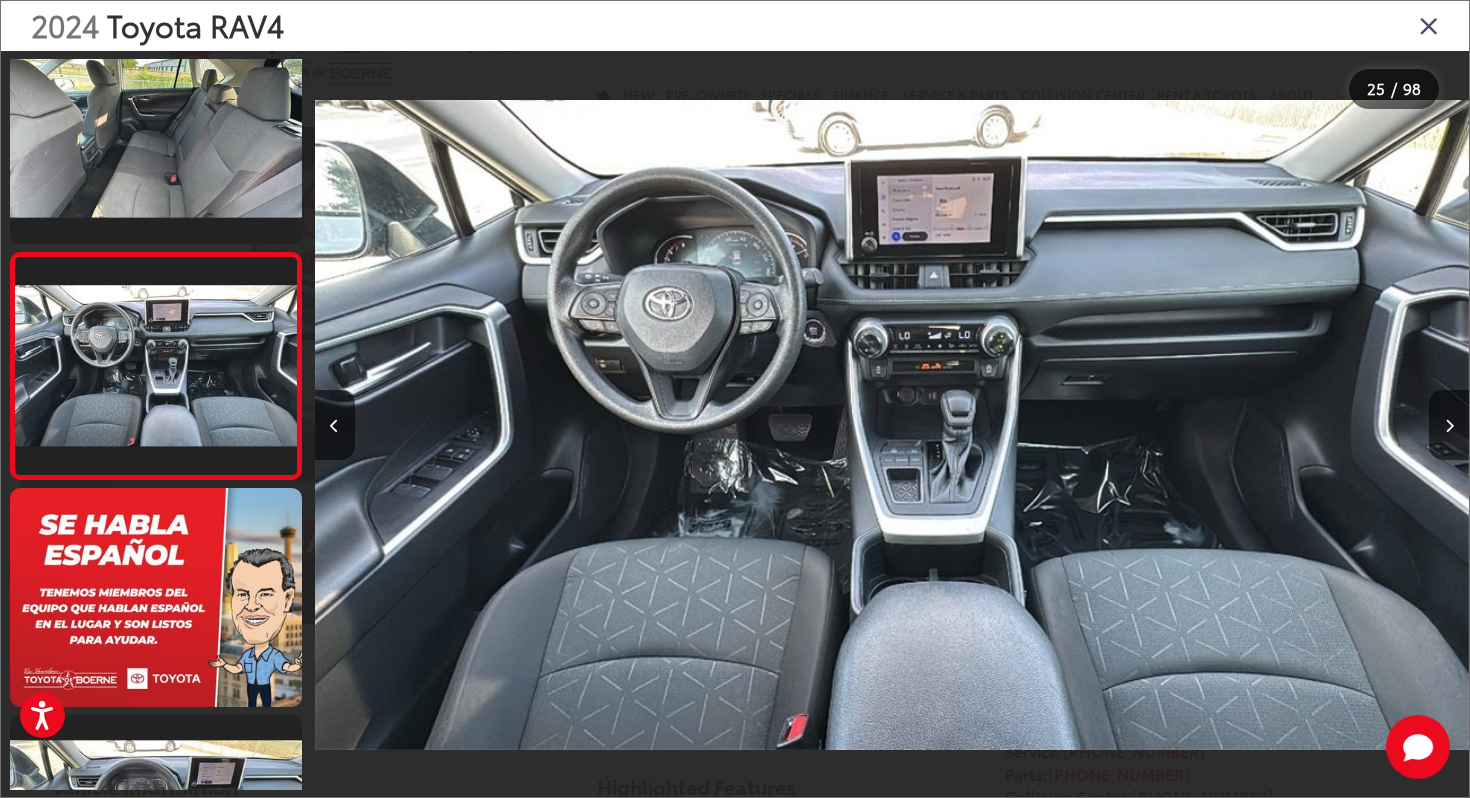 click at bounding box center [1429, 25] 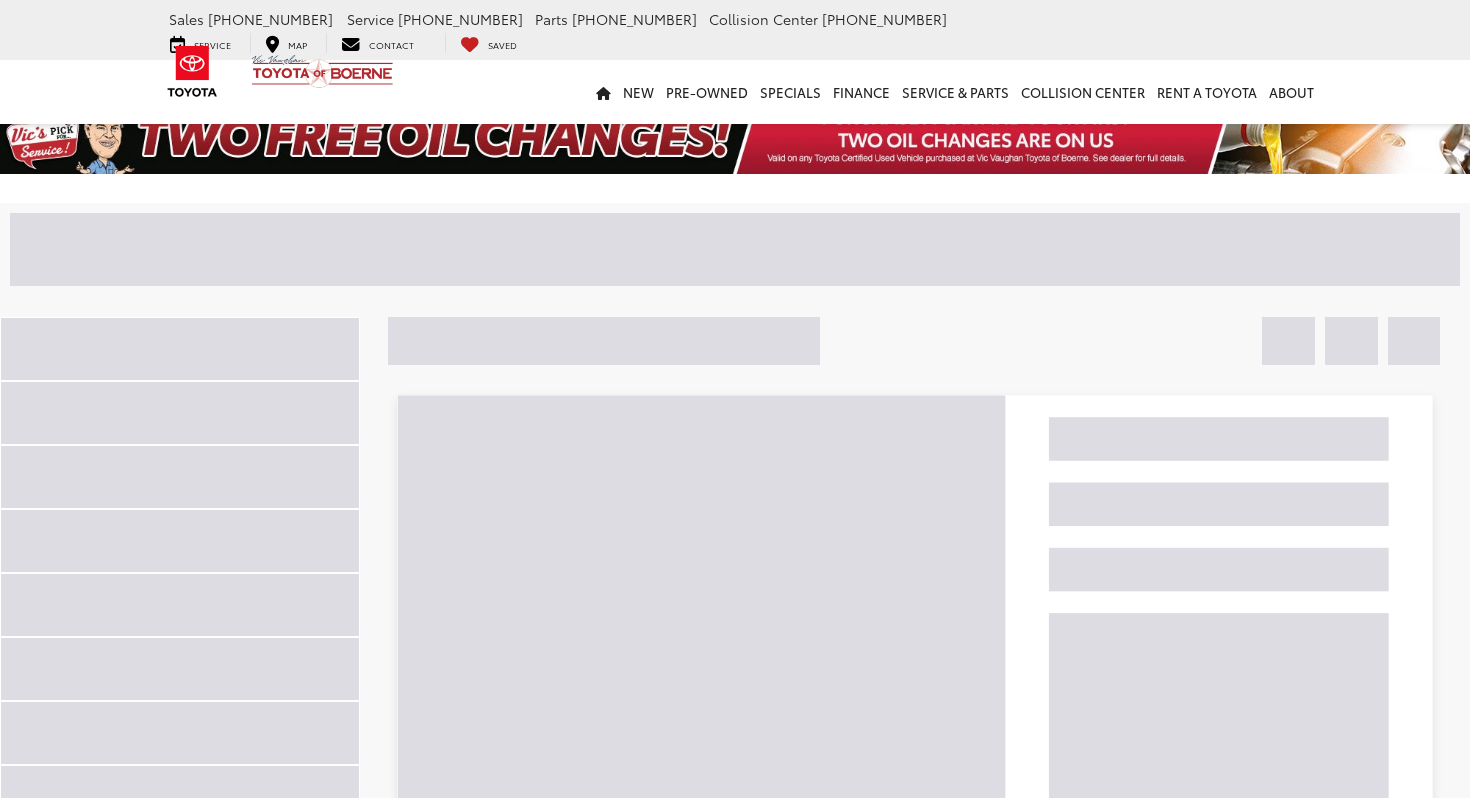 scroll, scrollTop: 164, scrollLeft: 0, axis: vertical 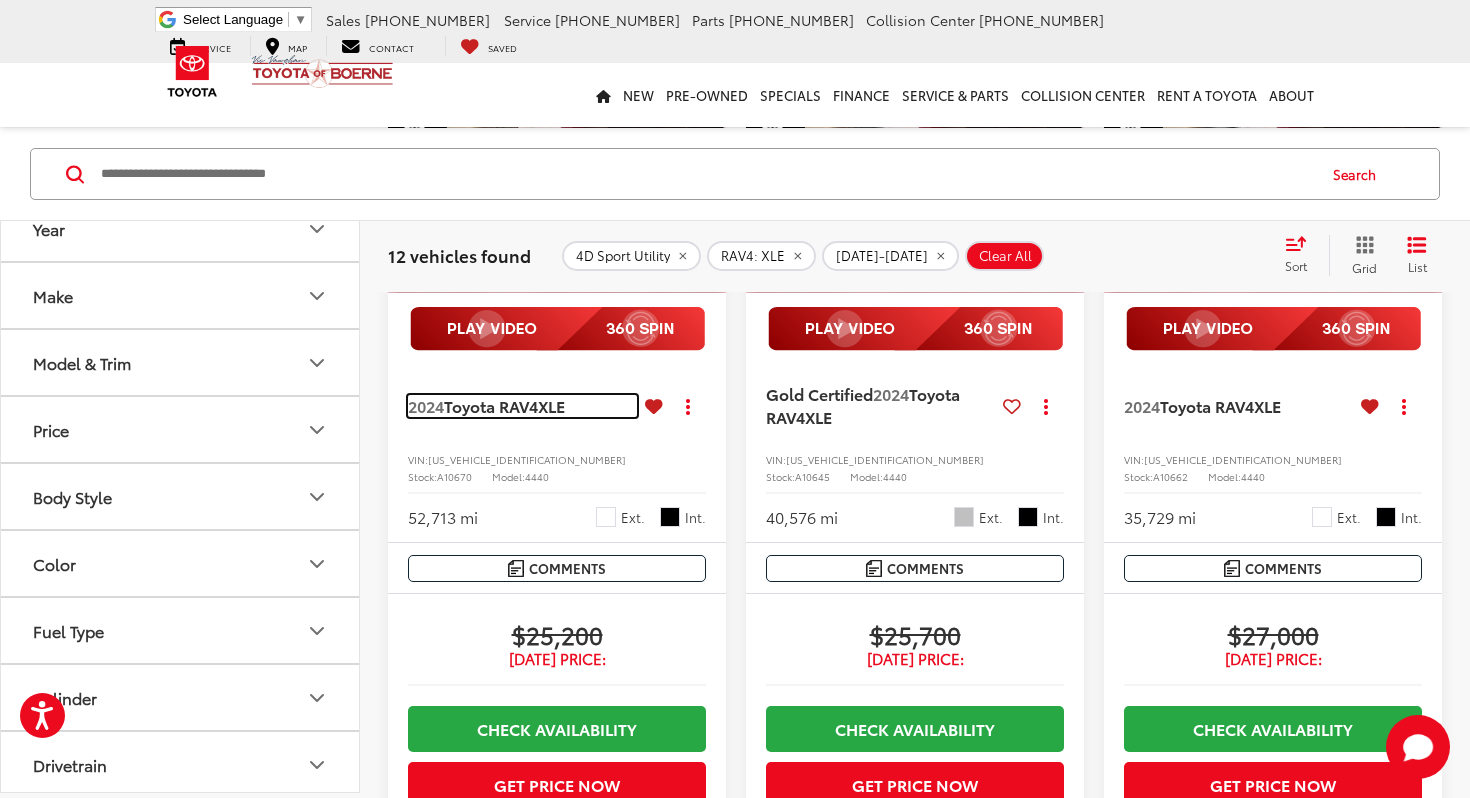click on "Toyota RAV4" at bounding box center (491, 405) 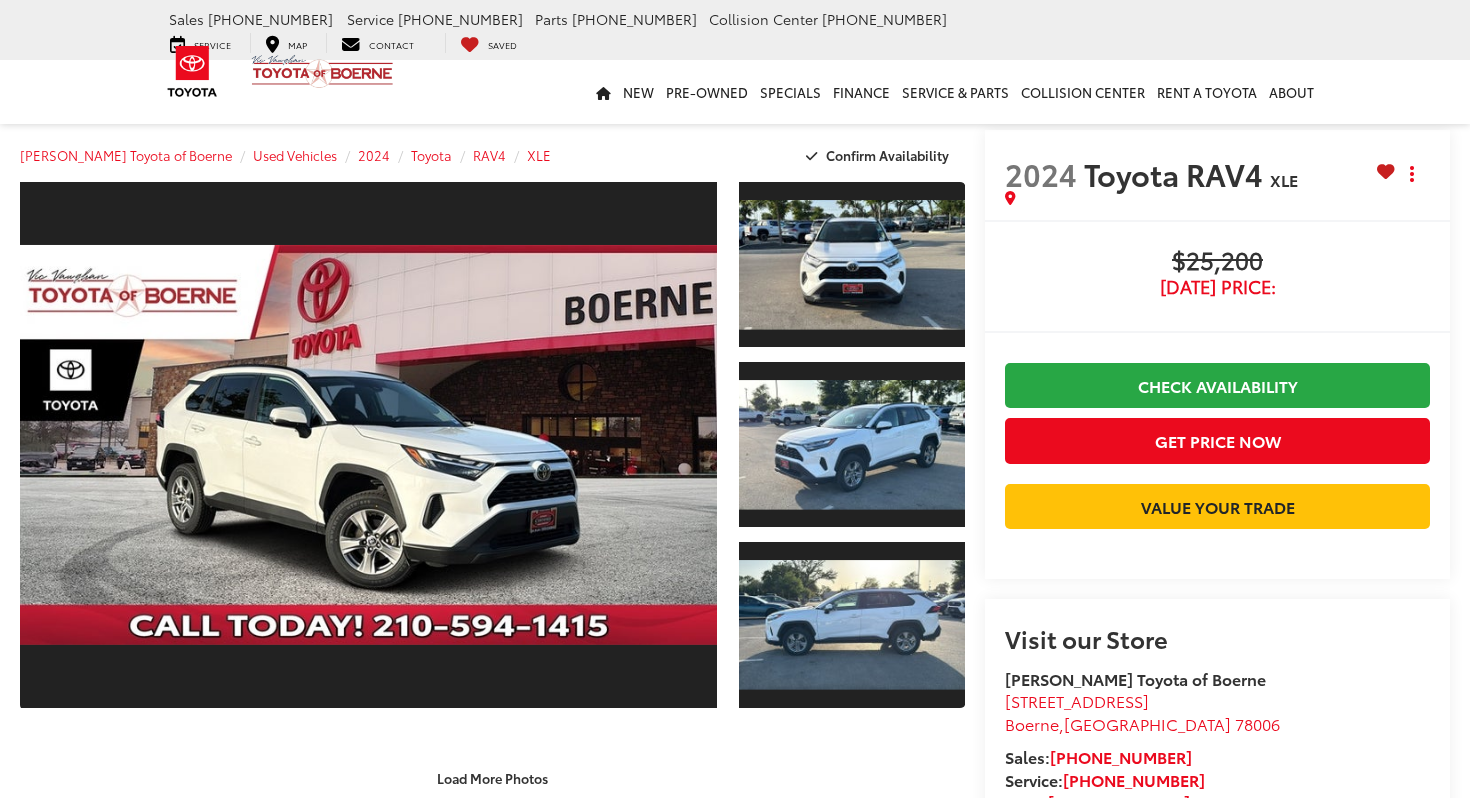 scroll, scrollTop: 0, scrollLeft: 0, axis: both 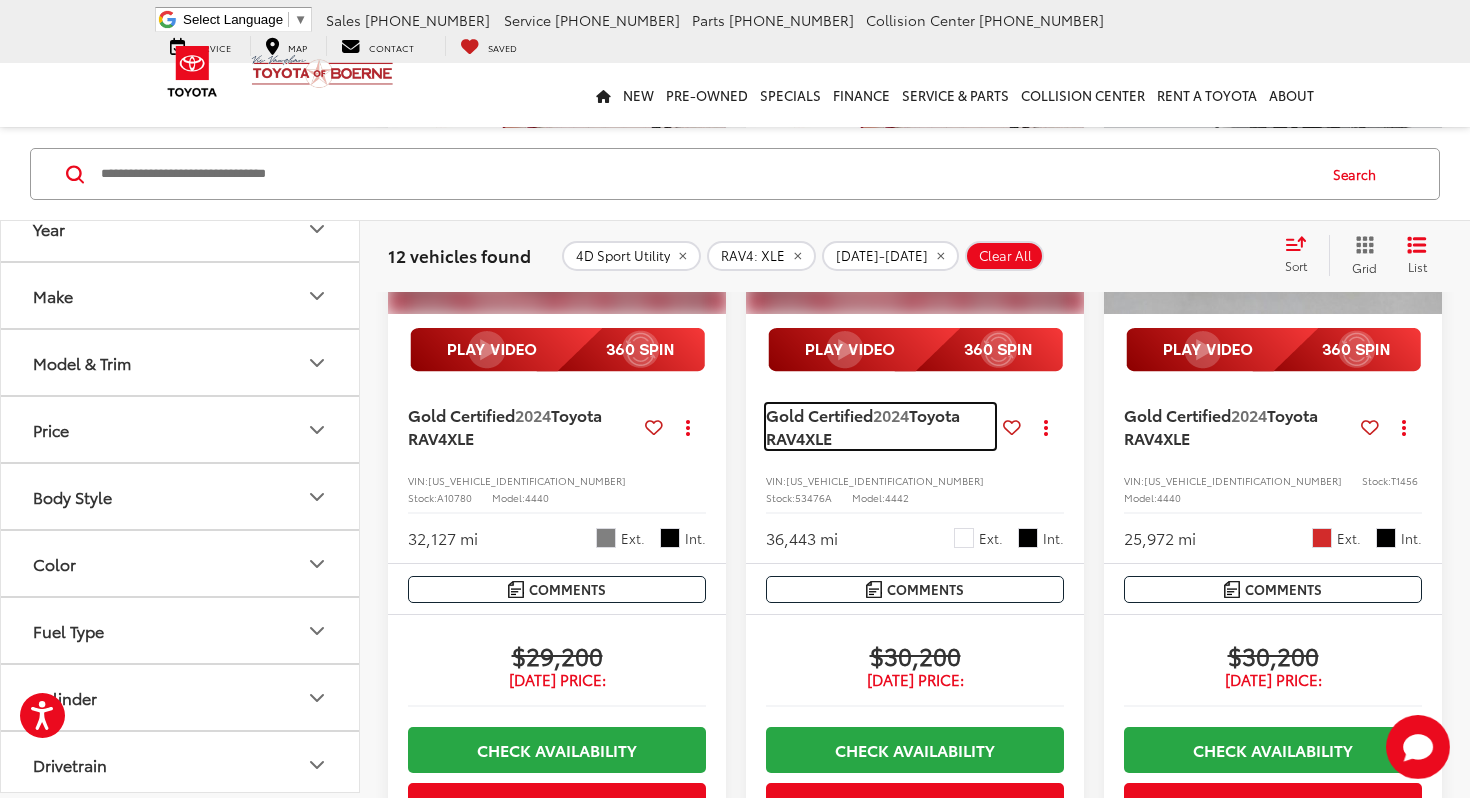 click at bounding box center [834, 437] 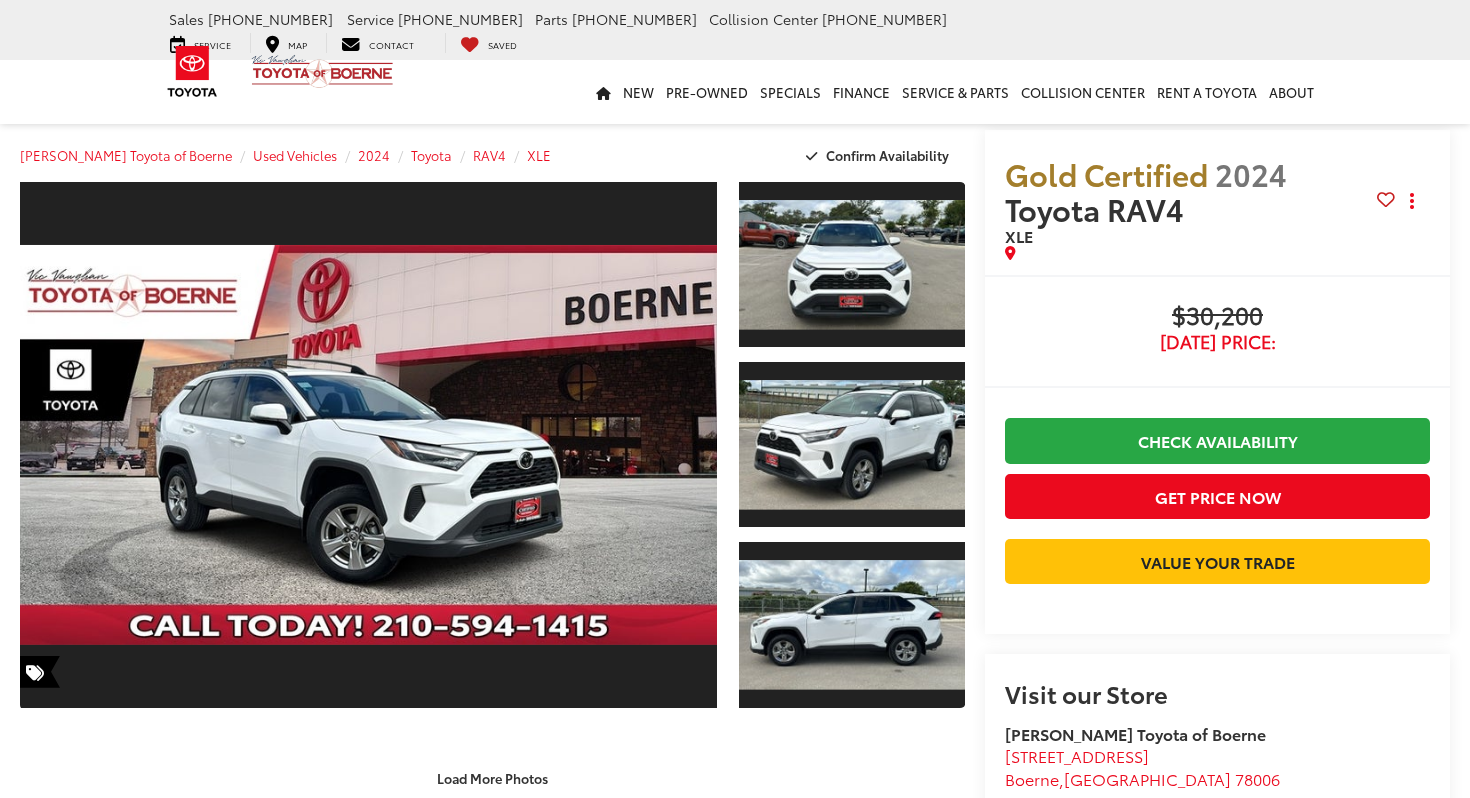 scroll, scrollTop: 0, scrollLeft: 0, axis: both 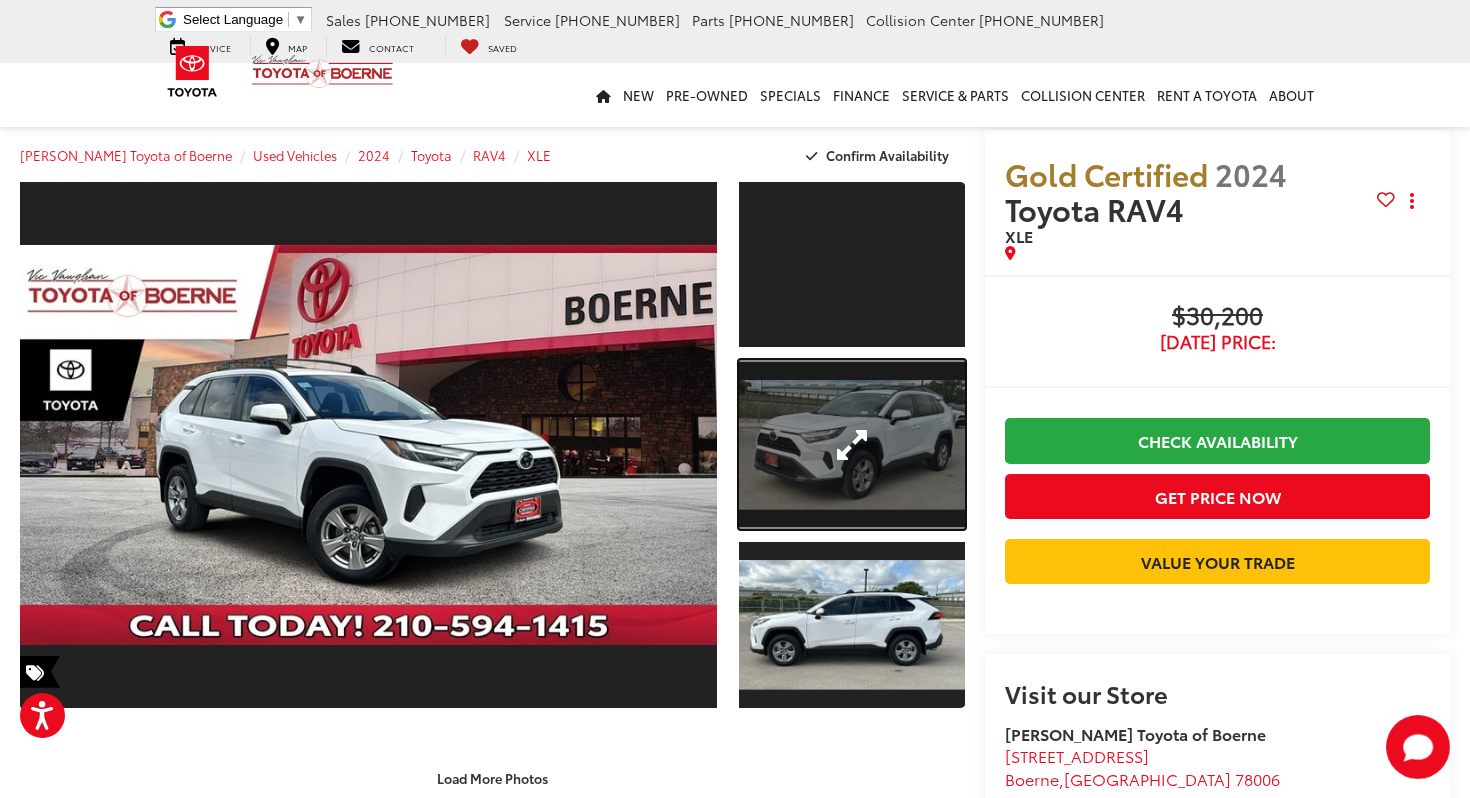 click at bounding box center [852, 444] 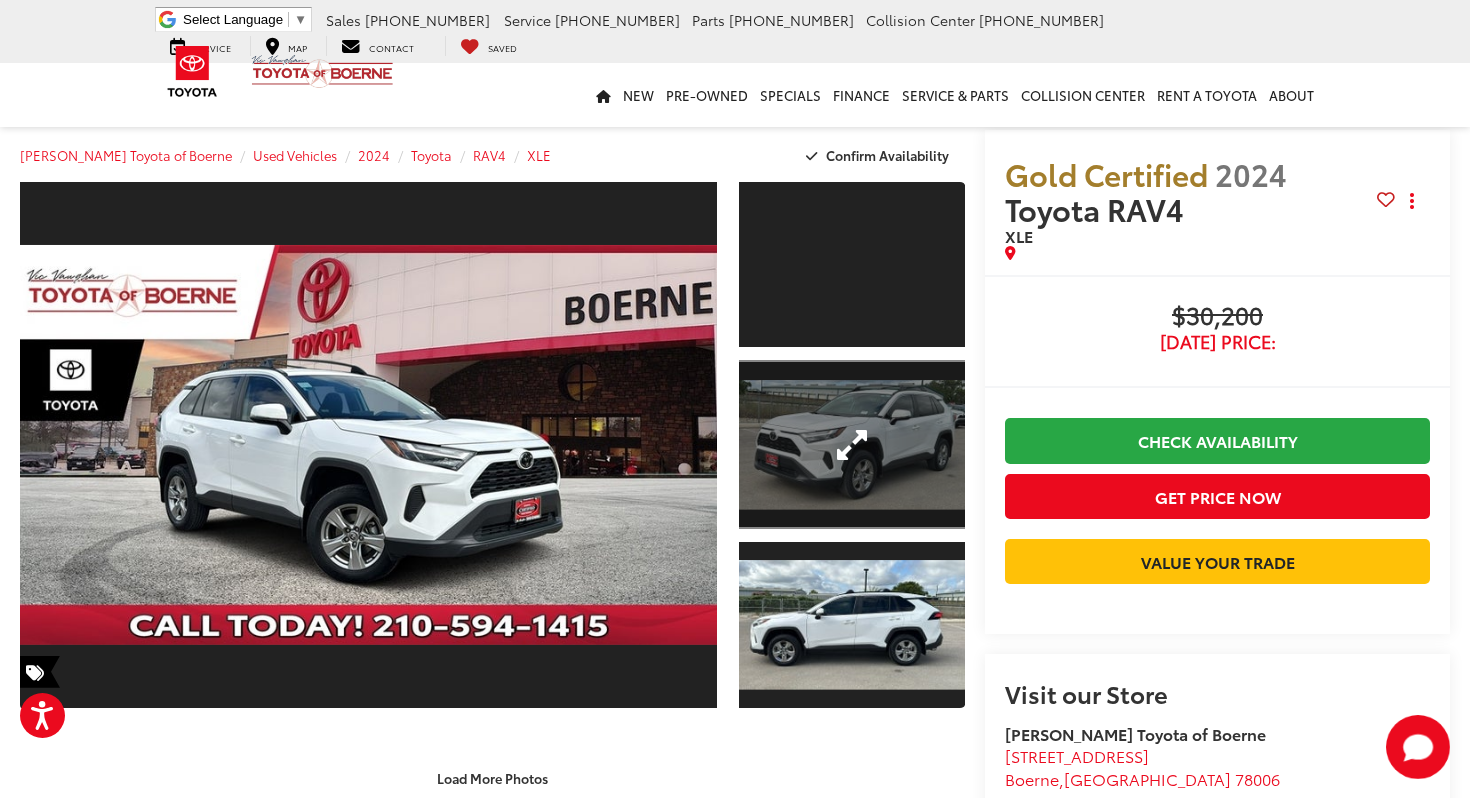 scroll, scrollTop: 0, scrollLeft: 215, axis: horizontal 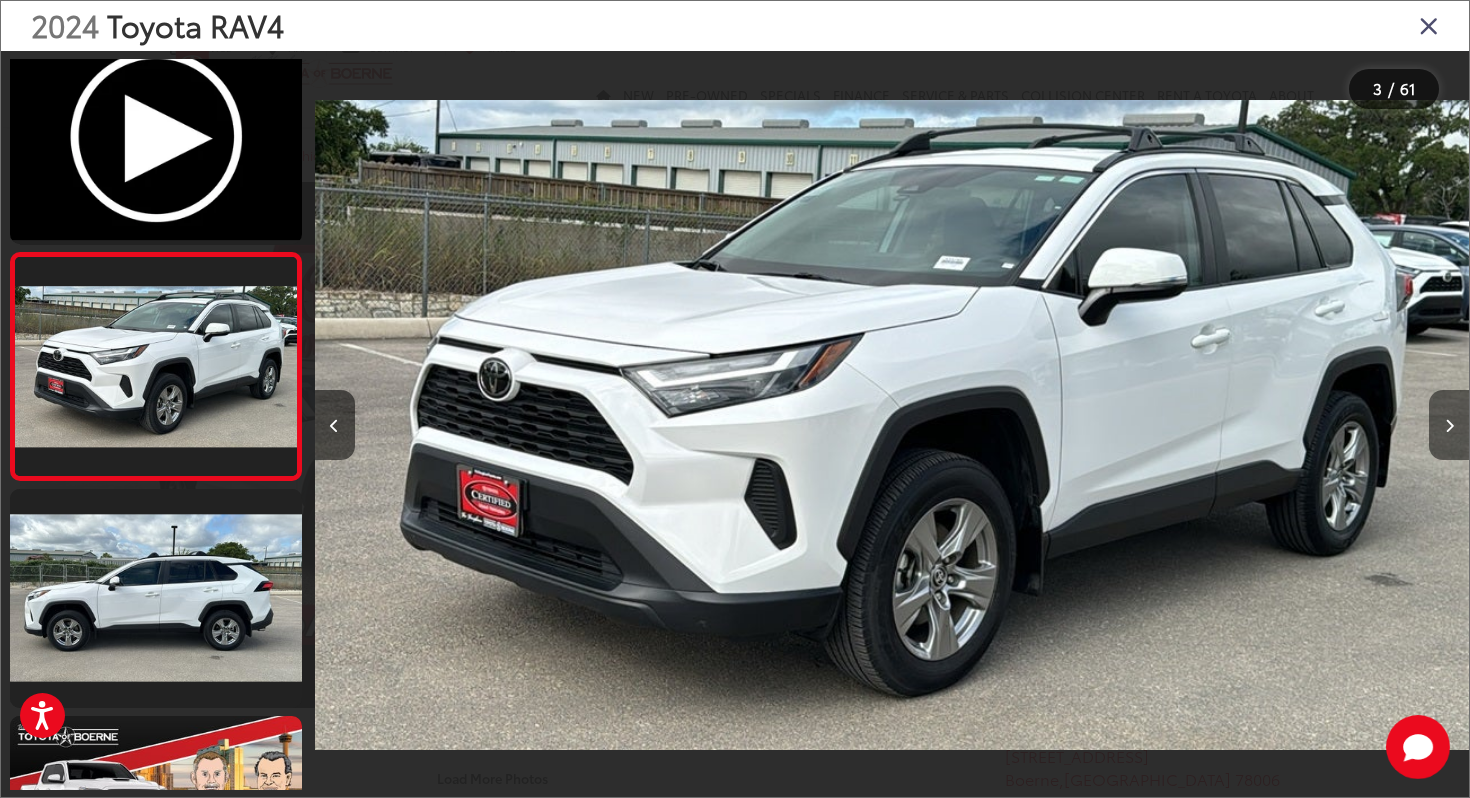 click at bounding box center (1449, 425) 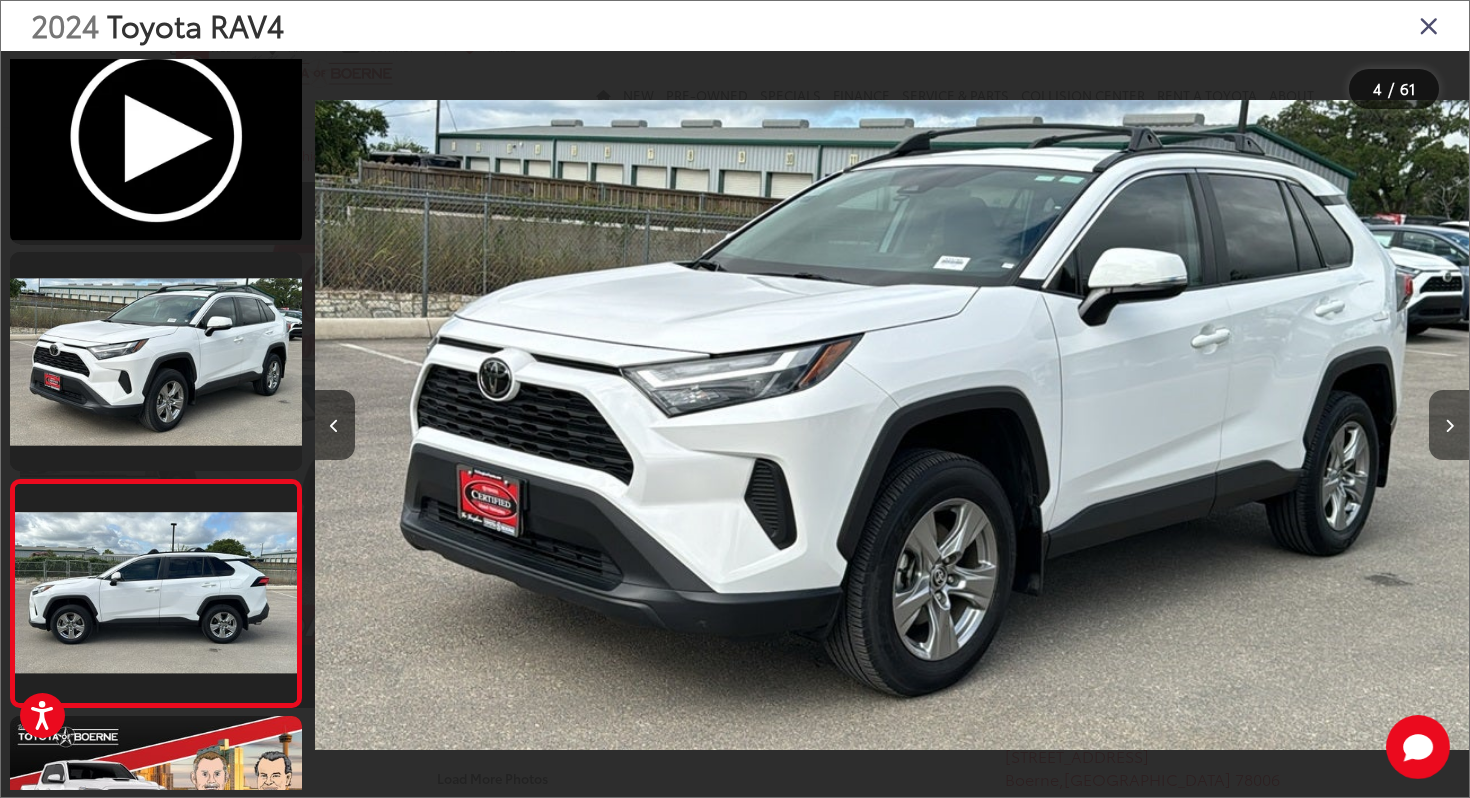 scroll, scrollTop: 0, scrollLeft: 2539, axis: horizontal 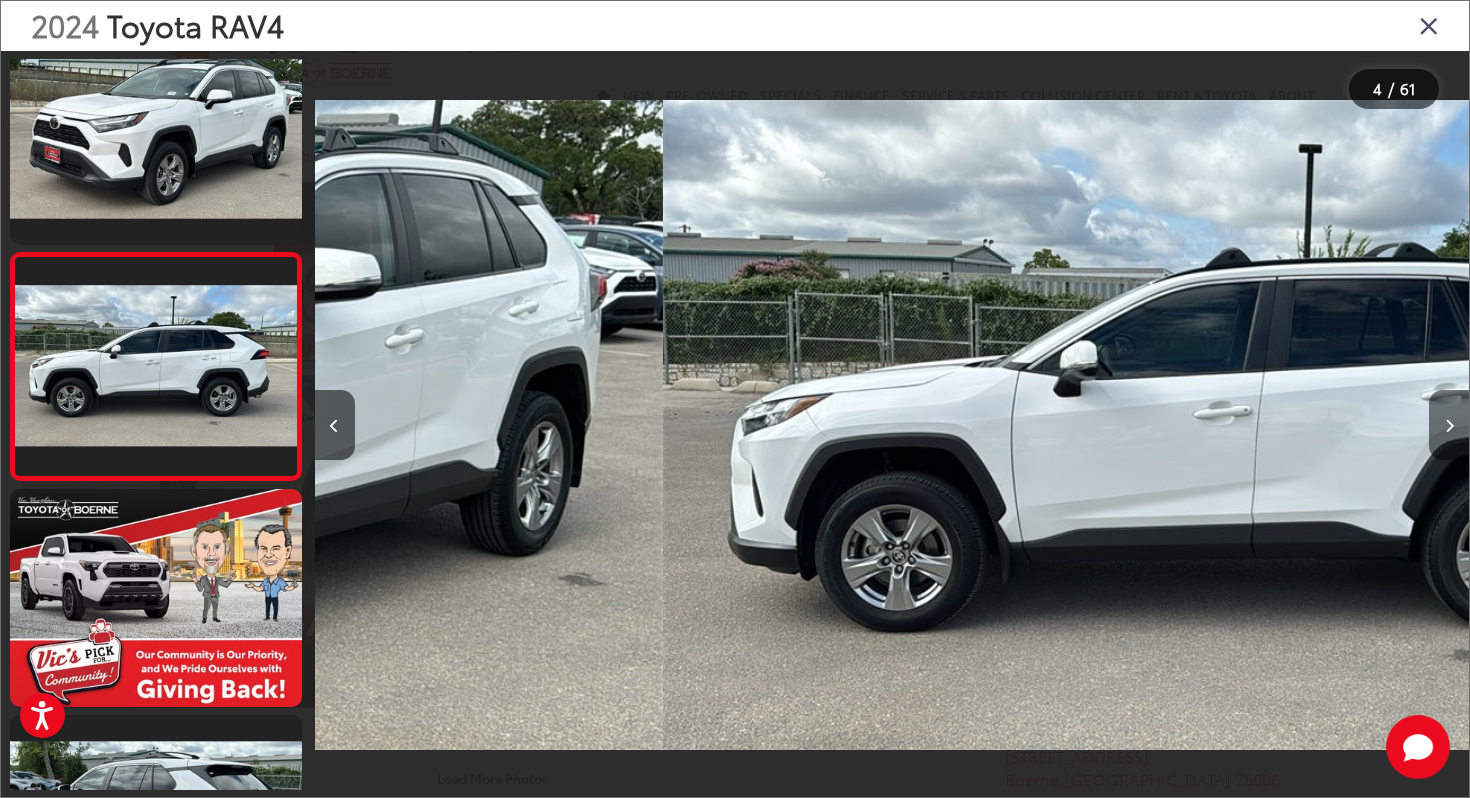 click at bounding box center [1449, 425] 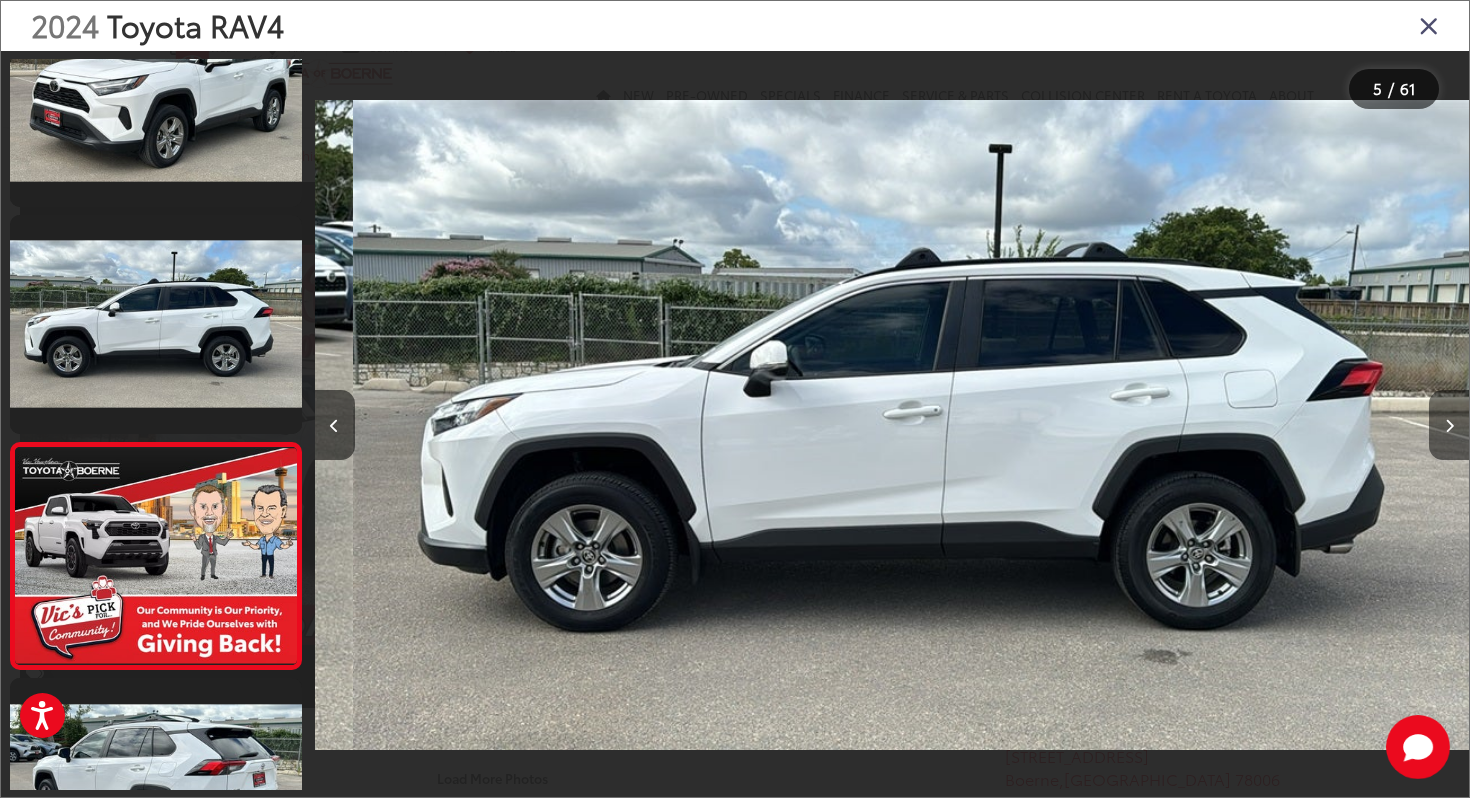 scroll, scrollTop: 709, scrollLeft: 0, axis: vertical 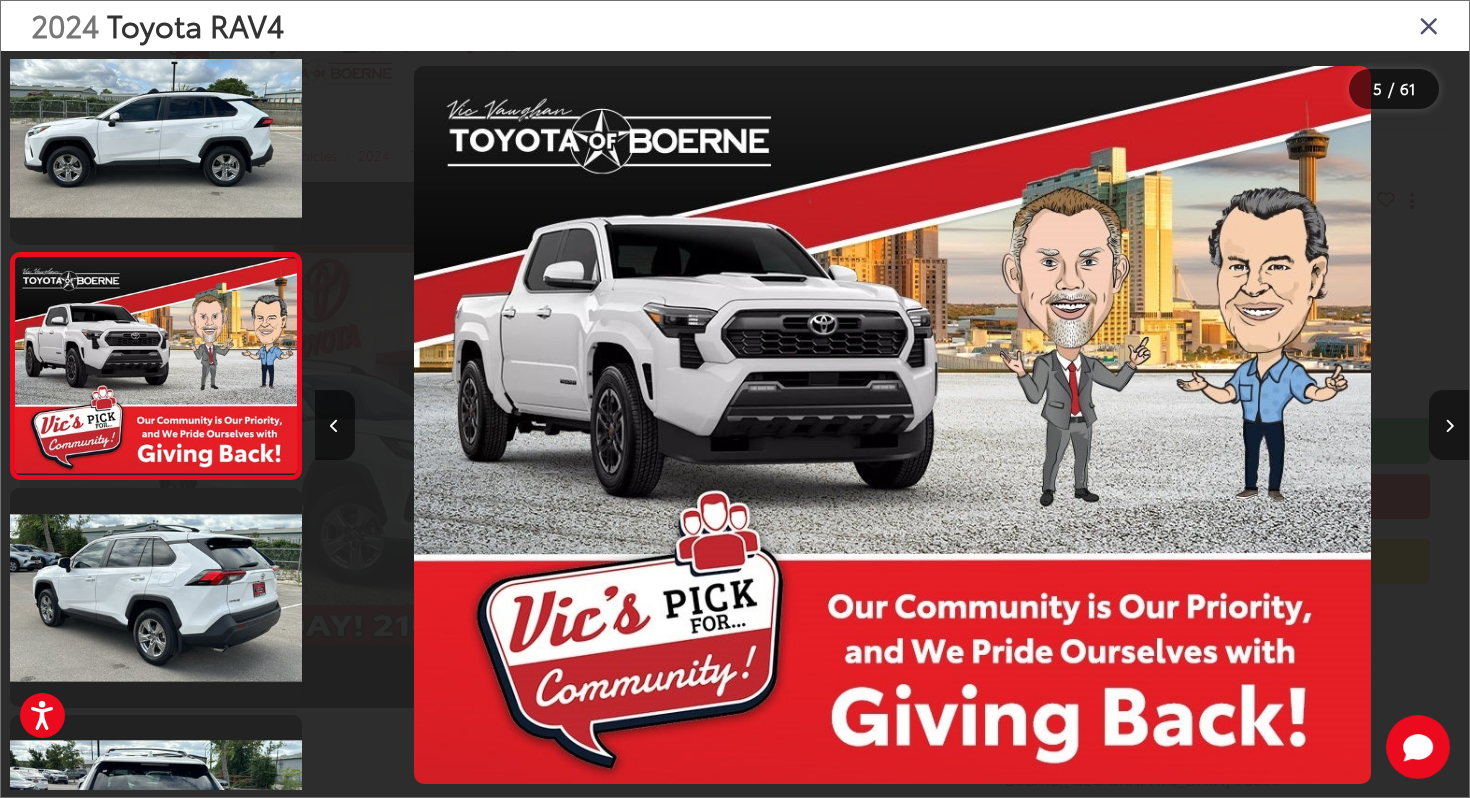click at bounding box center (1449, 425) 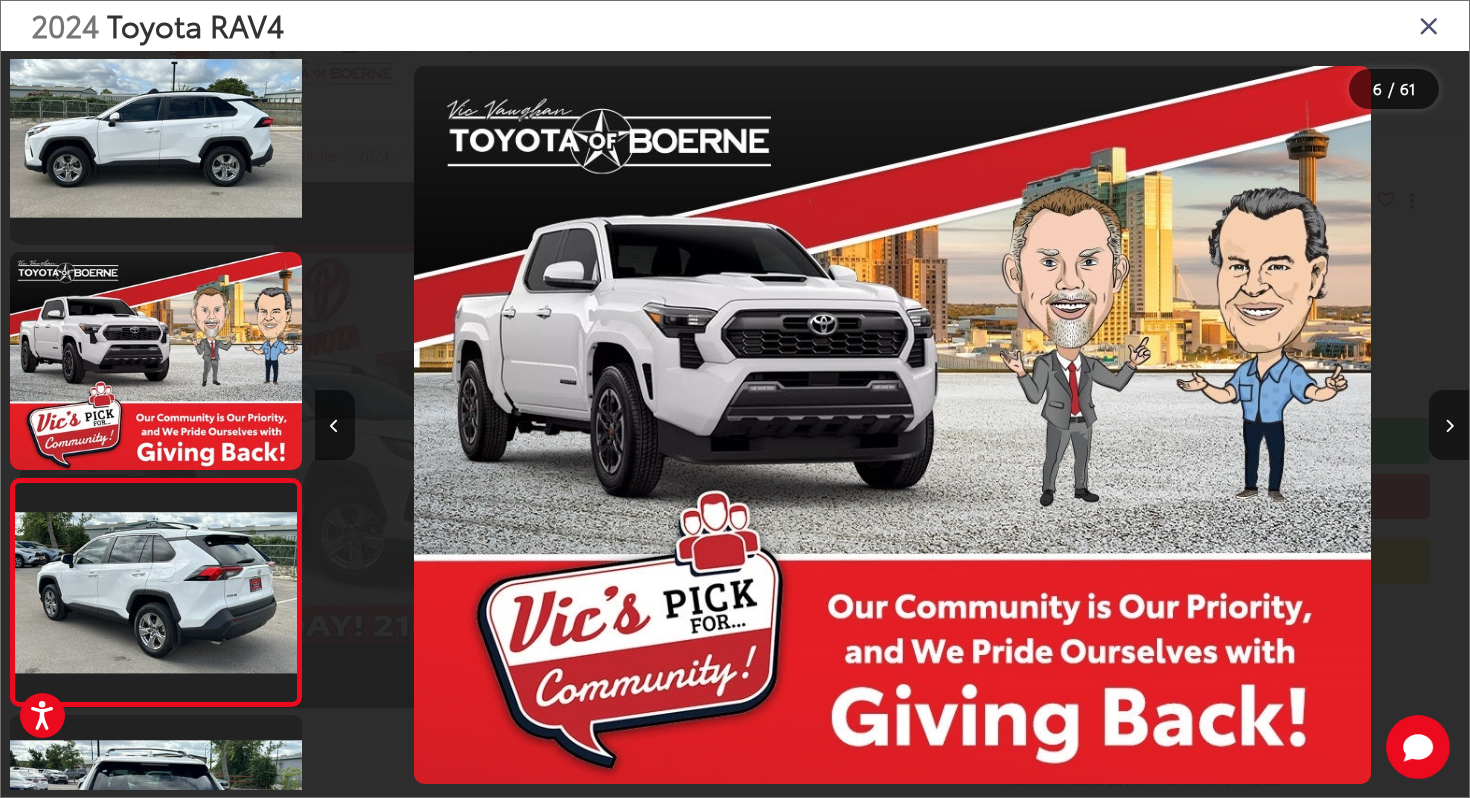 scroll, scrollTop: 0, scrollLeft: 4885, axis: horizontal 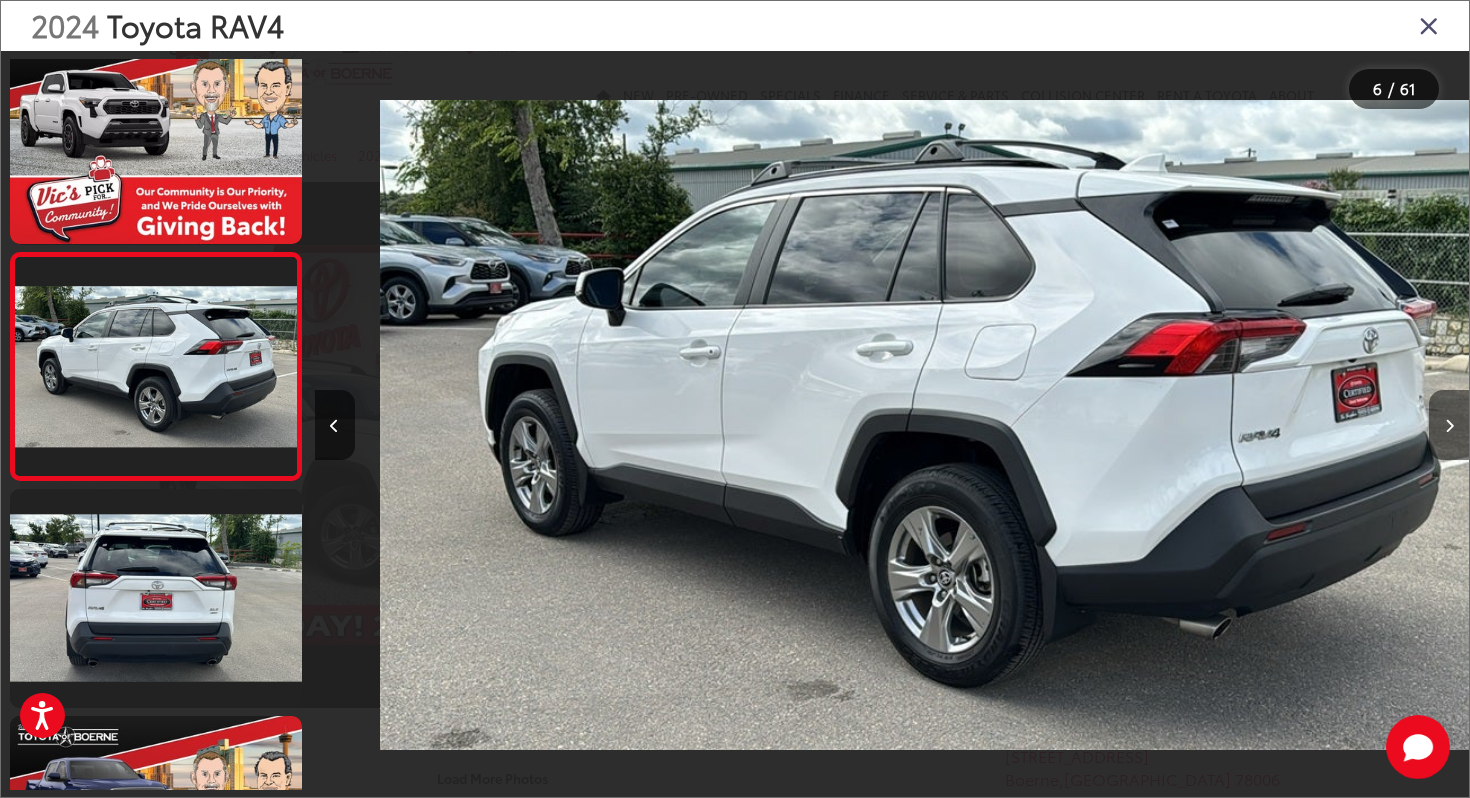 click at bounding box center [1449, 425] 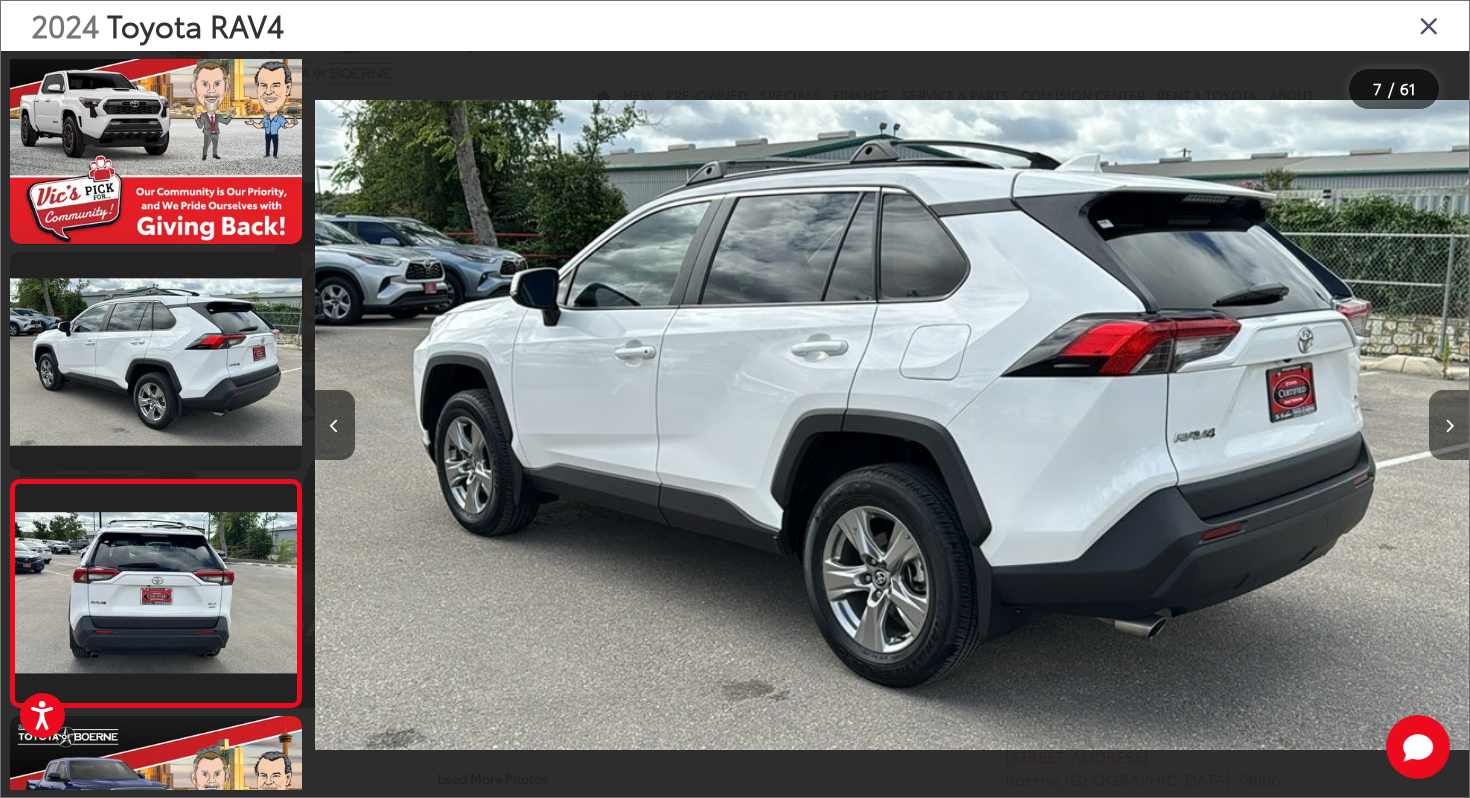 scroll, scrollTop: 993, scrollLeft: 0, axis: vertical 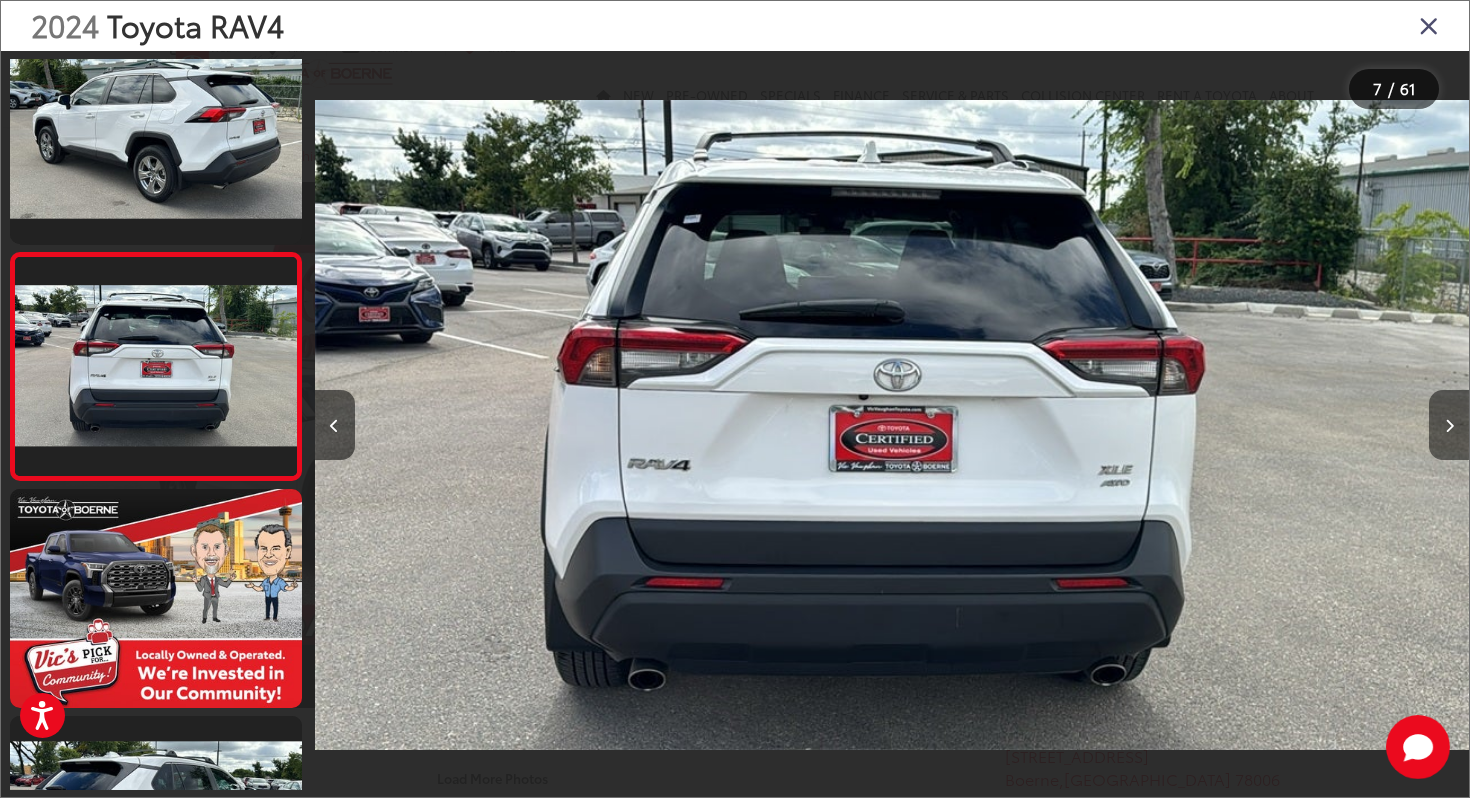 click at bounding box center (1449, 425) 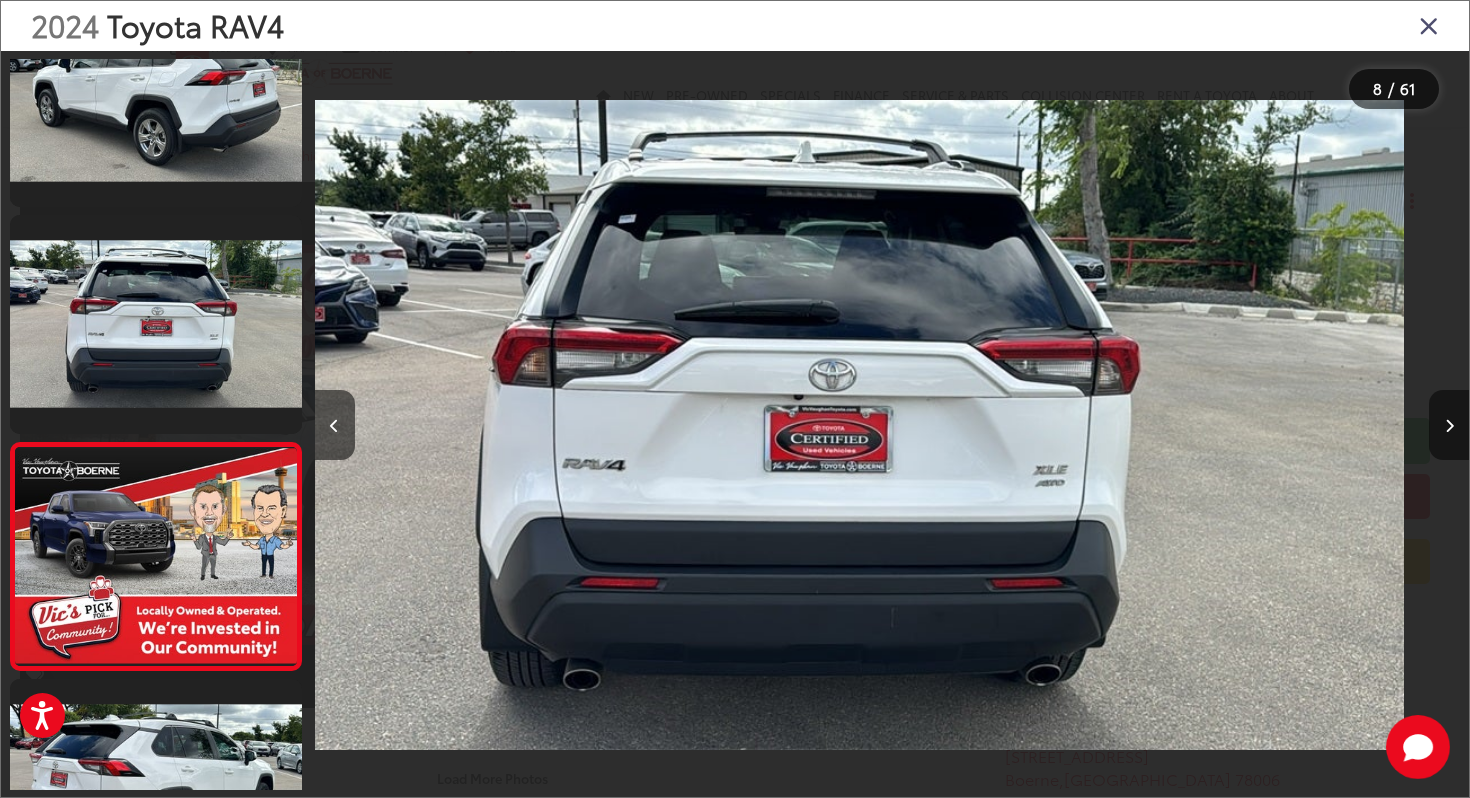scroll, scrollTop: 1306, scrollLeft: 0, axis: vertical 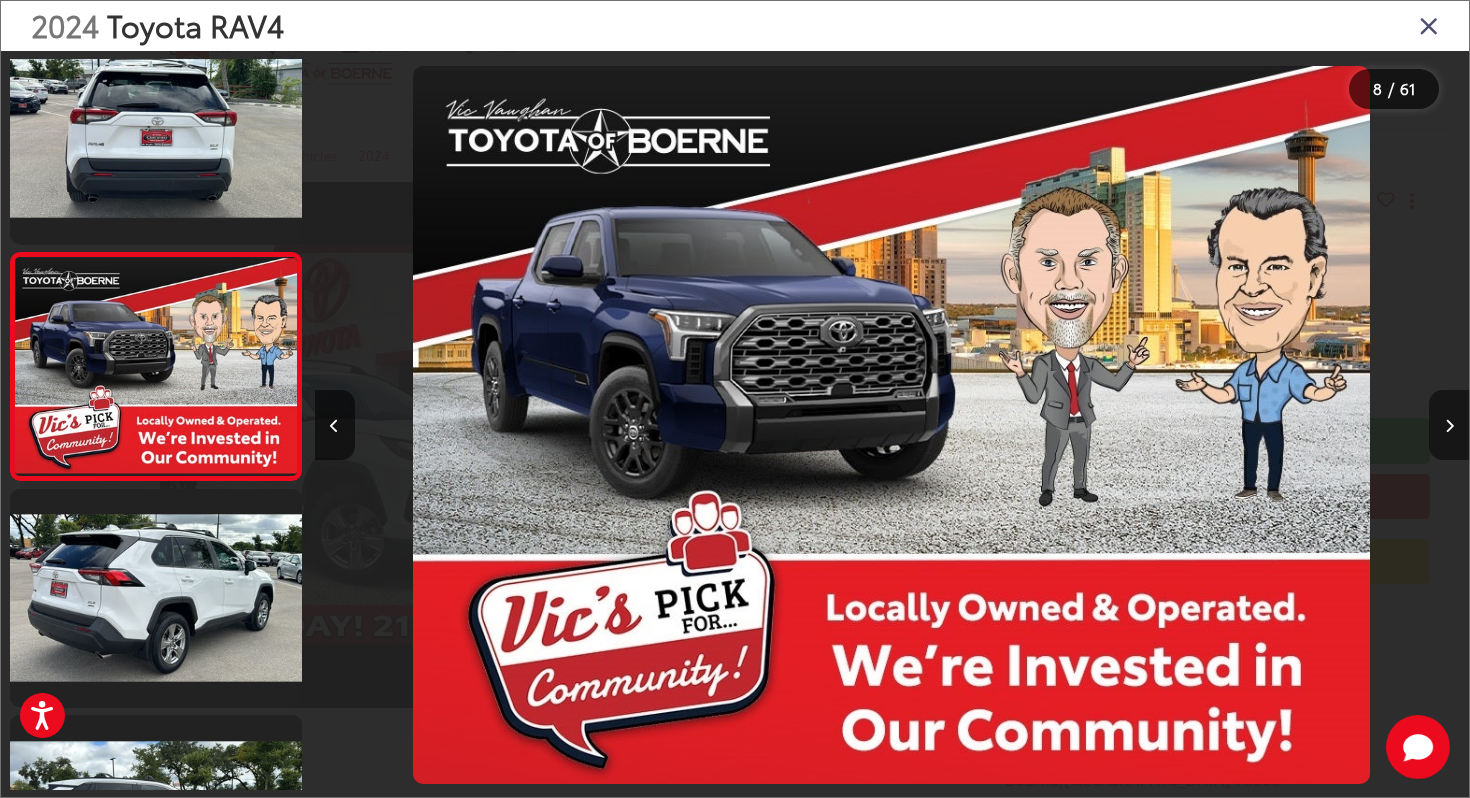 click at bounding box center [1449, 425] 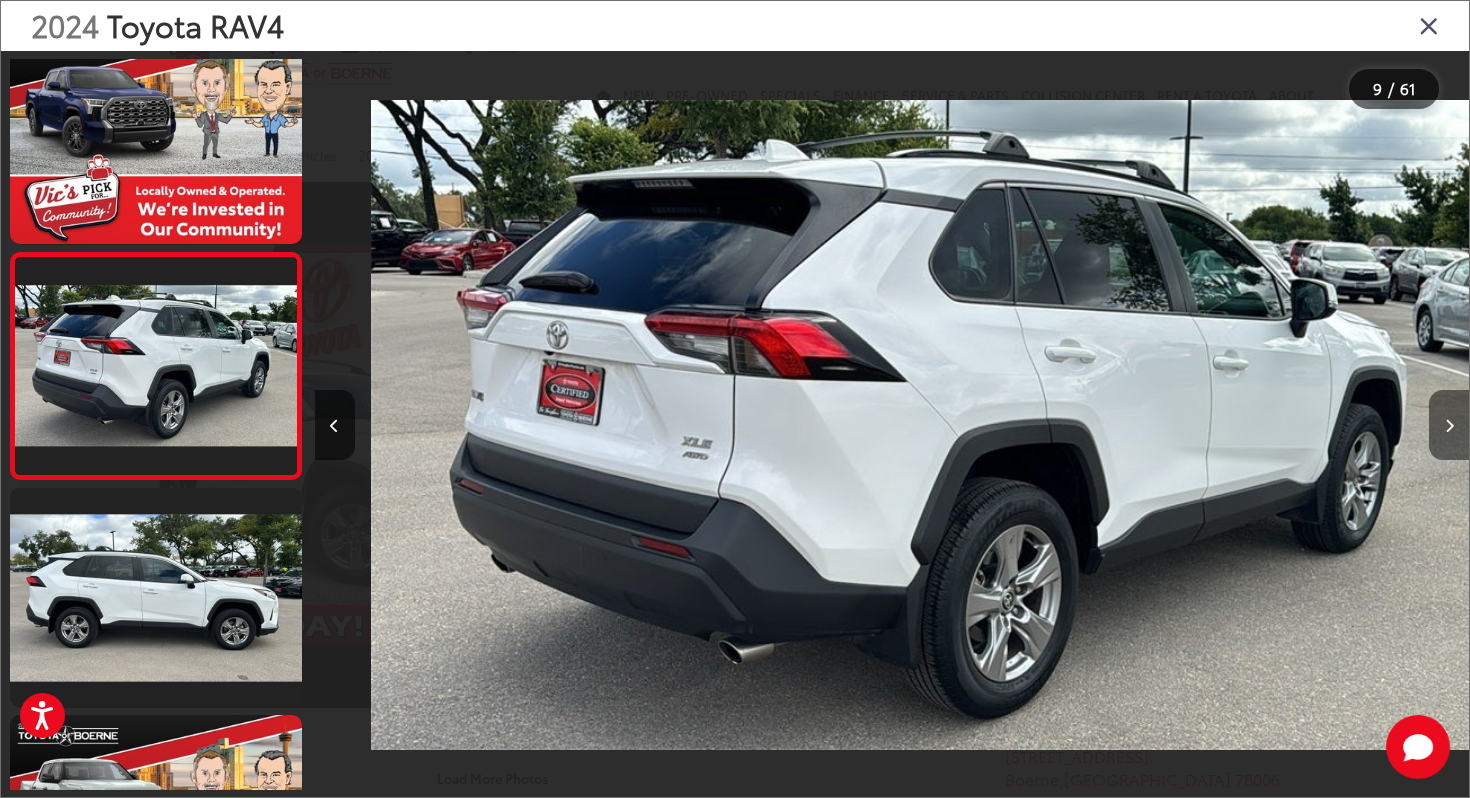 click at bounding box center (1449, 425) 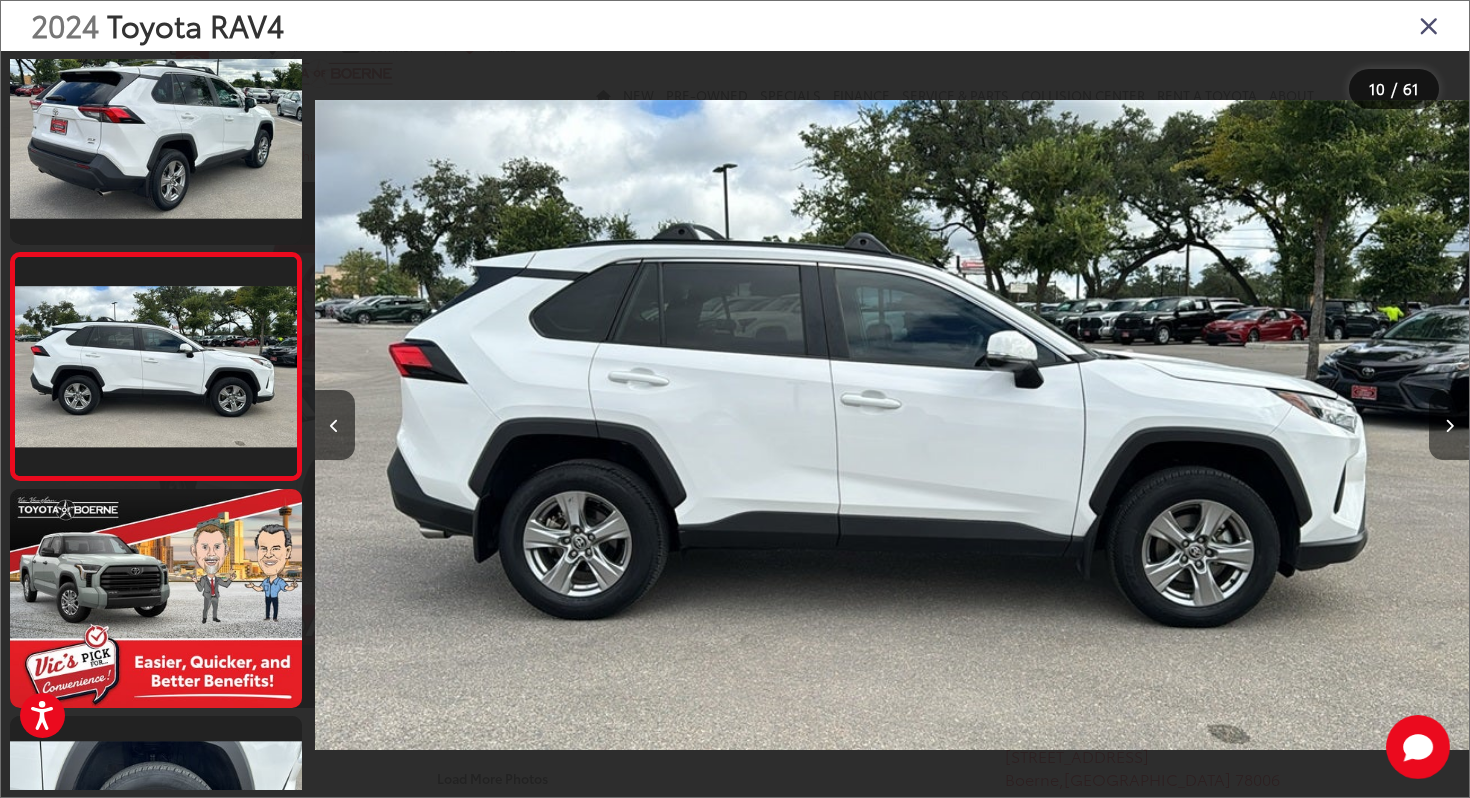 click at bounding box center [1449, 425] 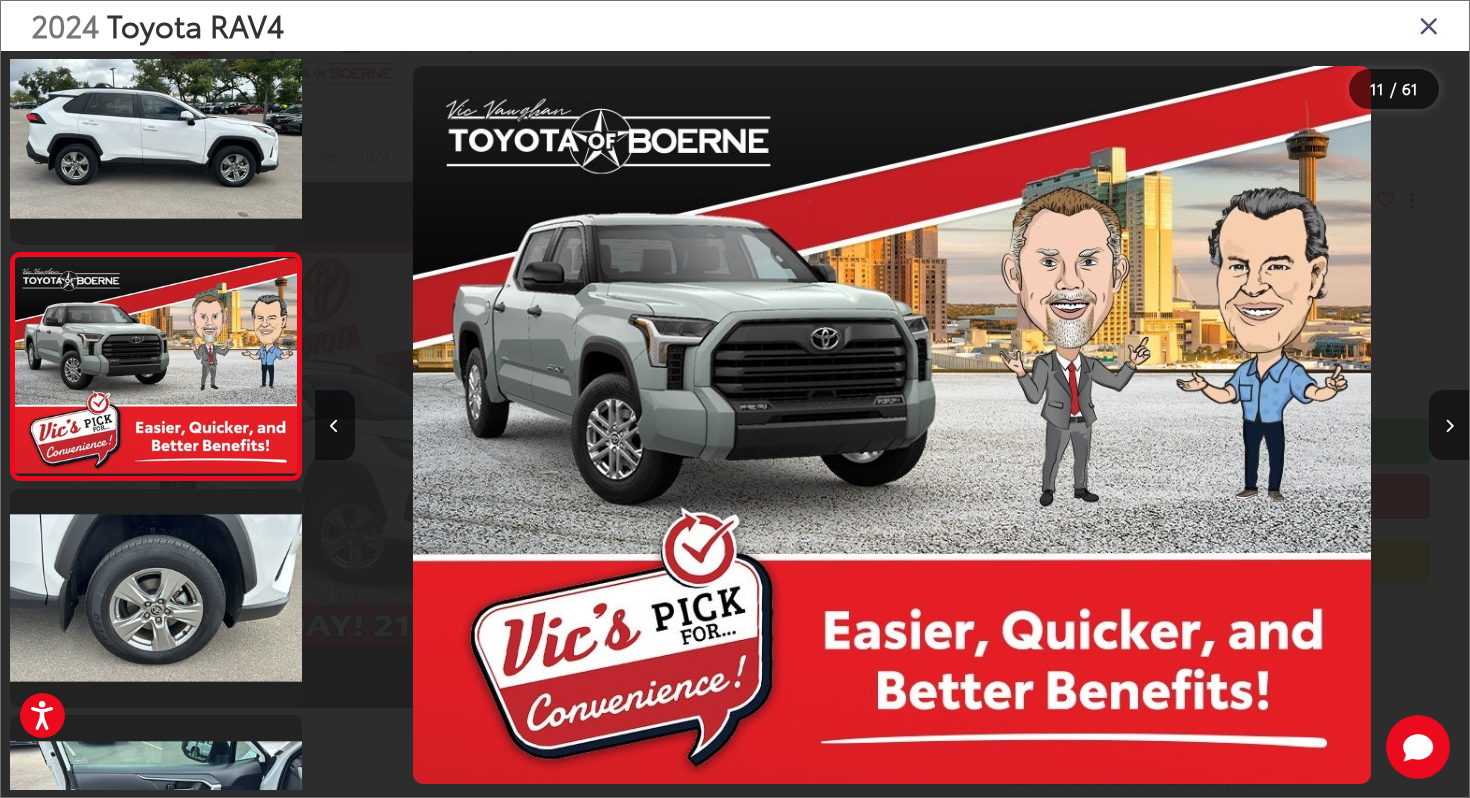 click at bounding box center [1449, 425] 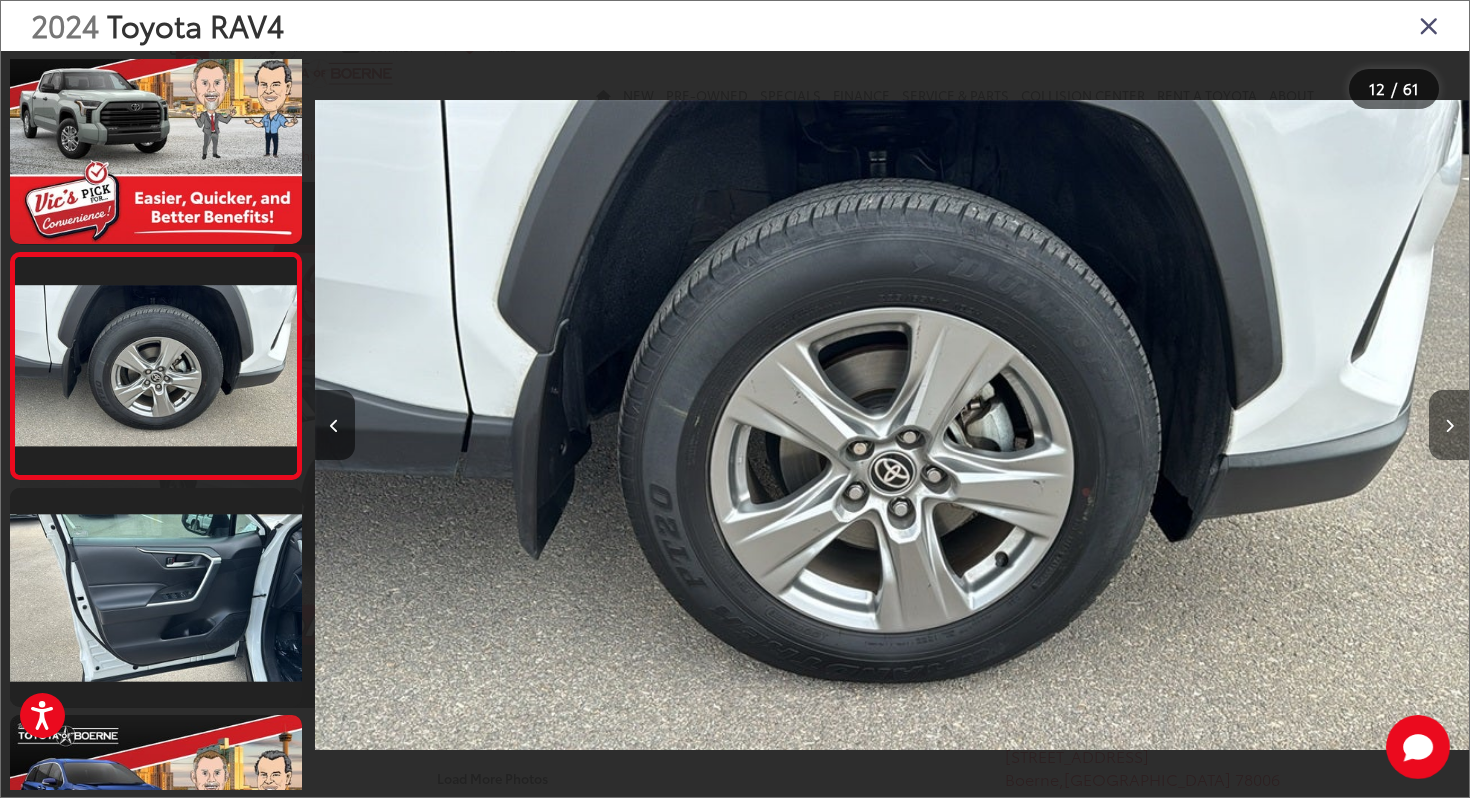 click at bounding box center (1449, 425) 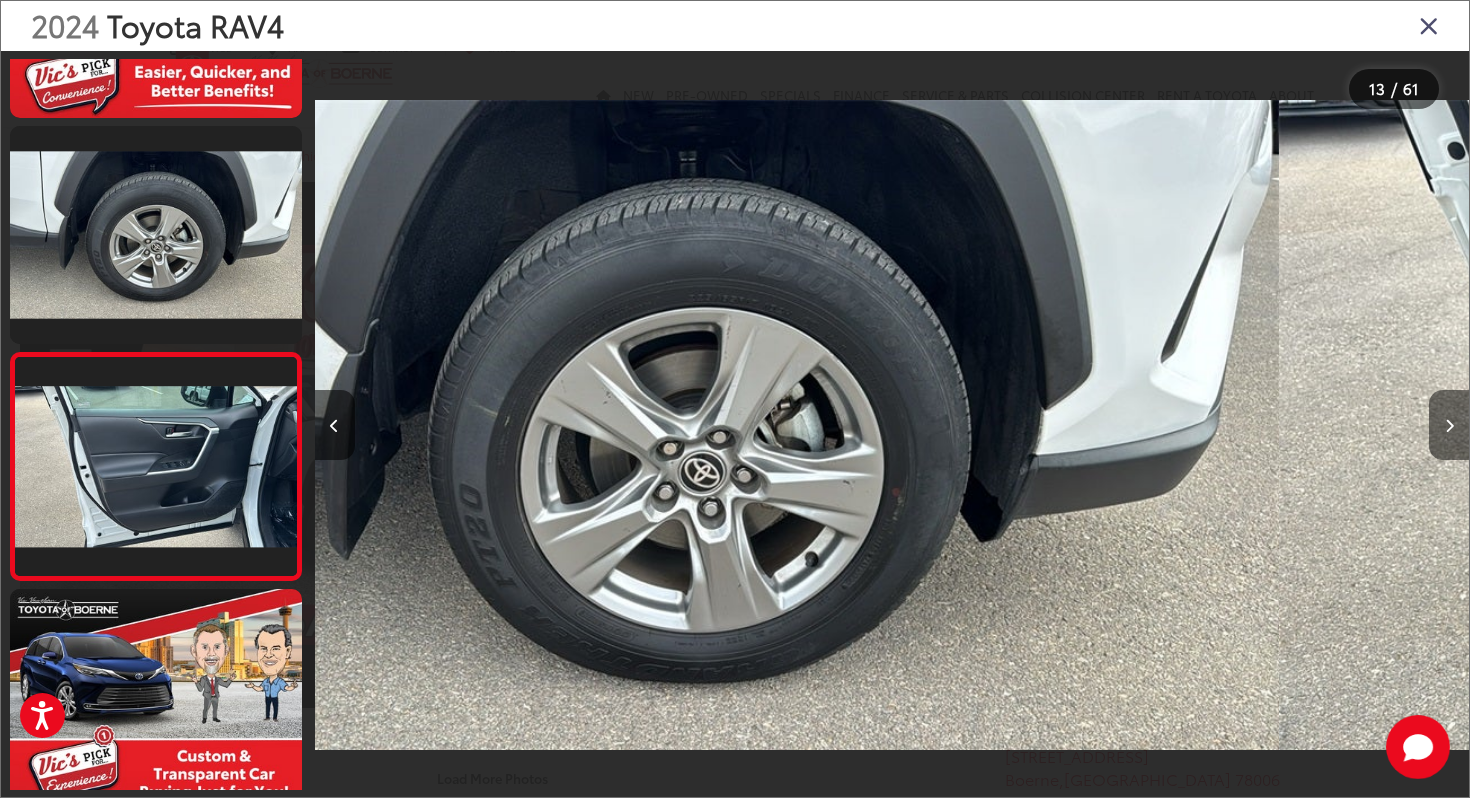 click at bounding box center [1449, 425] 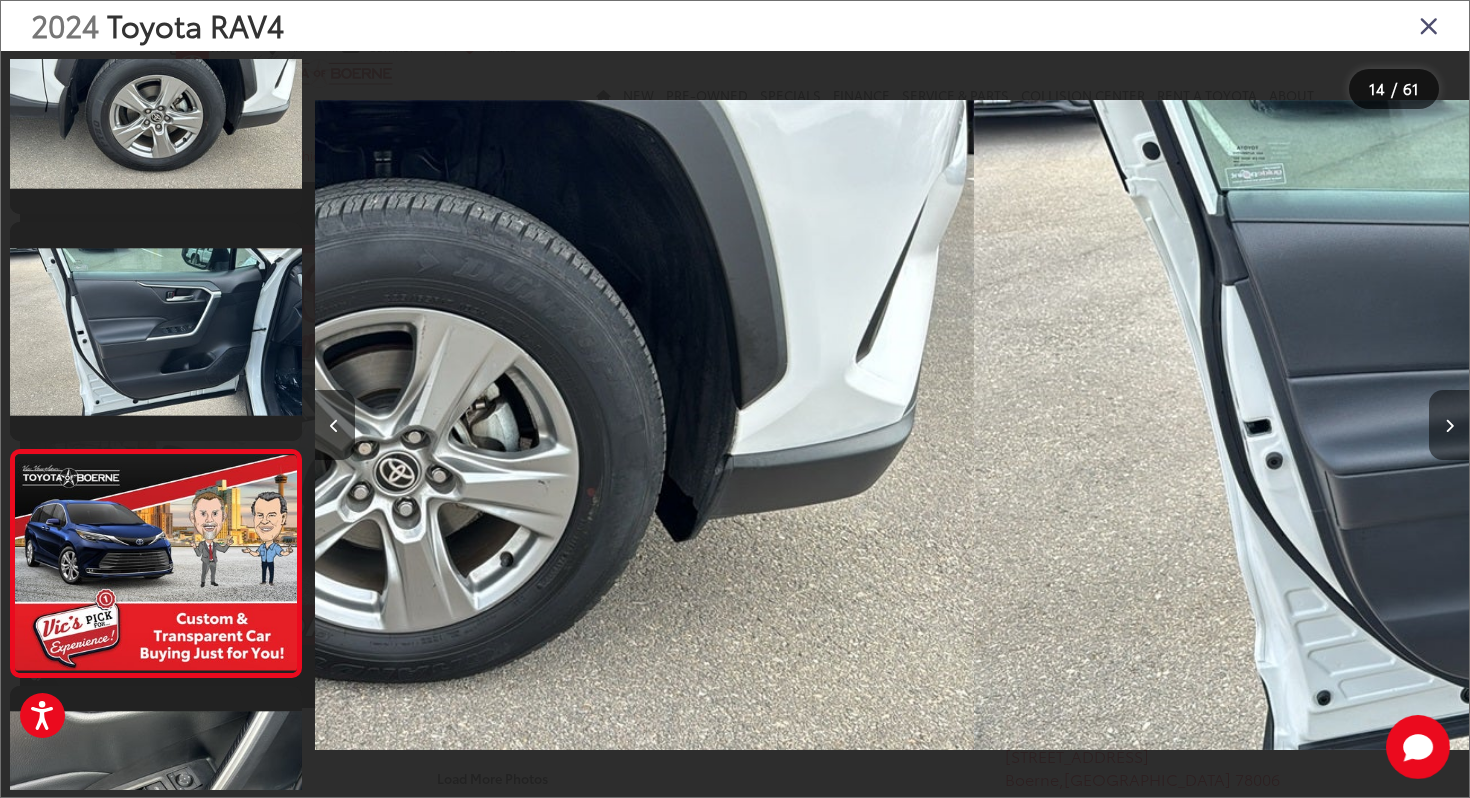 click at bounding box center (1449, 425) 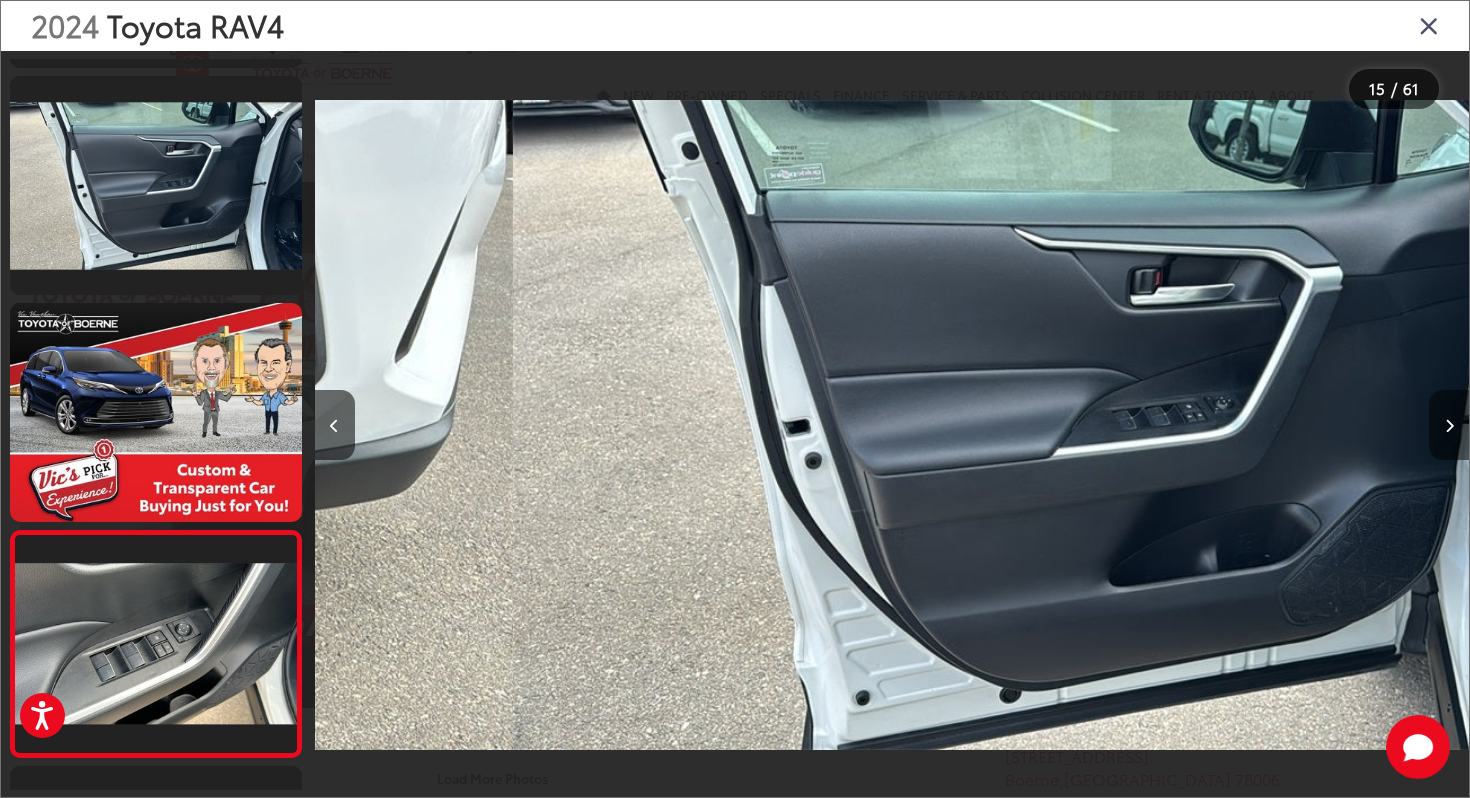 click at bounding box center (1449, 425) 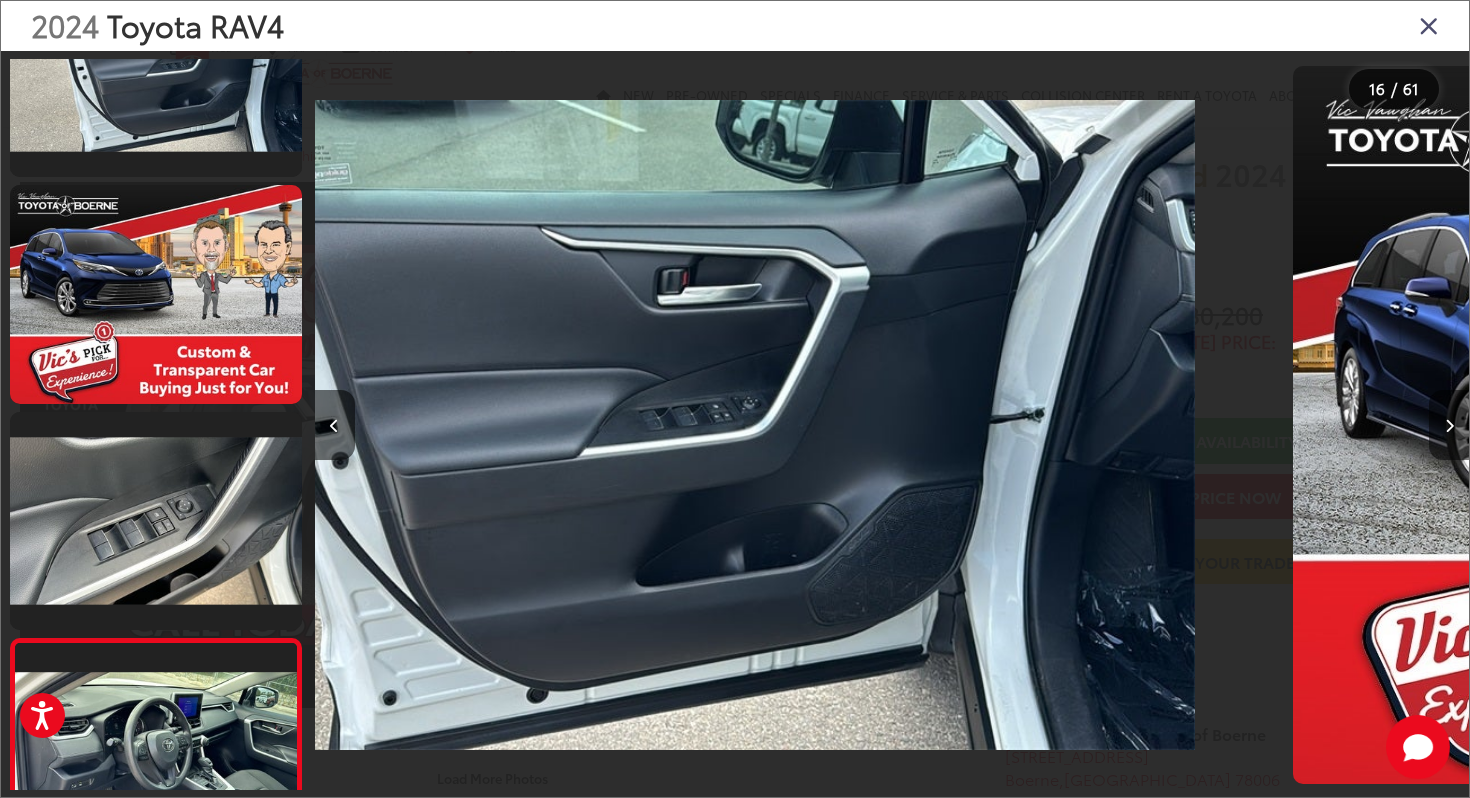 click at bounding box center (1449, 425) 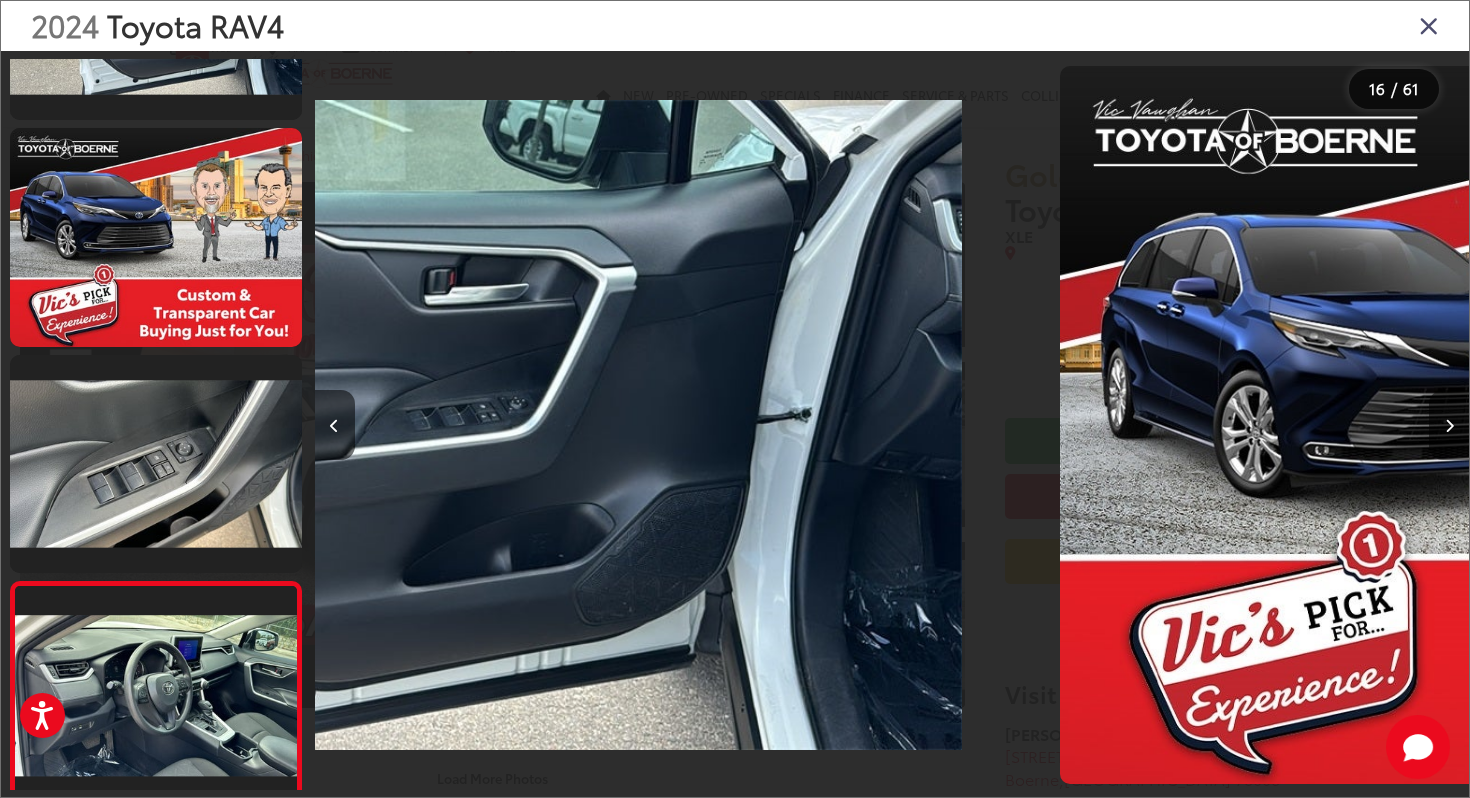 click at bounding box center [1449, 425] 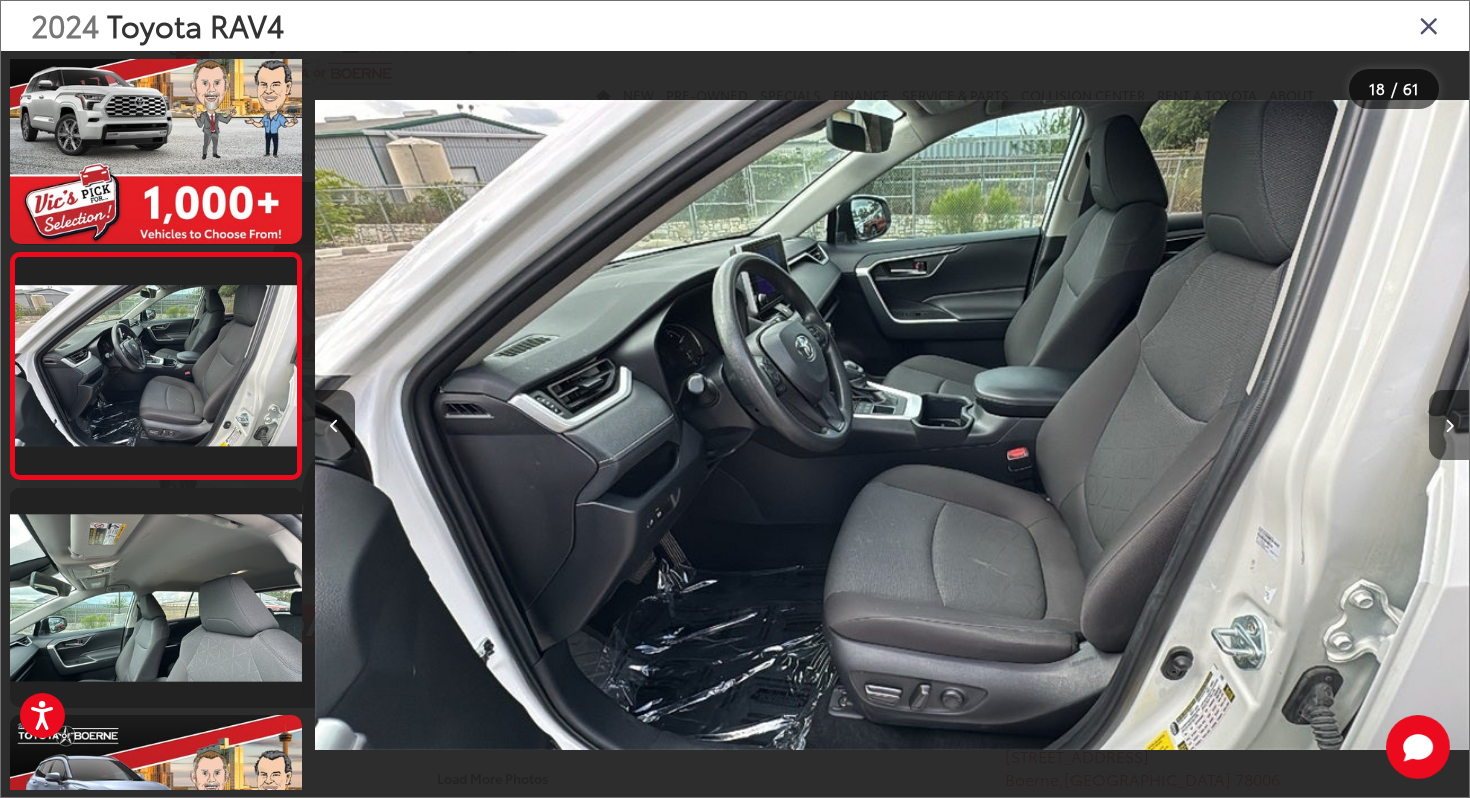 click at bounding box center [1449, 425] 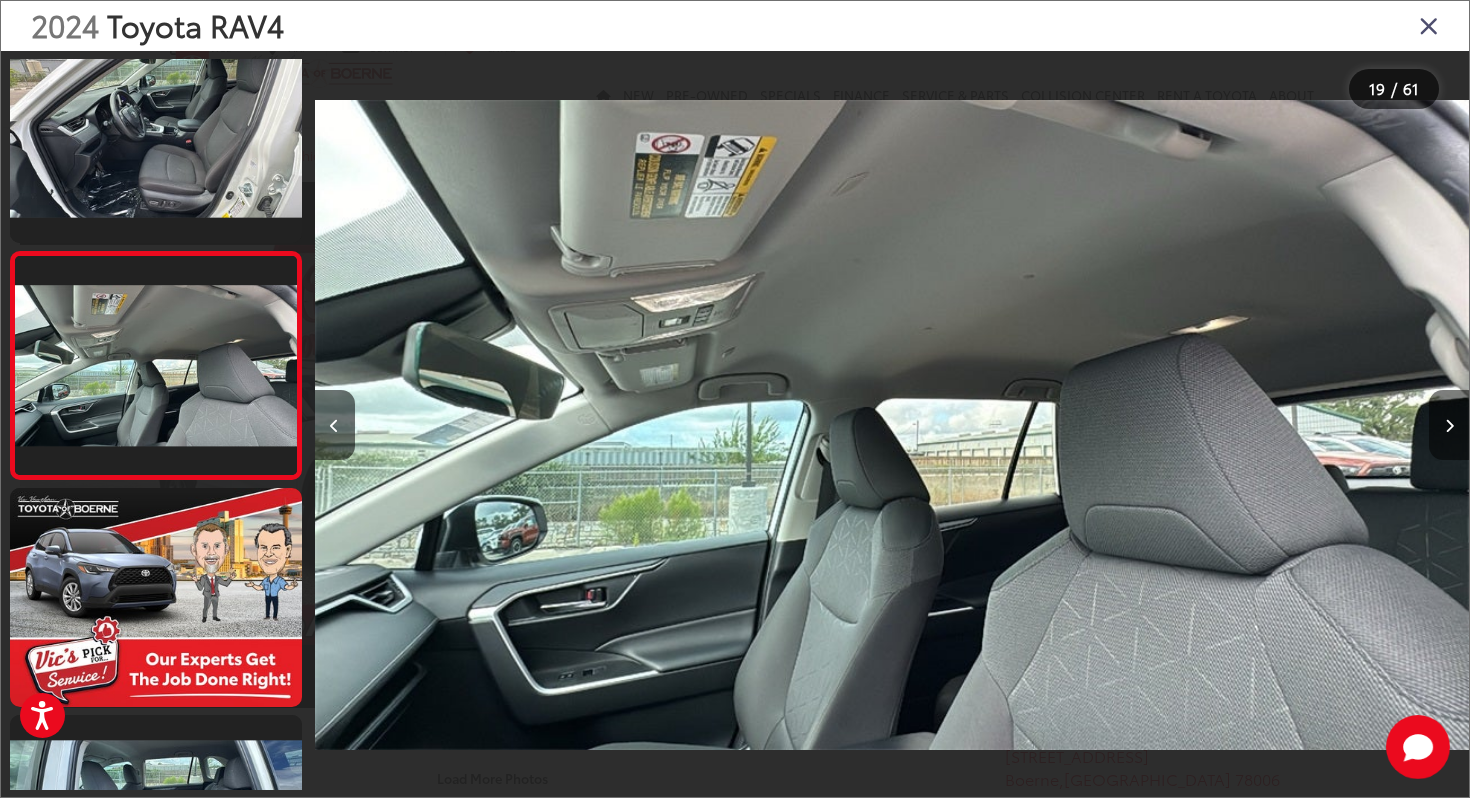 click at bounding box center [1449, 425] 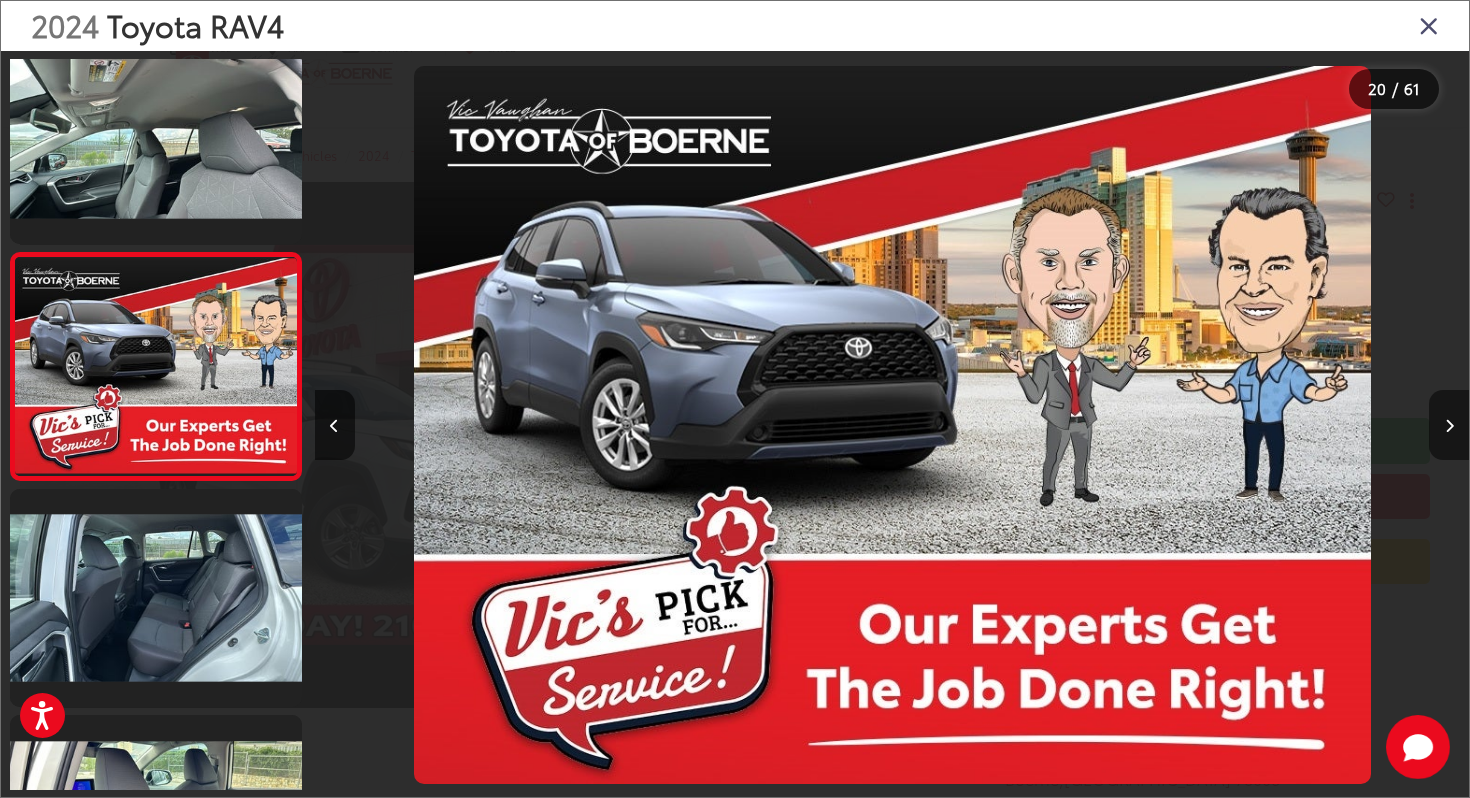 click at bounding box center [1449, 425] 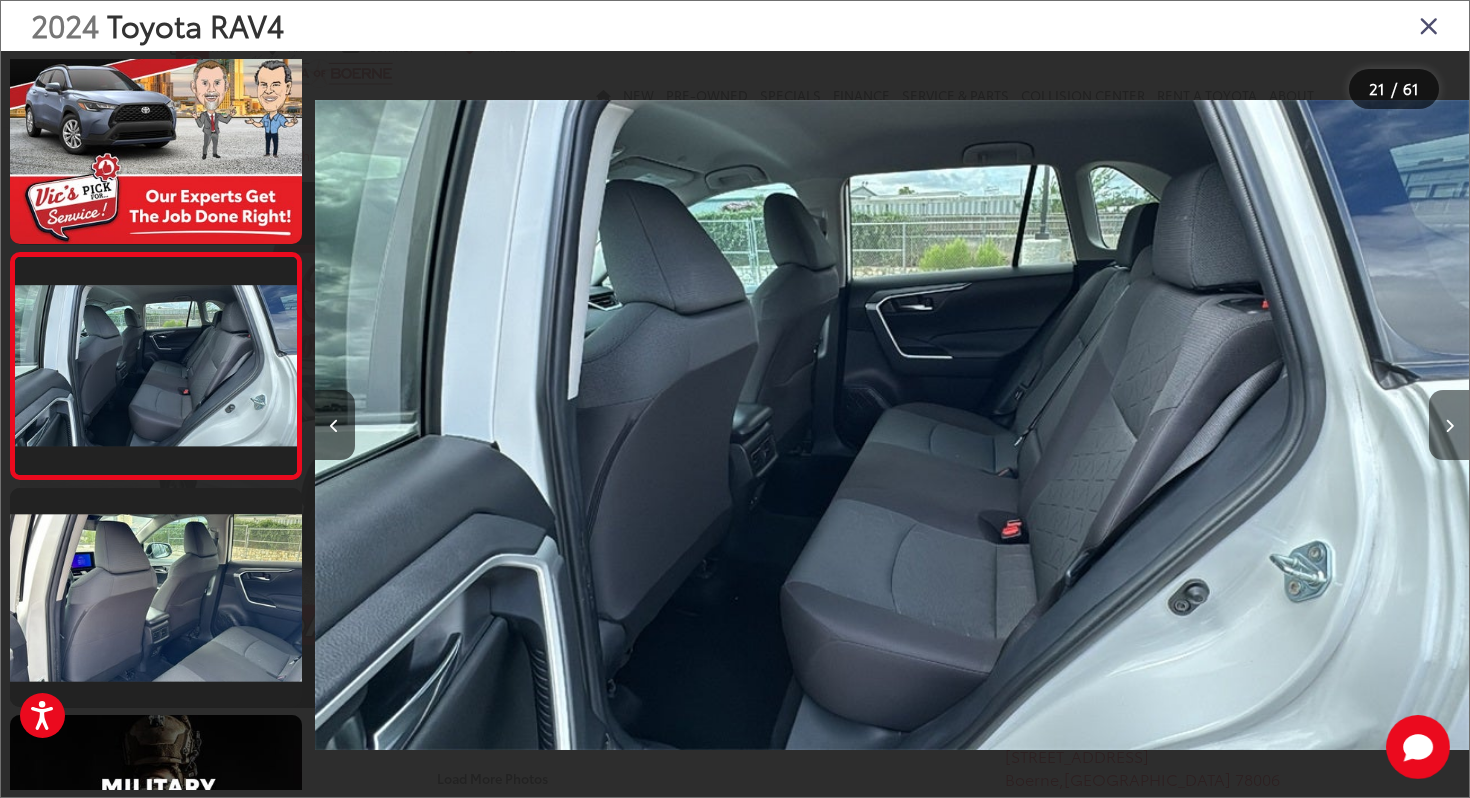 click at bounding box center (1449, 425) 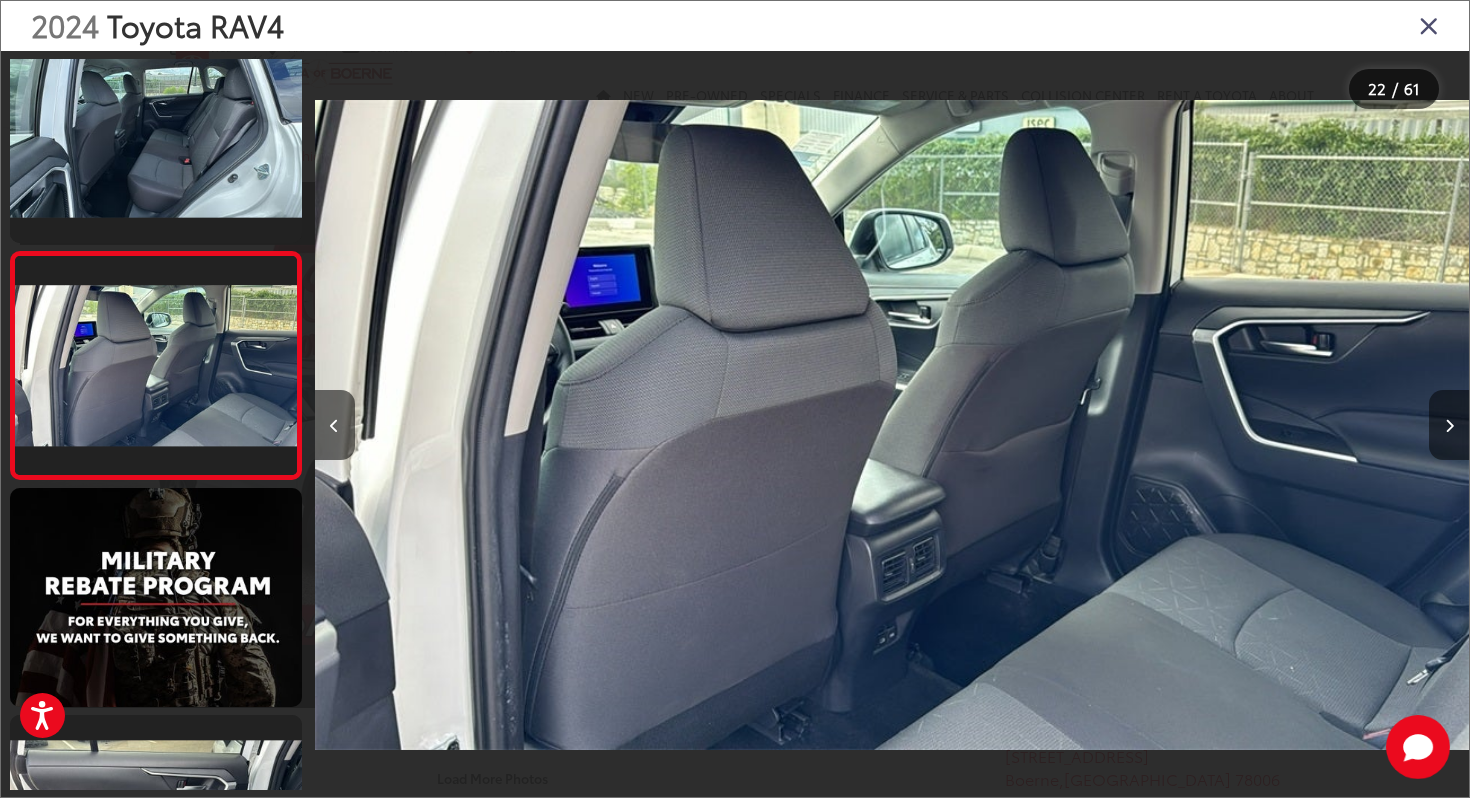click at bounding box center (1449, 425) 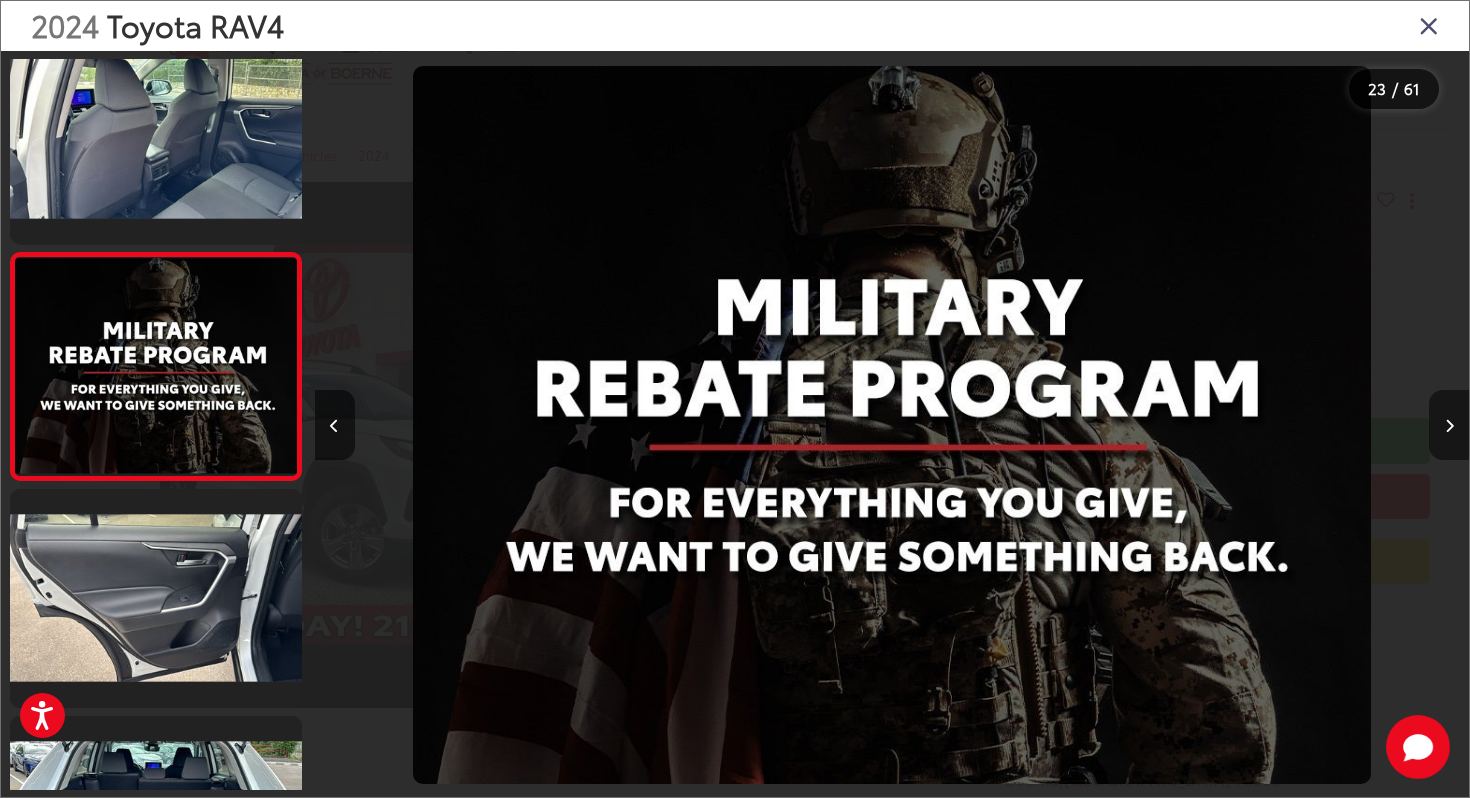 click at bounding box center (1449, 425) 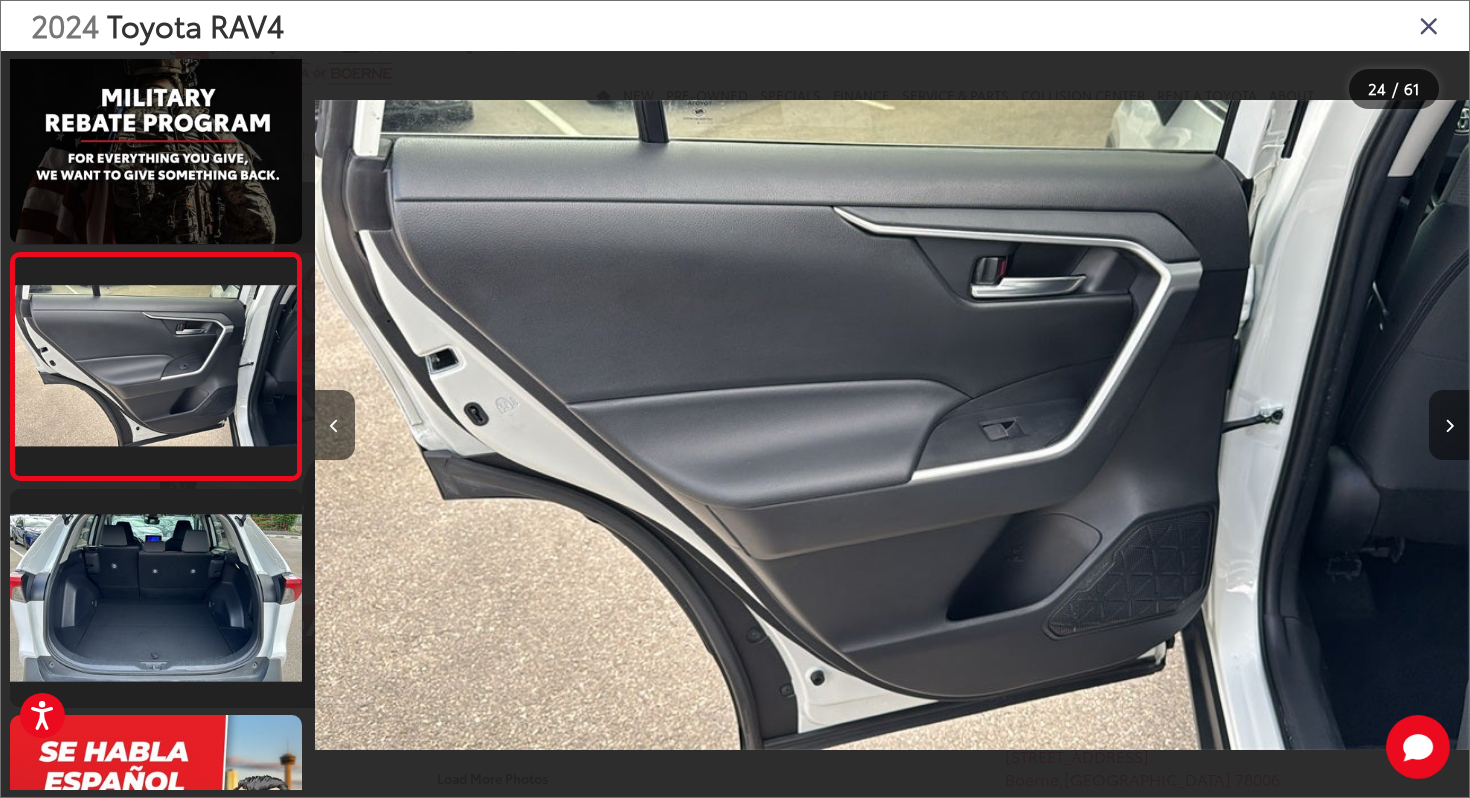 click at bounding box center [1449, 425] 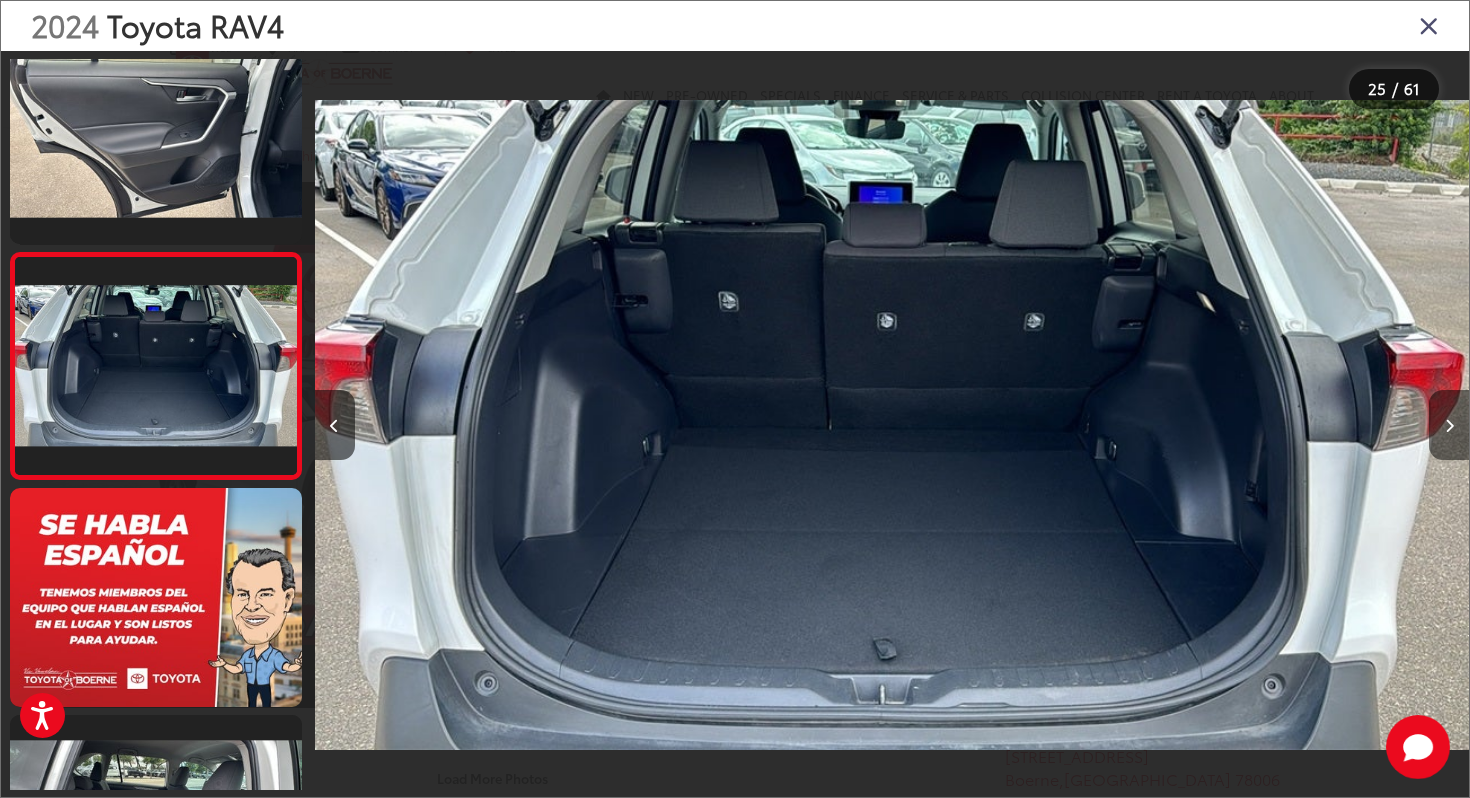 click at bounding box center (1449, 425) 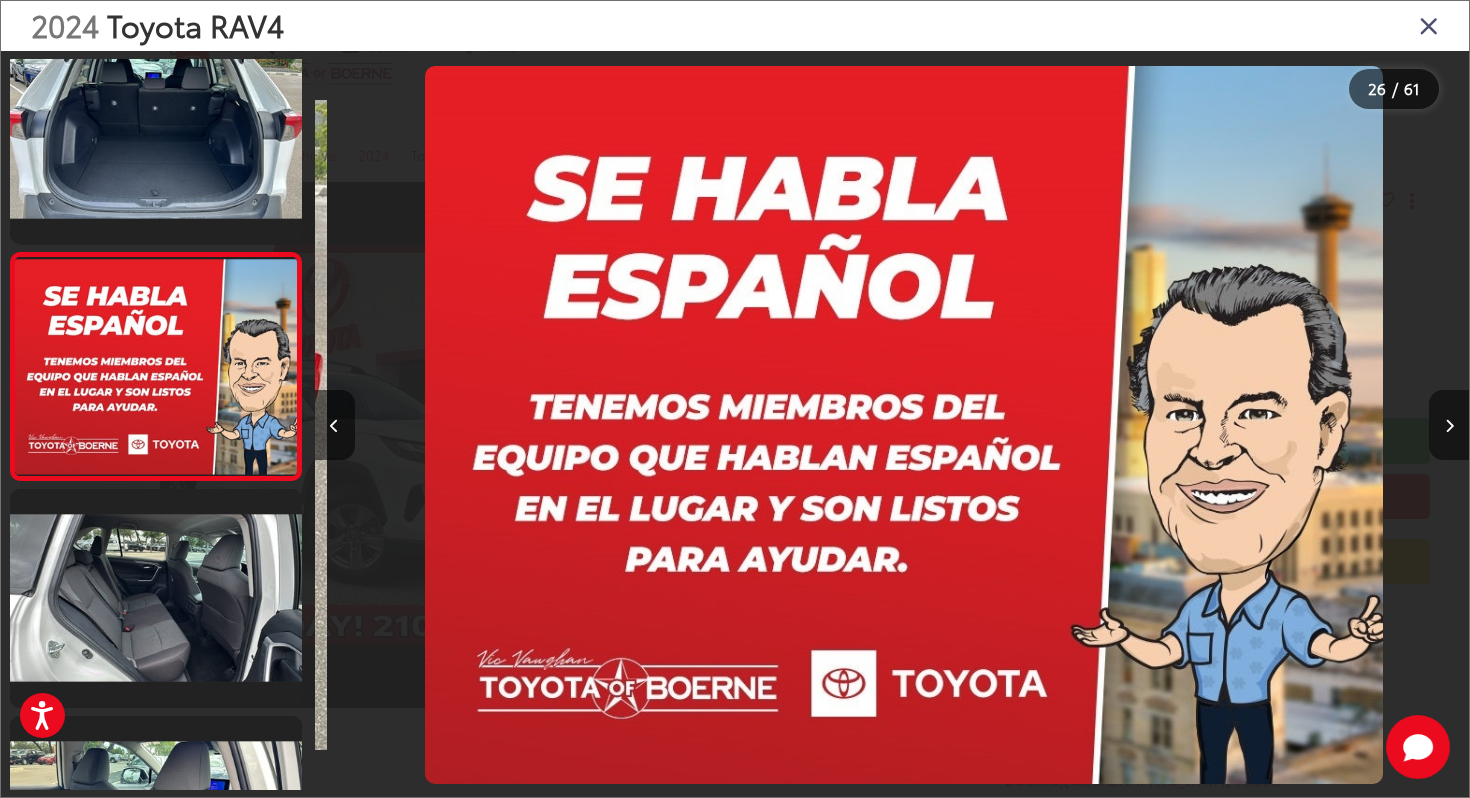 click at bounding box center [1449, 425] 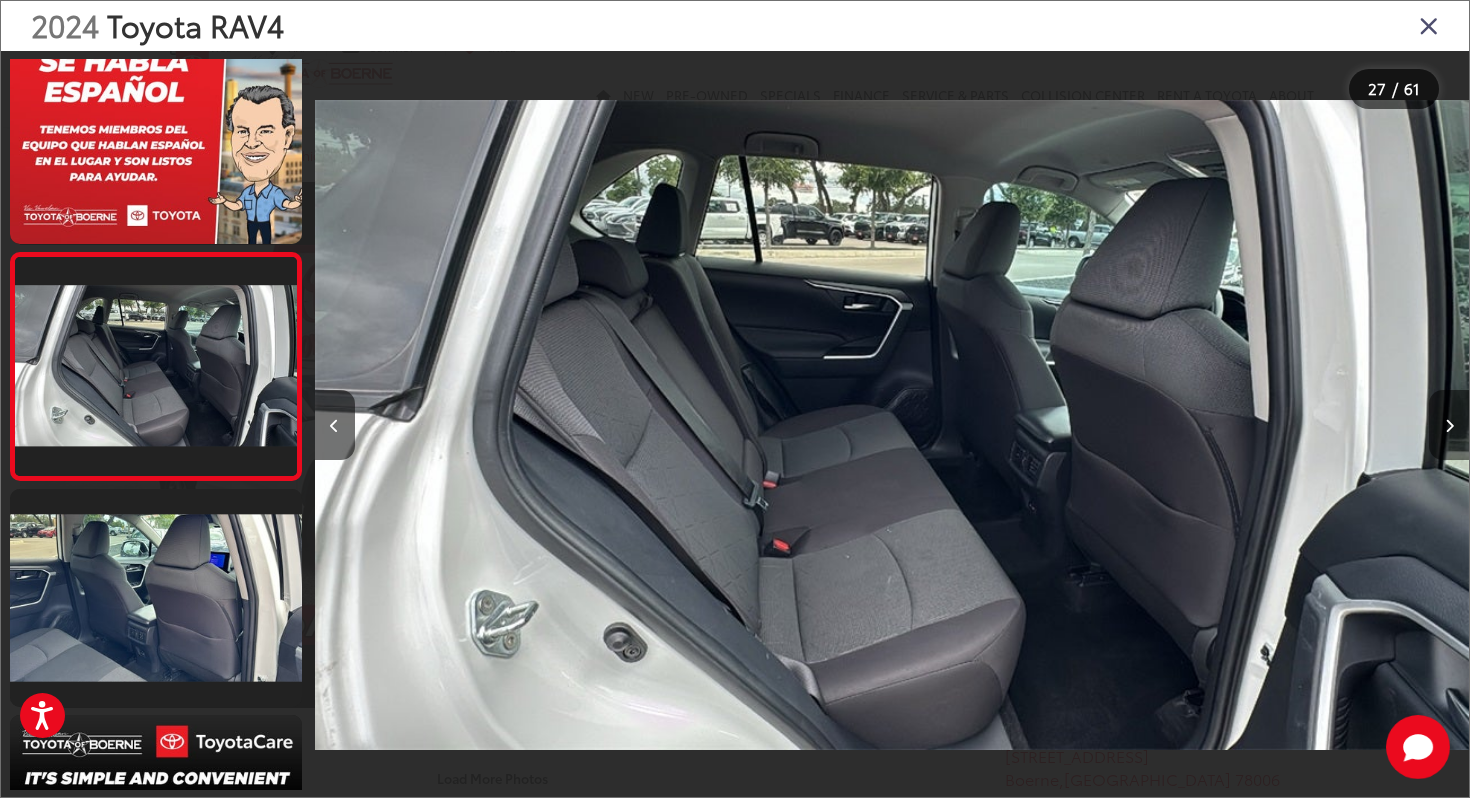 click at bounding box center [1449, 425] 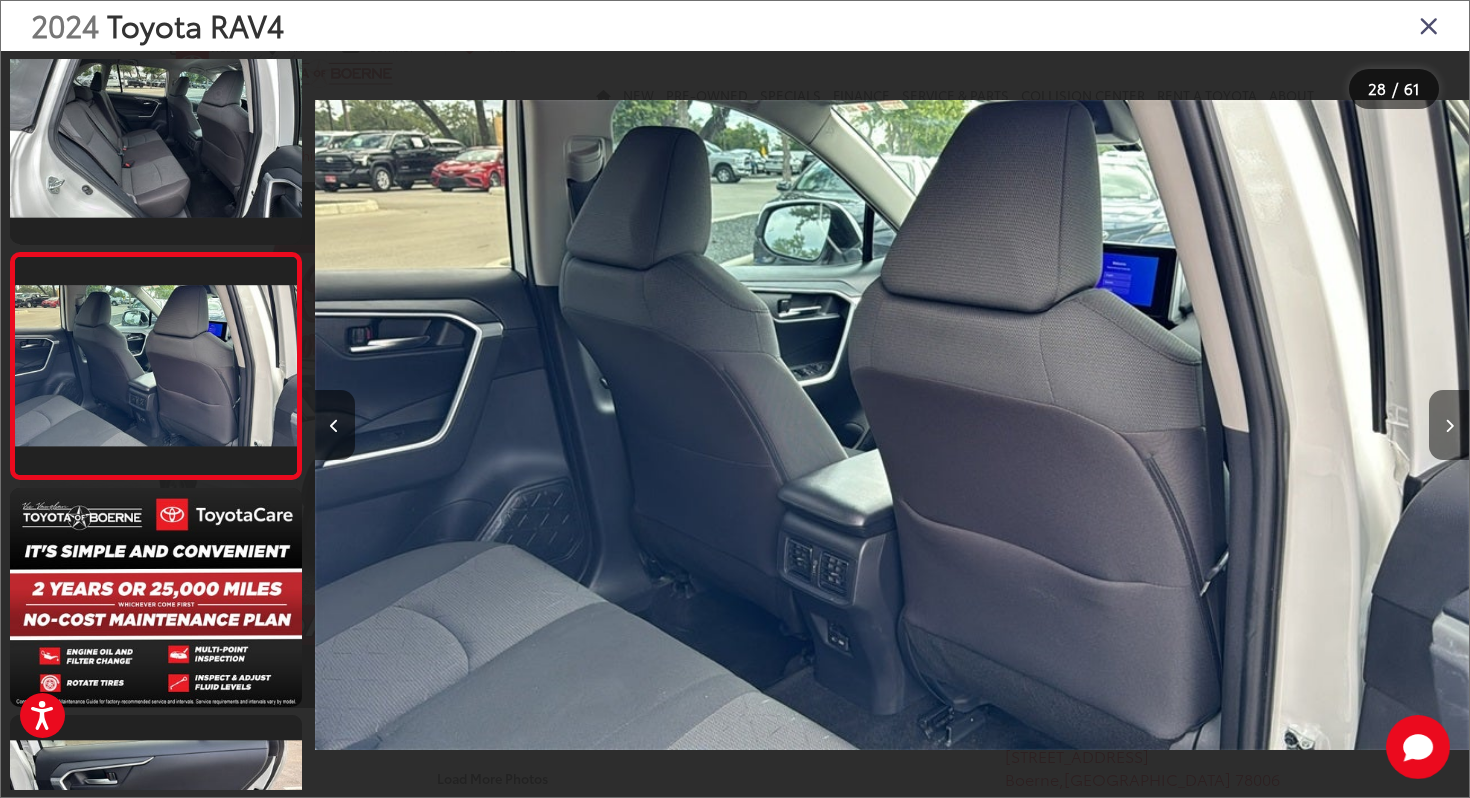 click at bounding box center (1449, 425) 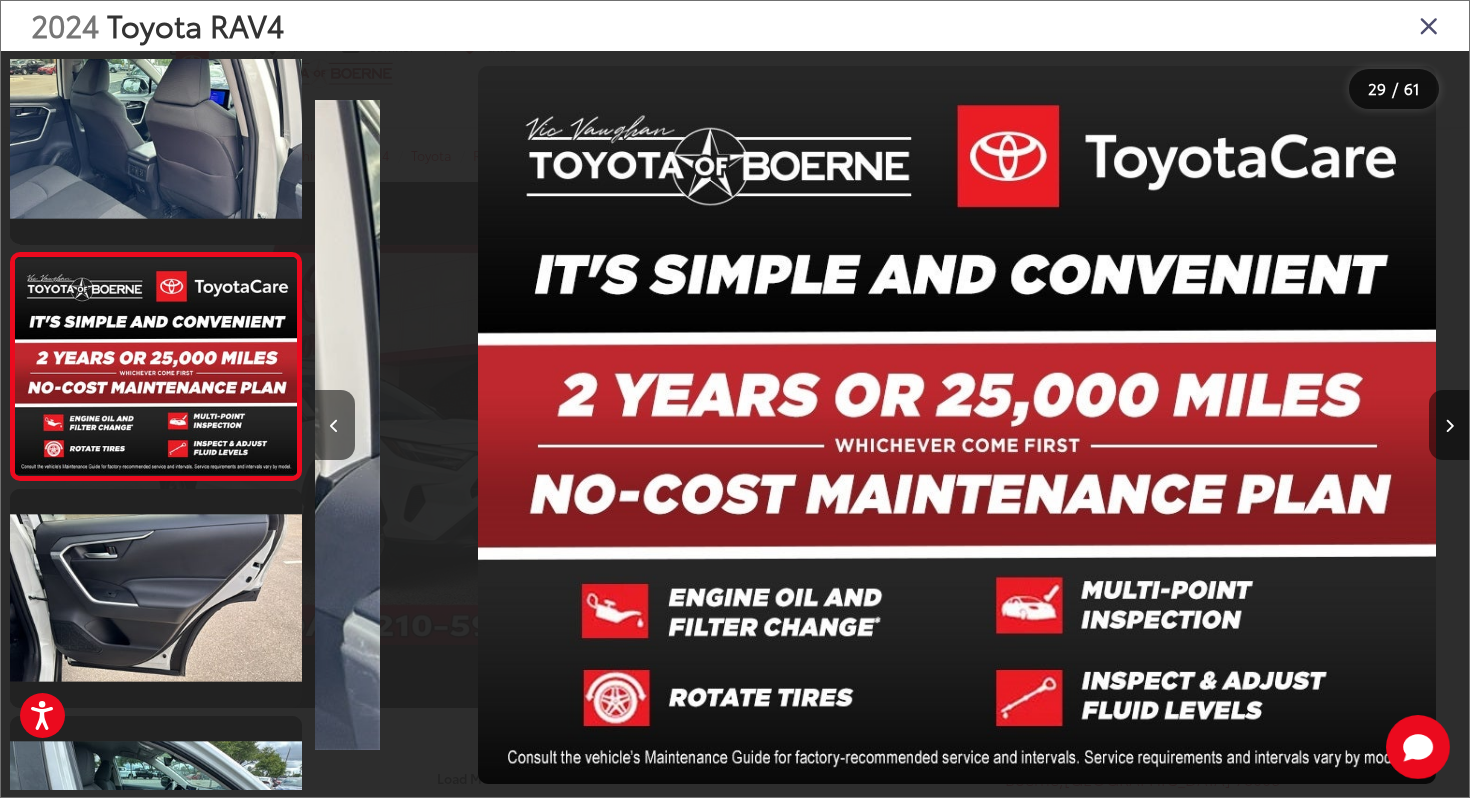 click at bounding box center (1449, 425) 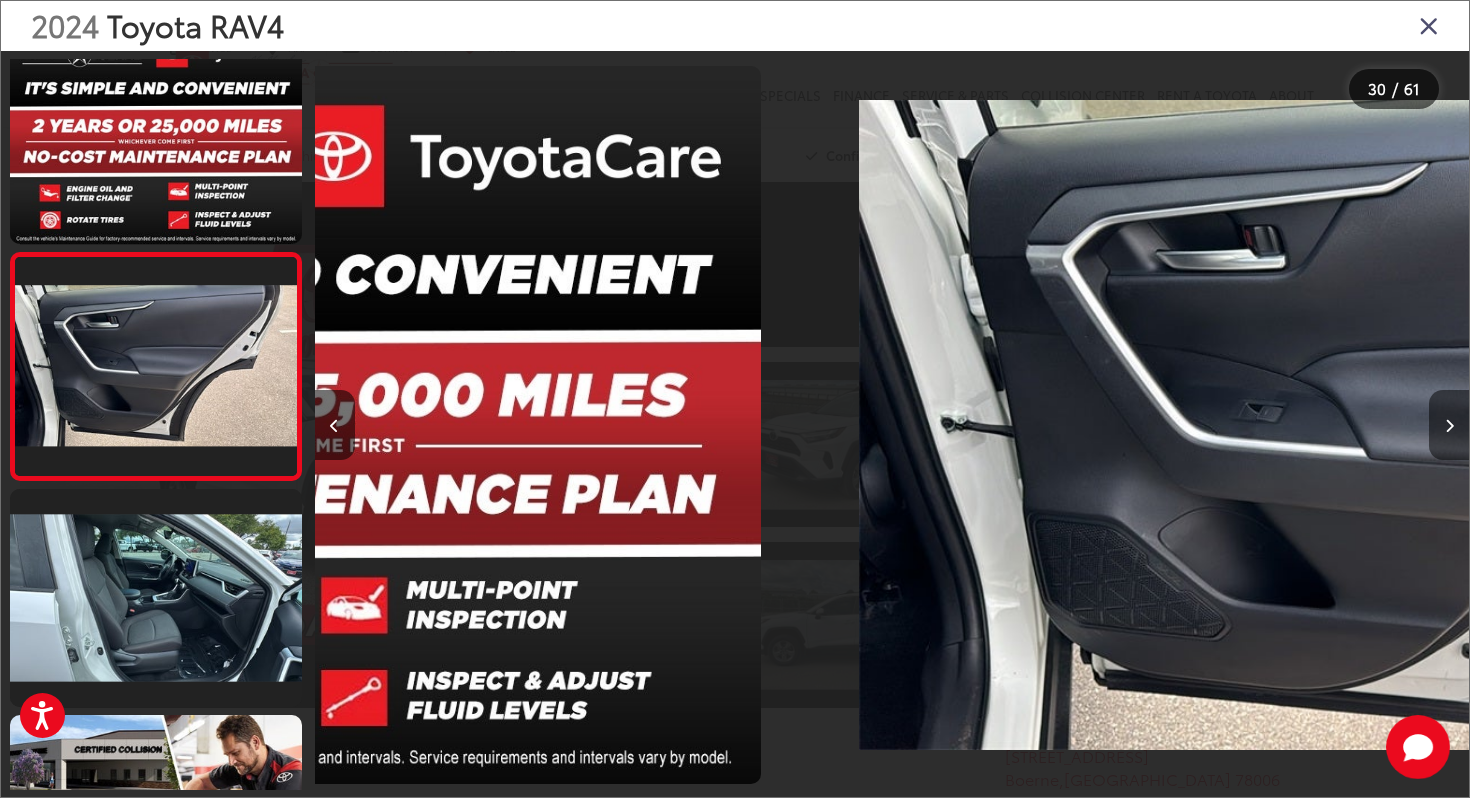 click at bounding box center (1449, 425) 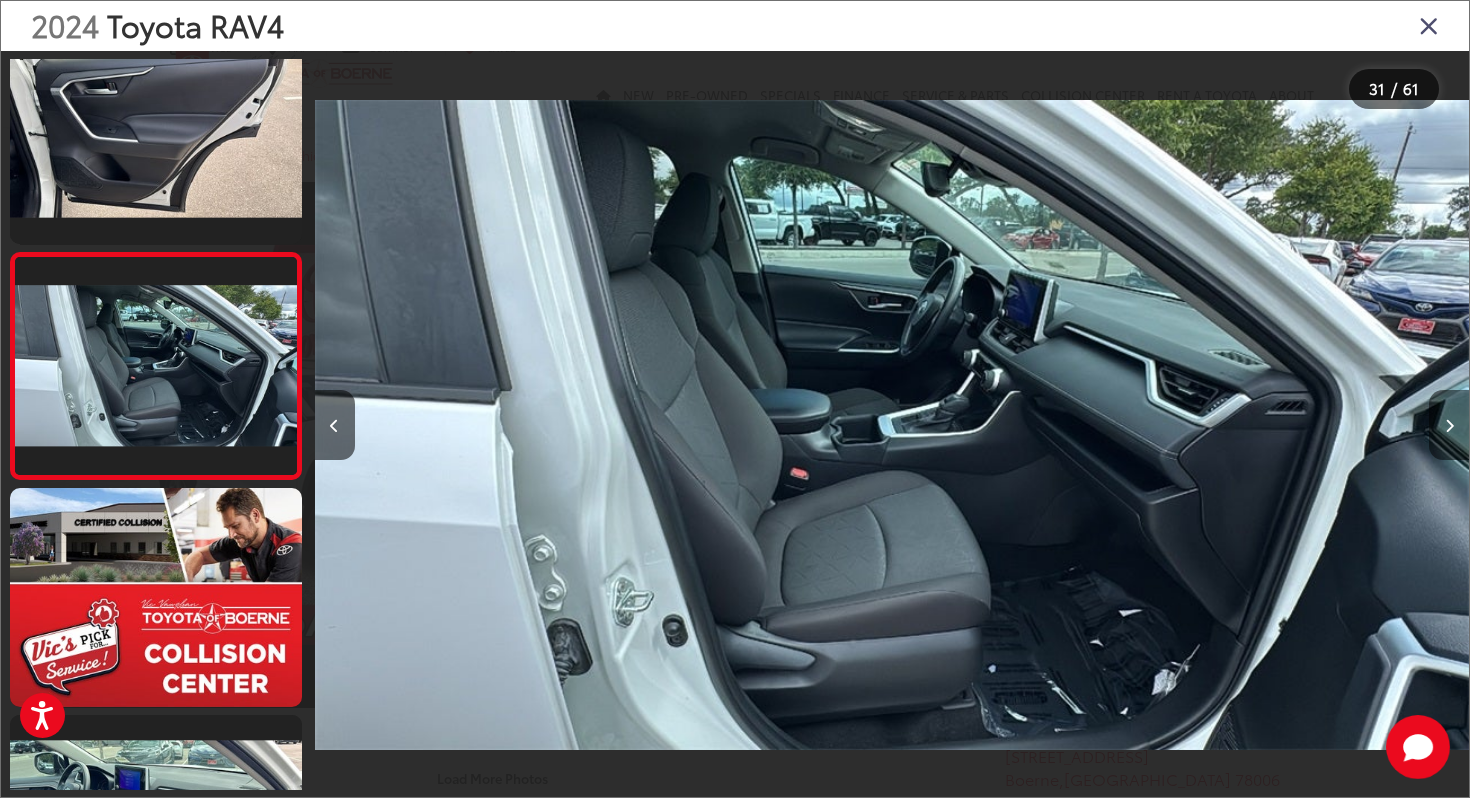click at bounding box center (1449, 425) 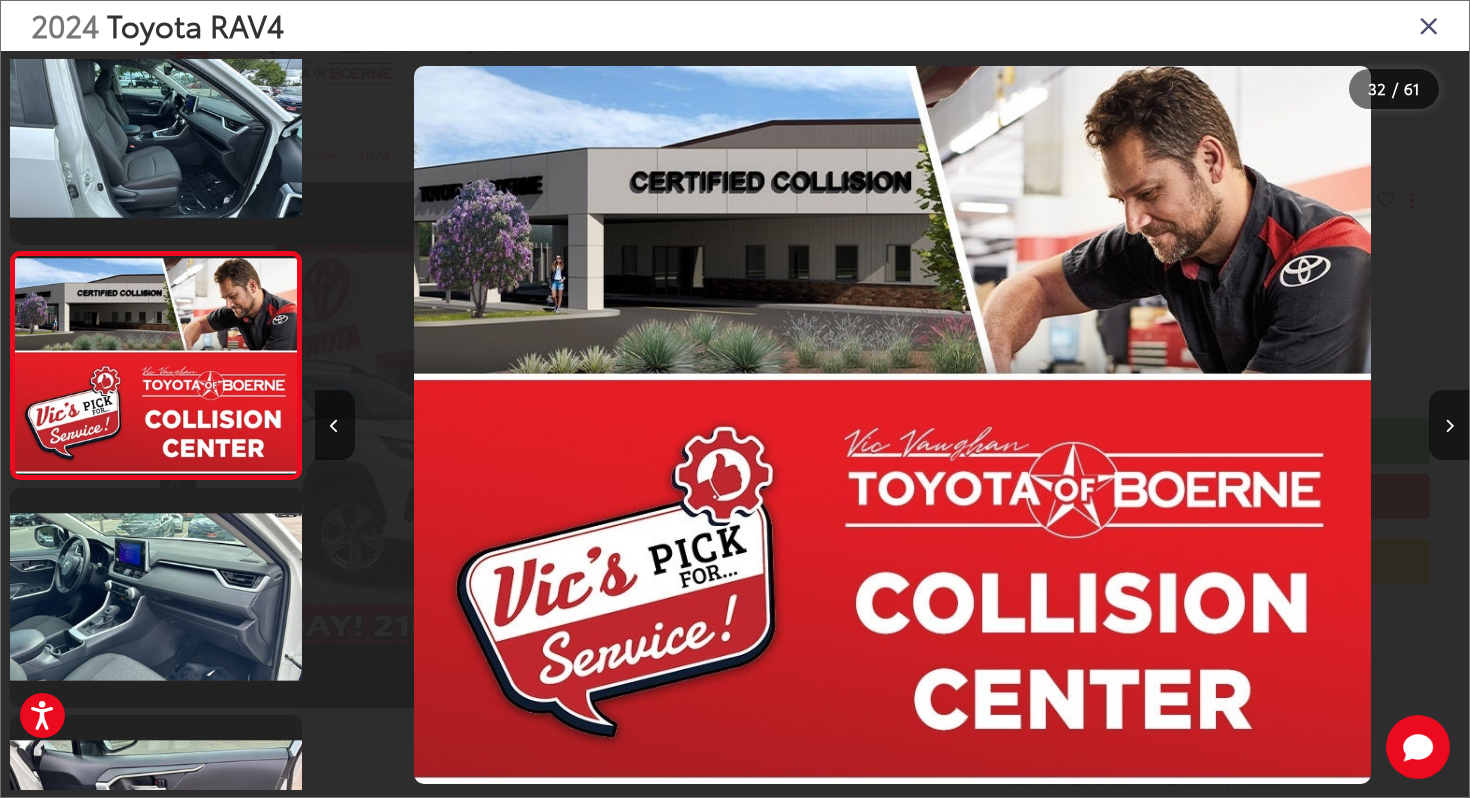 click at bounding box center (1449, 425) 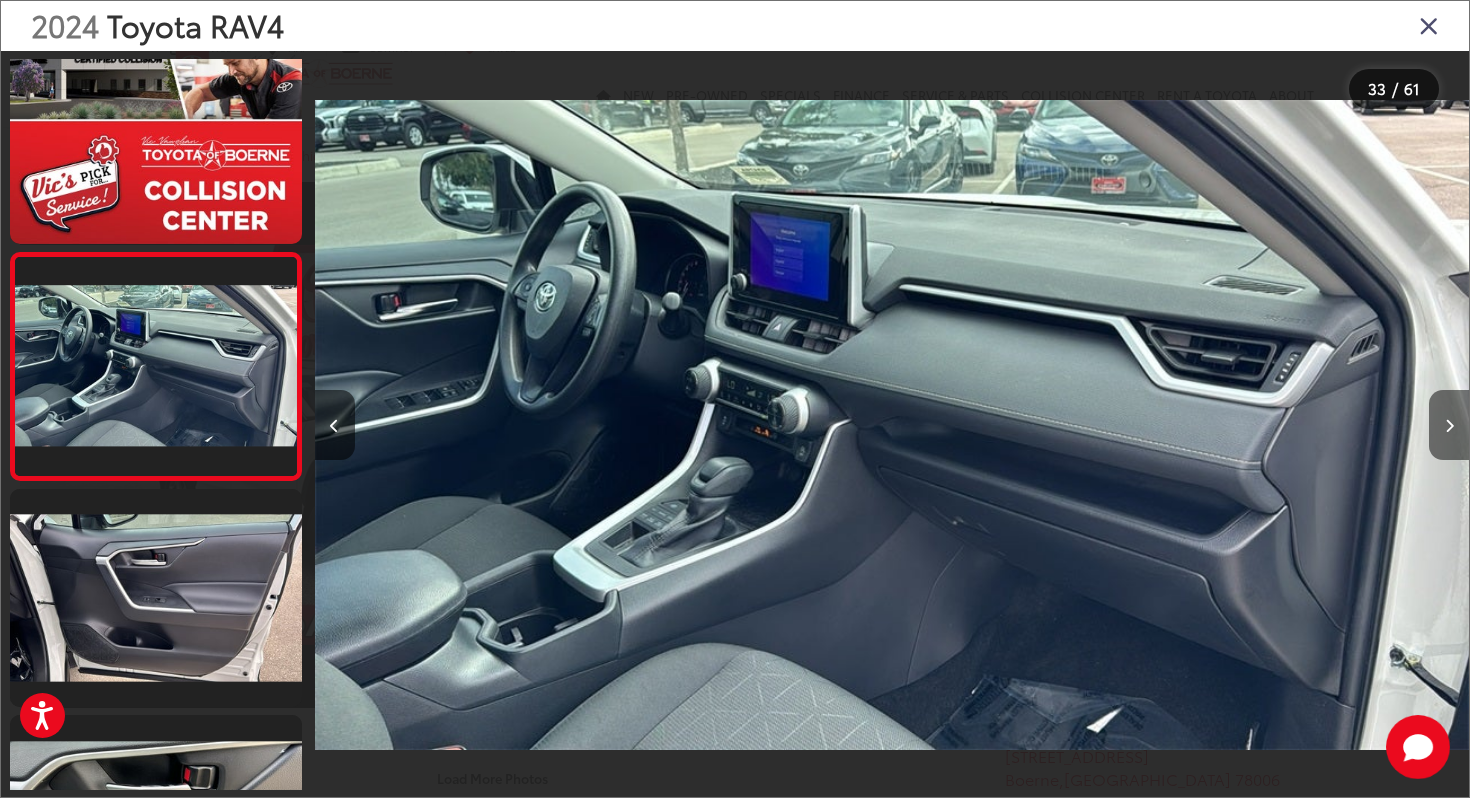 click at bounding box center (1449, 425) 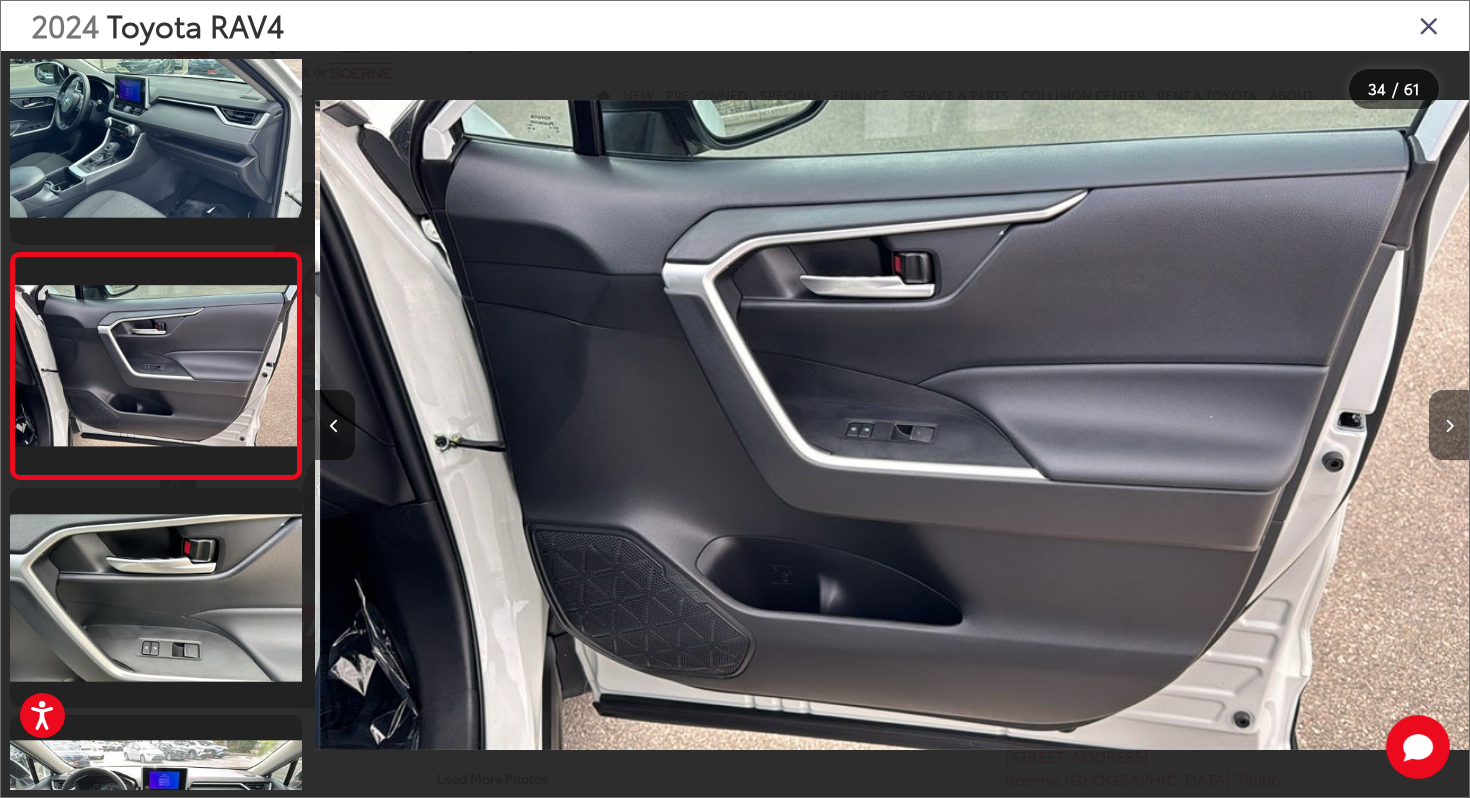 click at bounding box center [1449, 425] 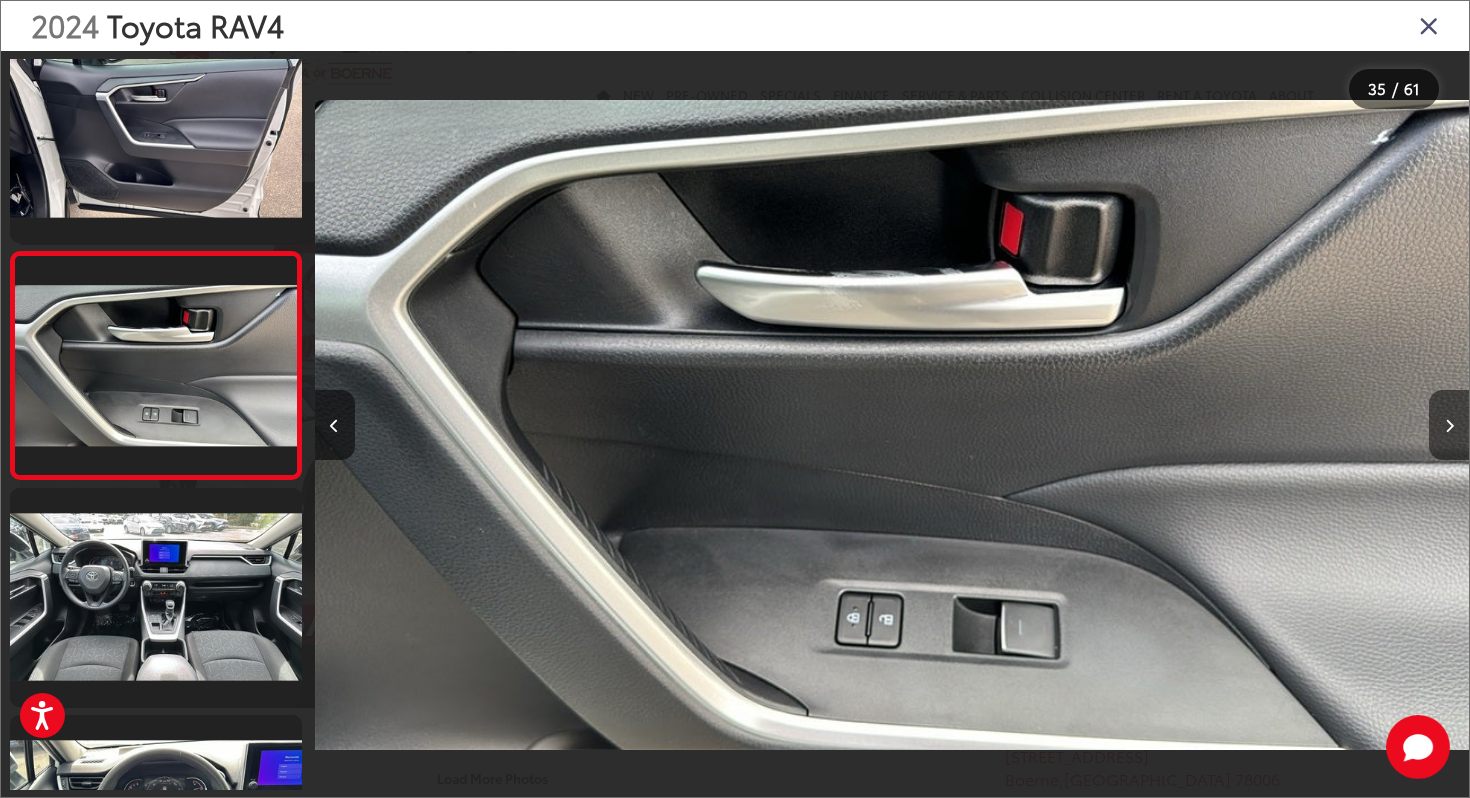 click at bounding box center [1449, 425] 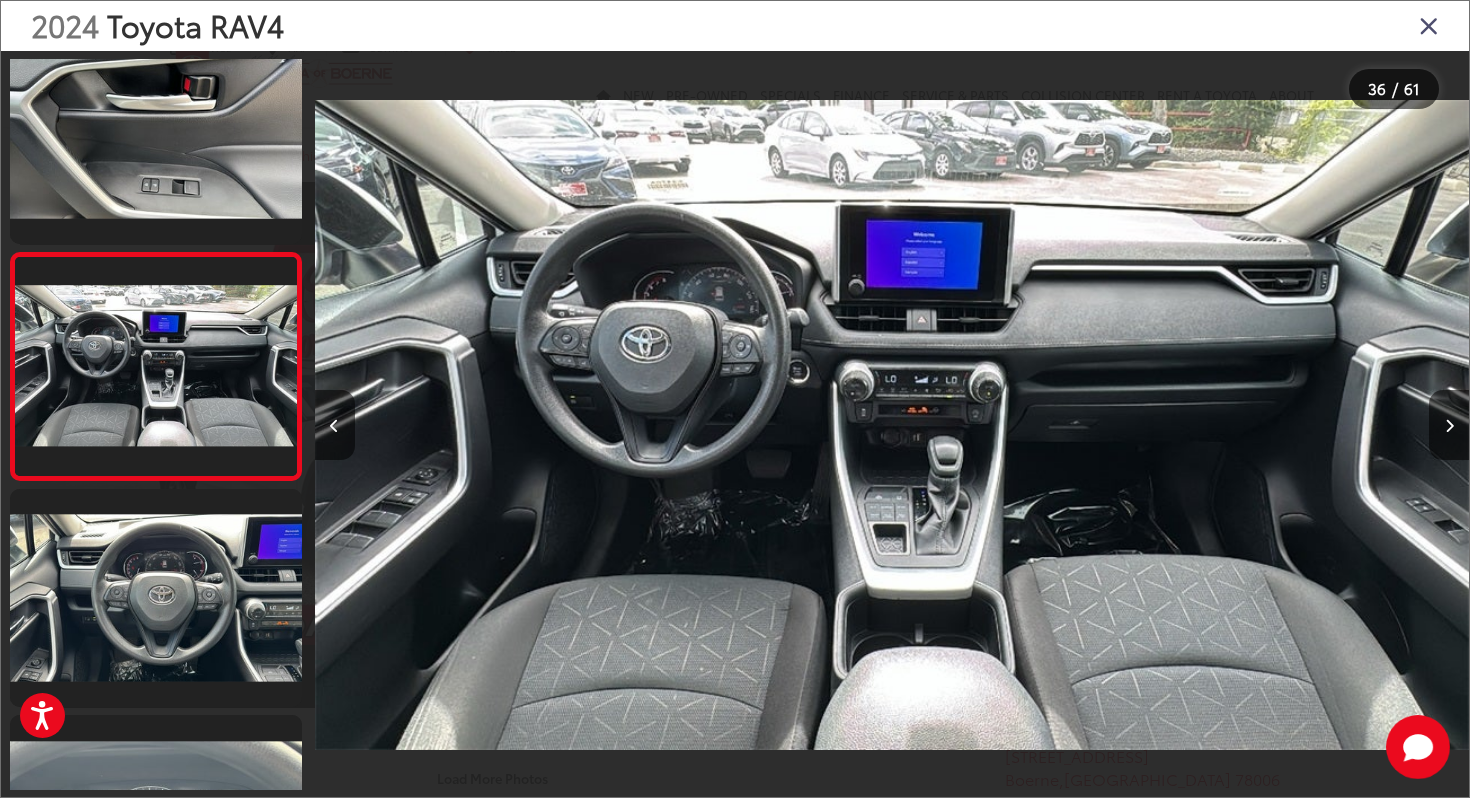 click at bounding box center (1429, 25) 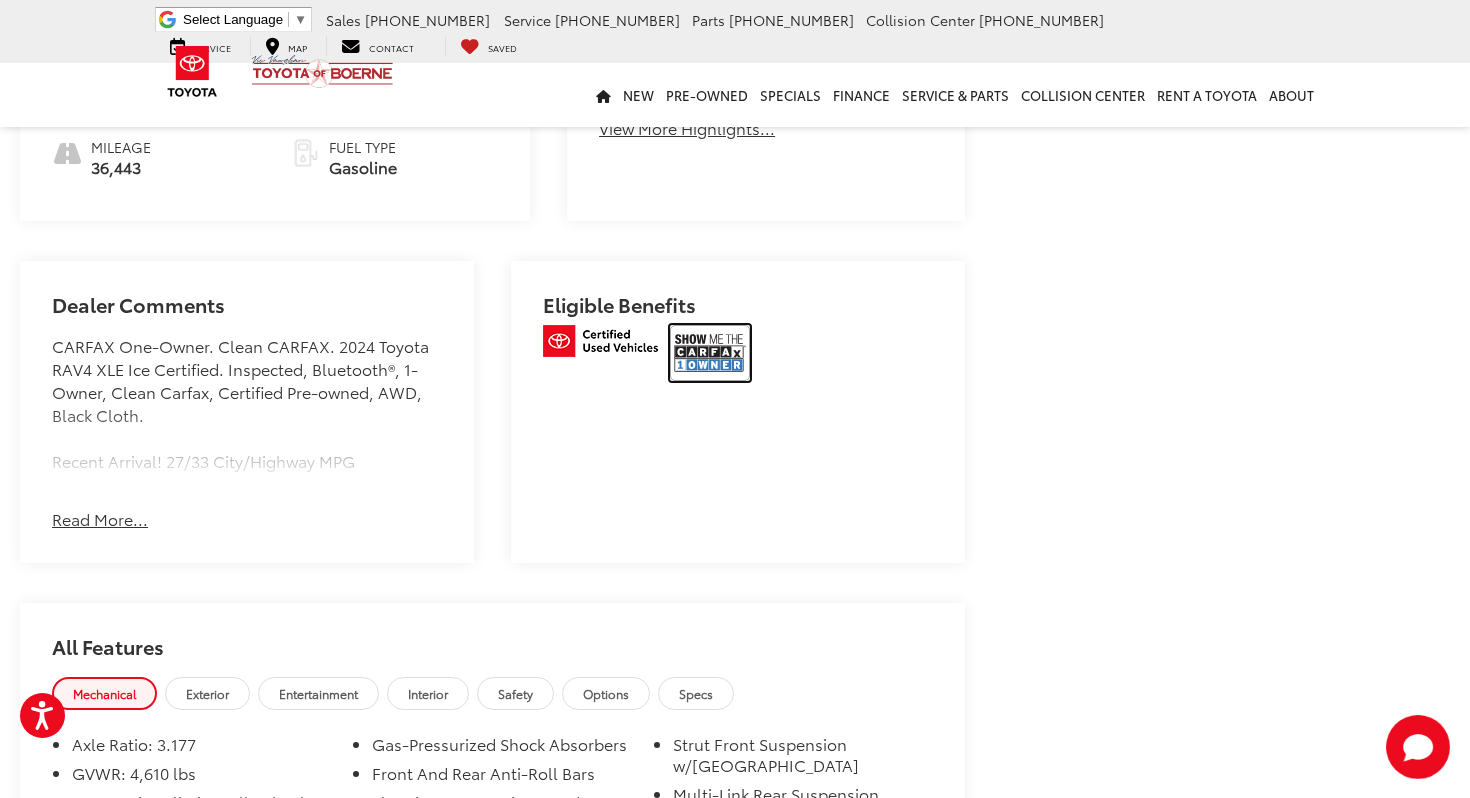 click at bounding box center (710, 353) 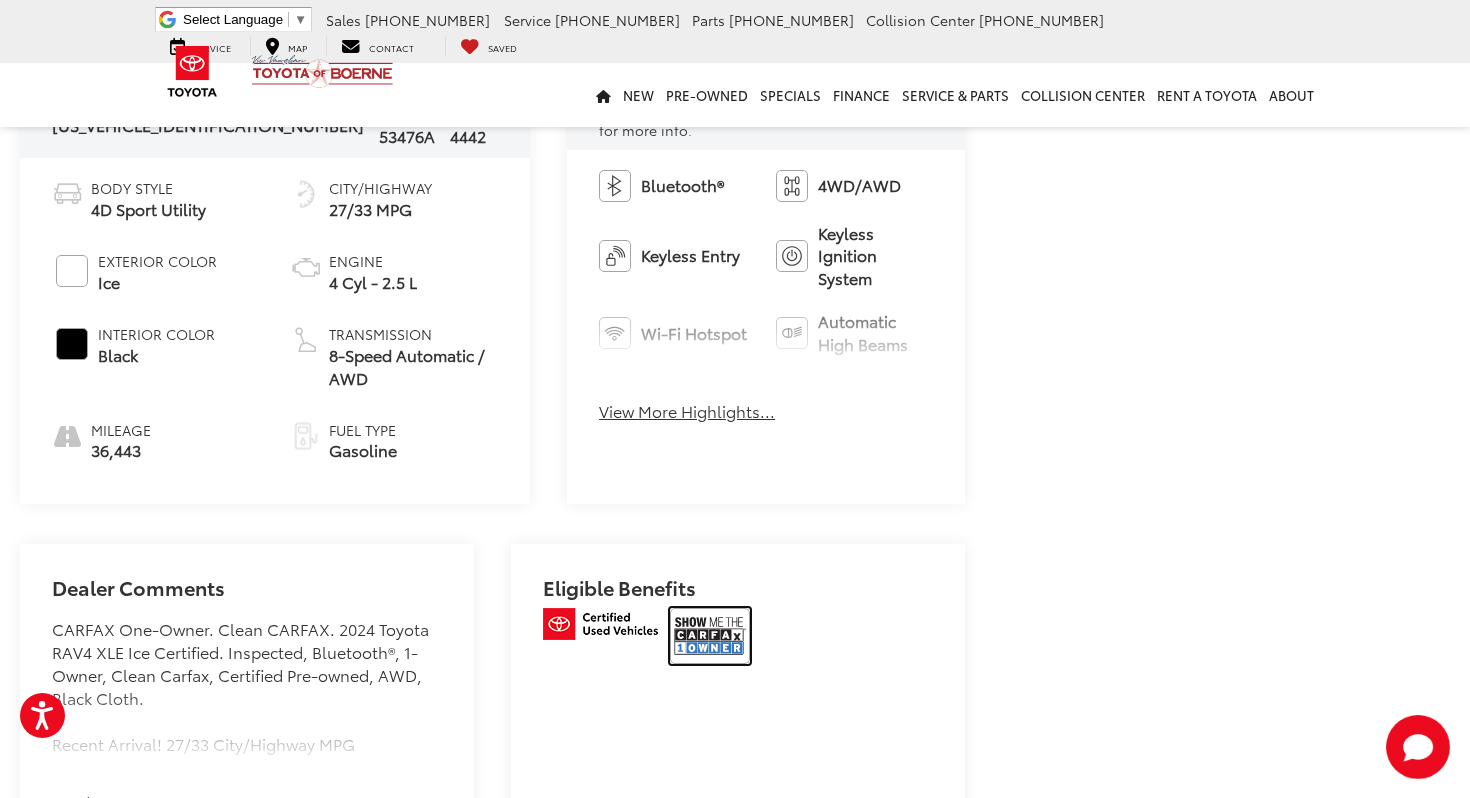 scroll, scrollTop: 783, scrollLeft: 0, axis: vertical 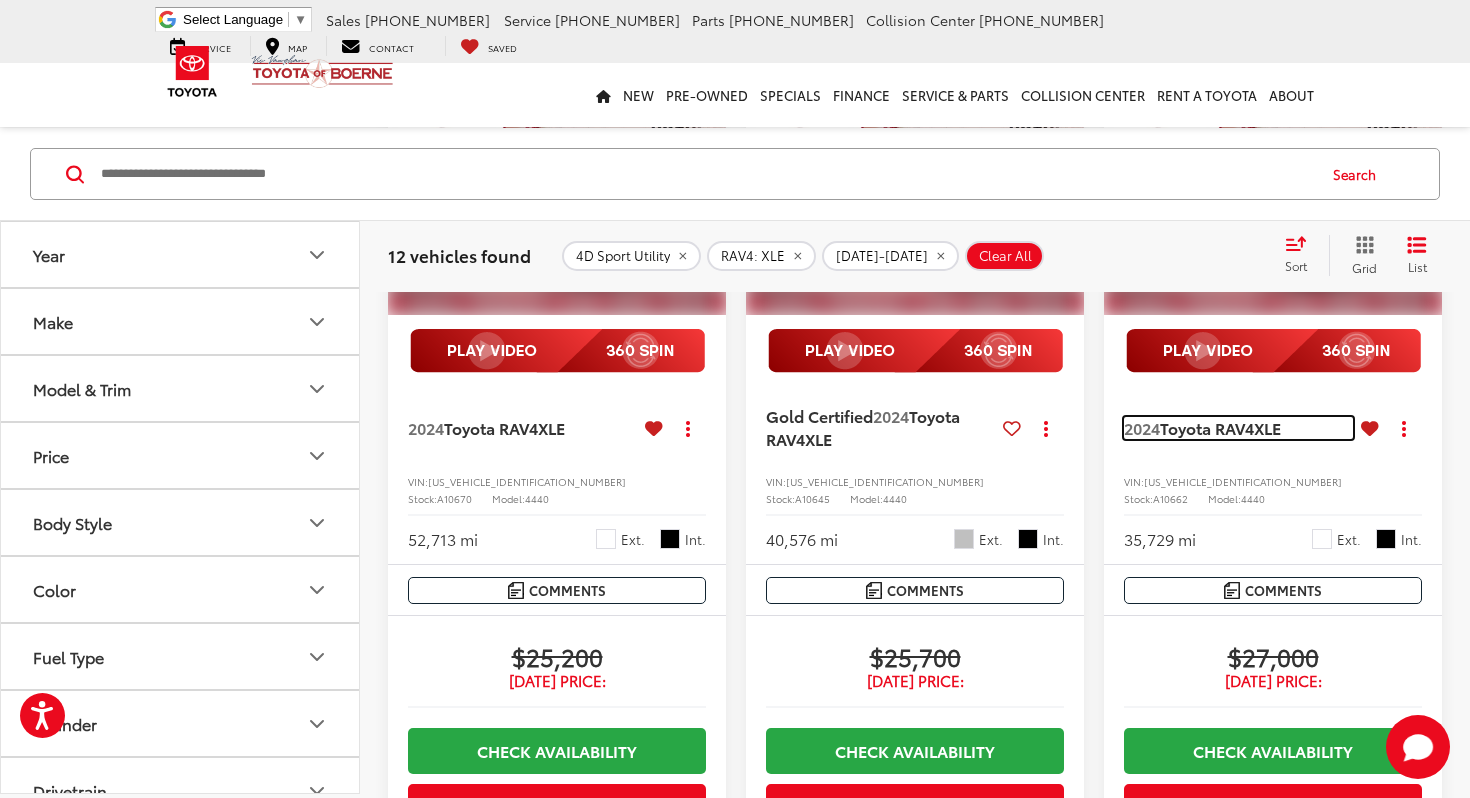 click on "Toyota RAV4" at bounding box center (1207, 427) 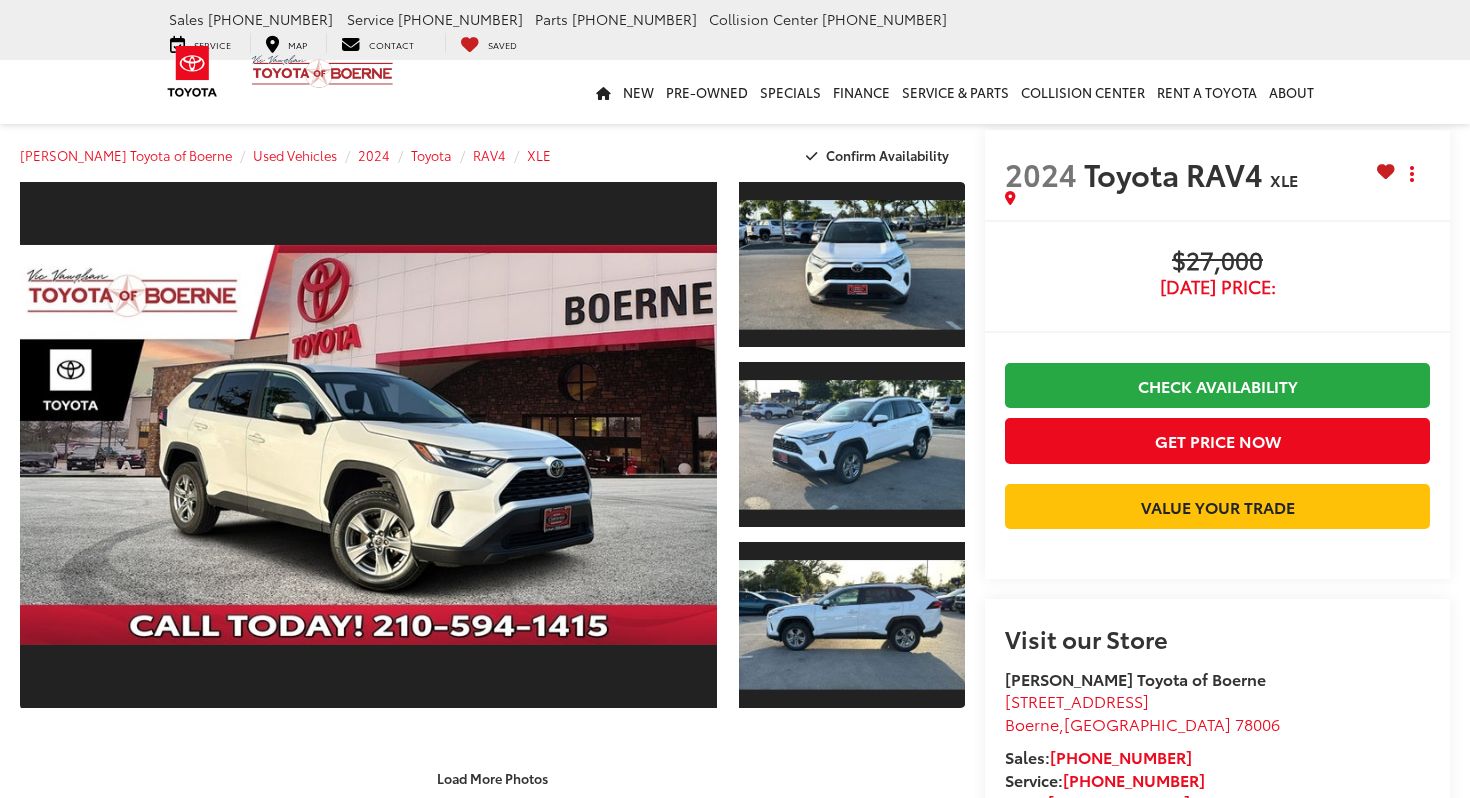 scroll, scrollTop: 0, scrollLeft: 0, axis: both 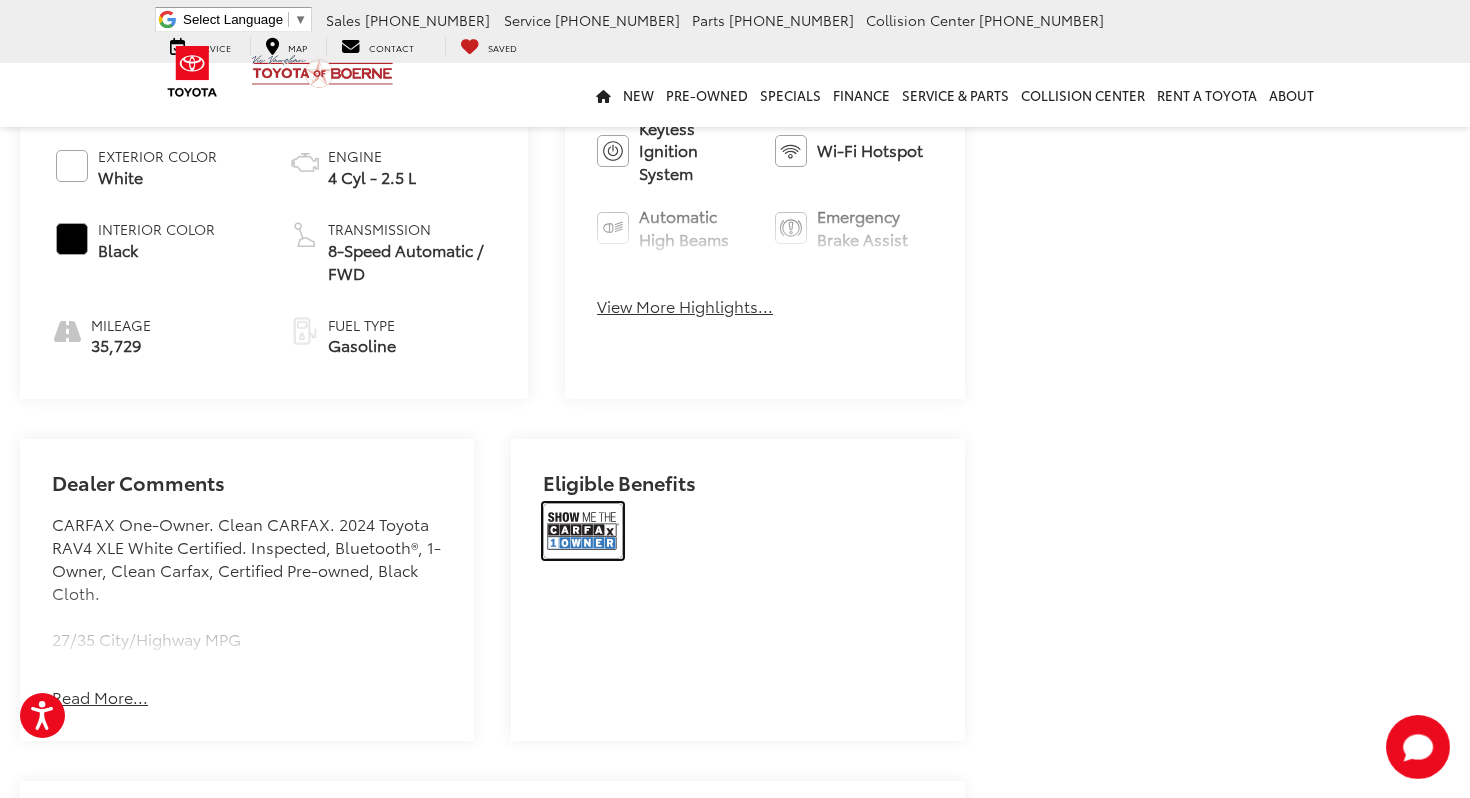 click at bounding box center (583, 531) 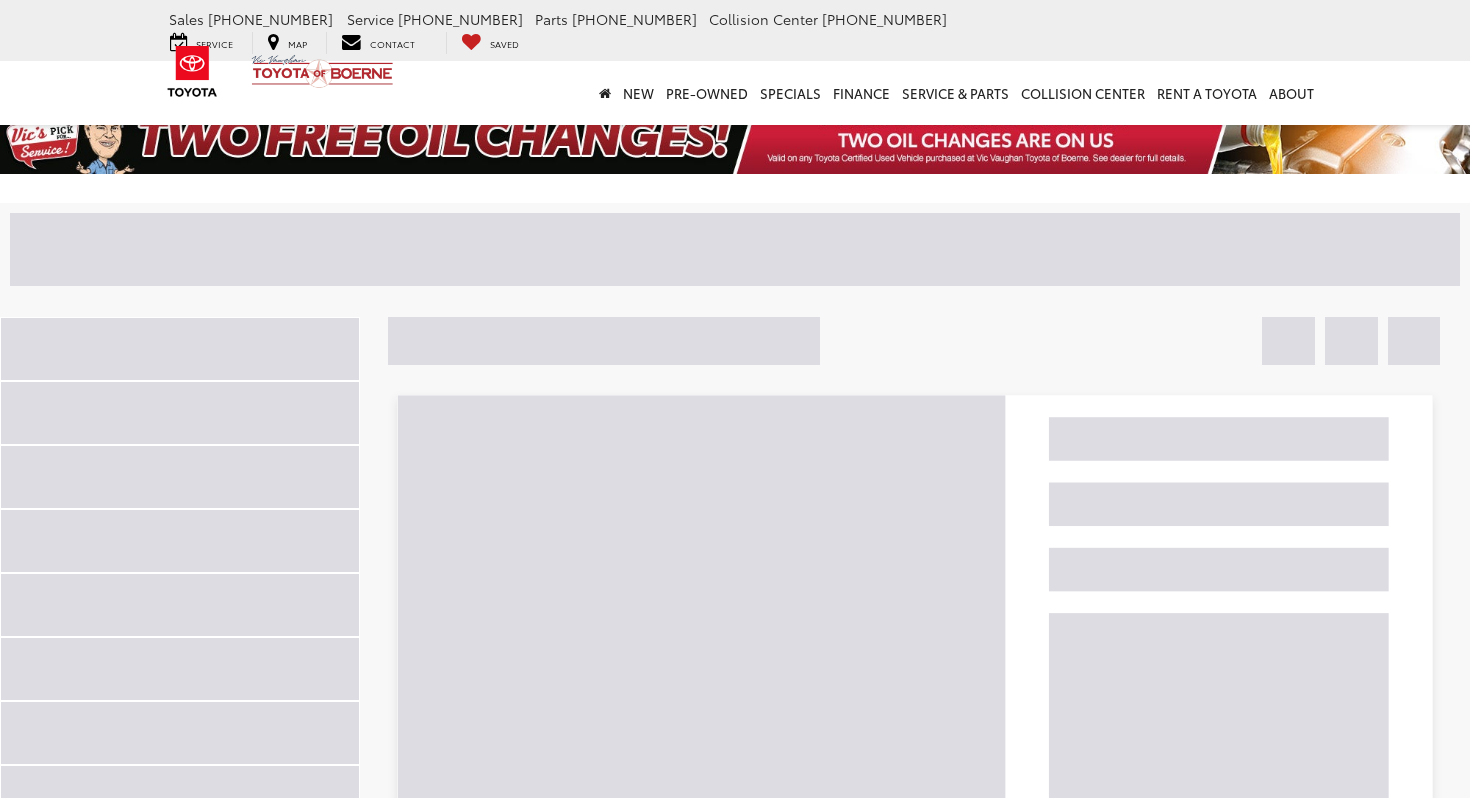 scroll, scrollTop: 309, scrollLeft: 0, axis: vertical 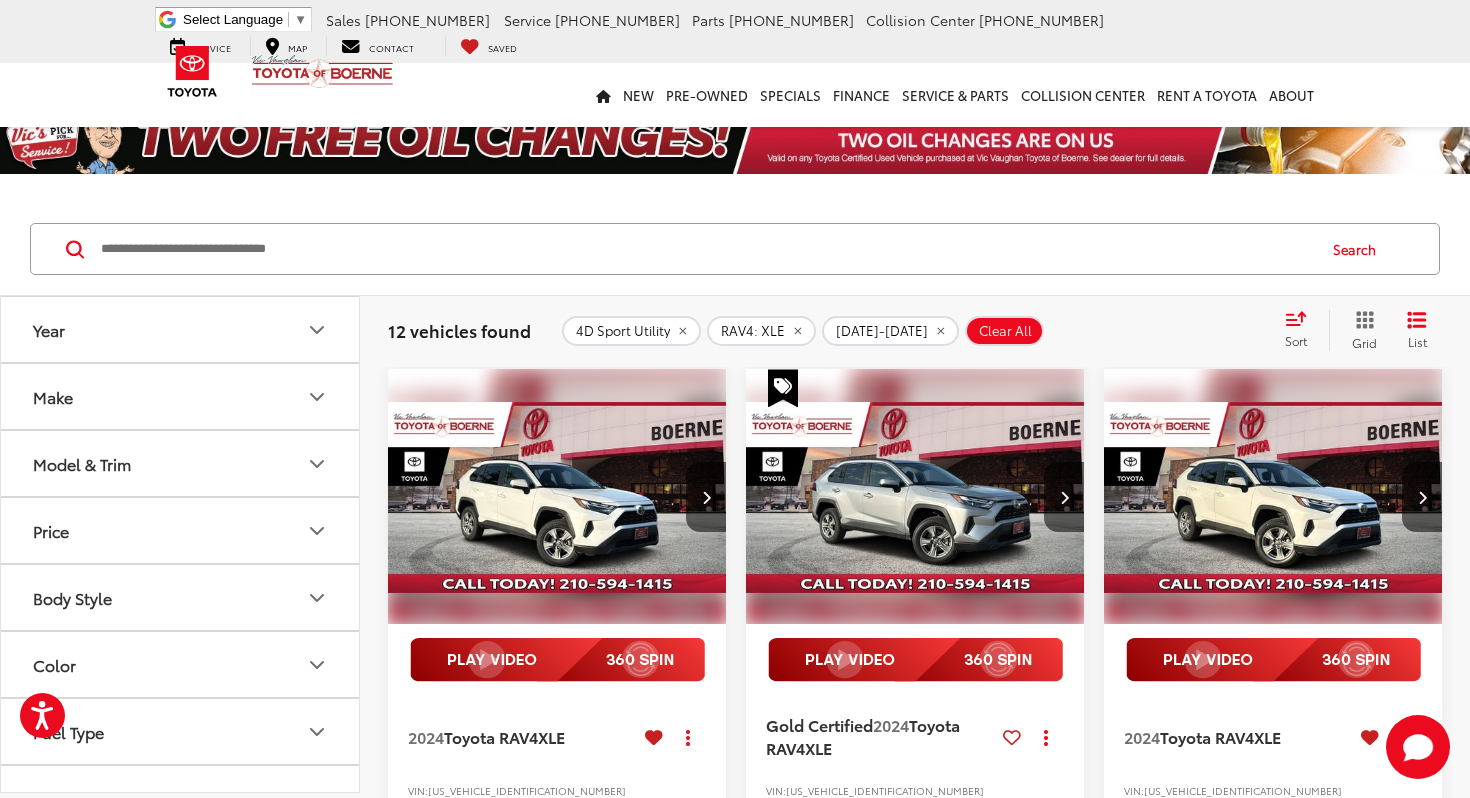 click at bounding box center (557, 497) 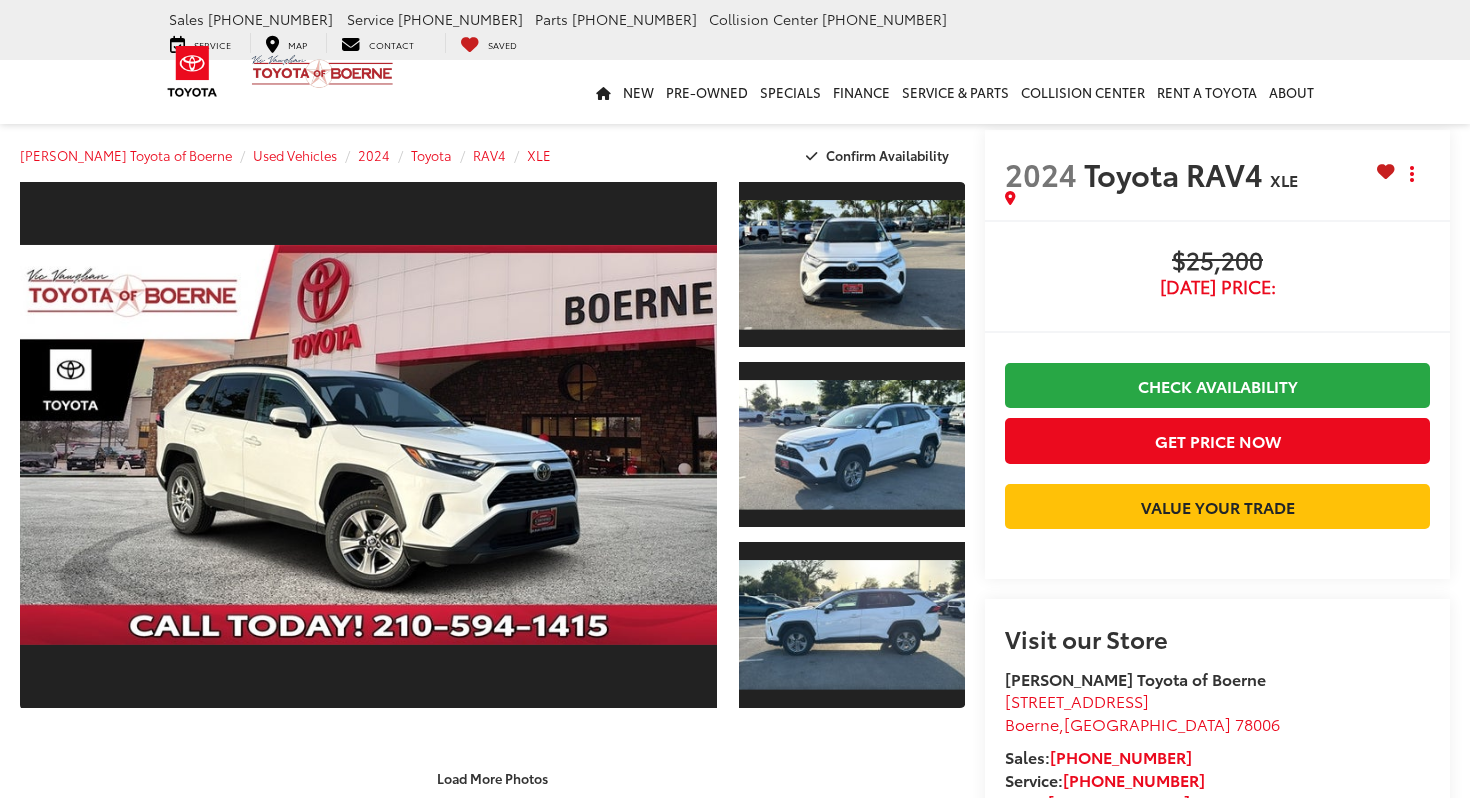 scroll, scrollTop: 0, scrollLeft: 0, axis: both 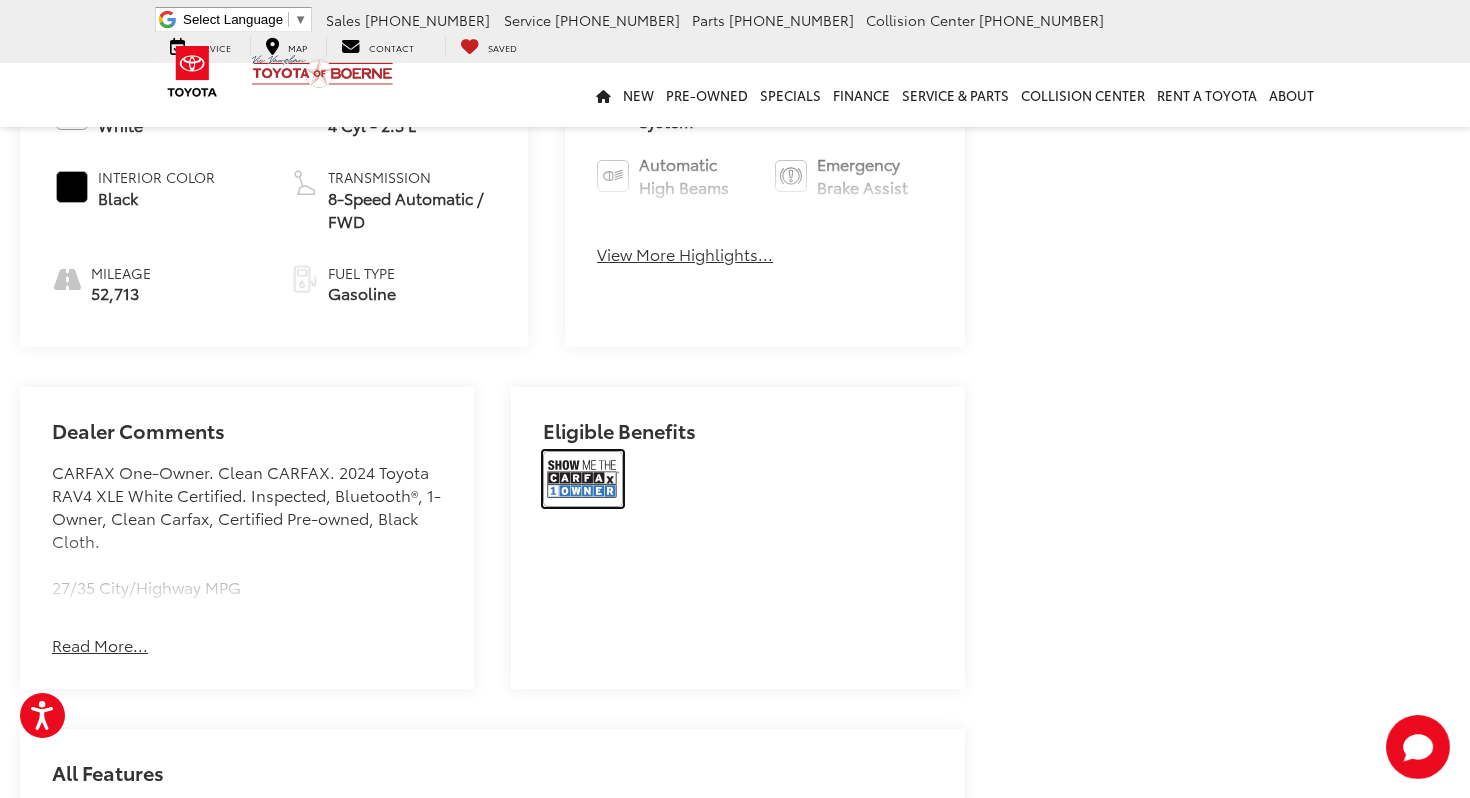 click at bounding box center [583, 479] 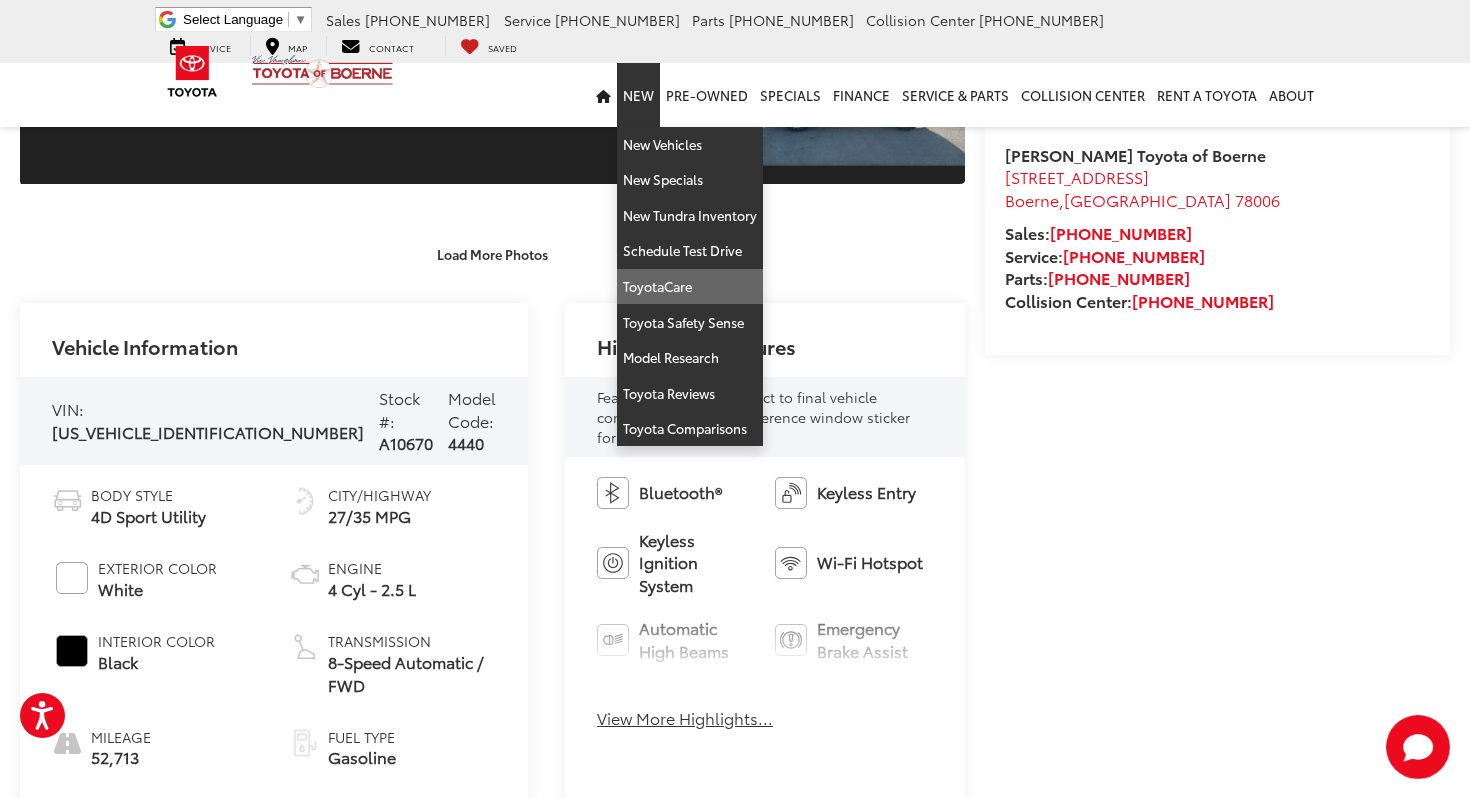 scroll, scrollTop: 0, scrollLeft: 0, axis: both 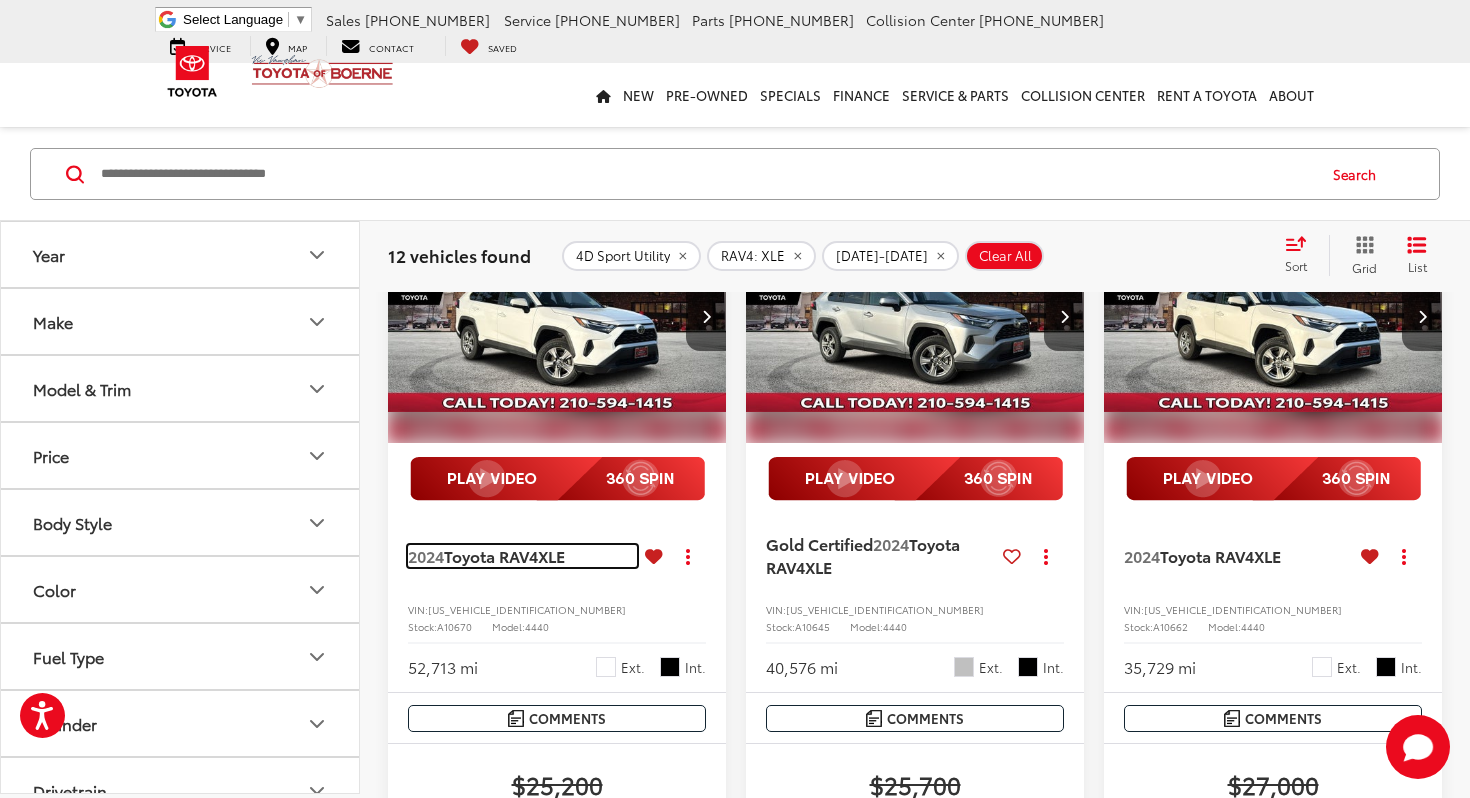 click on "XLE" at bounding box center [551, 555] 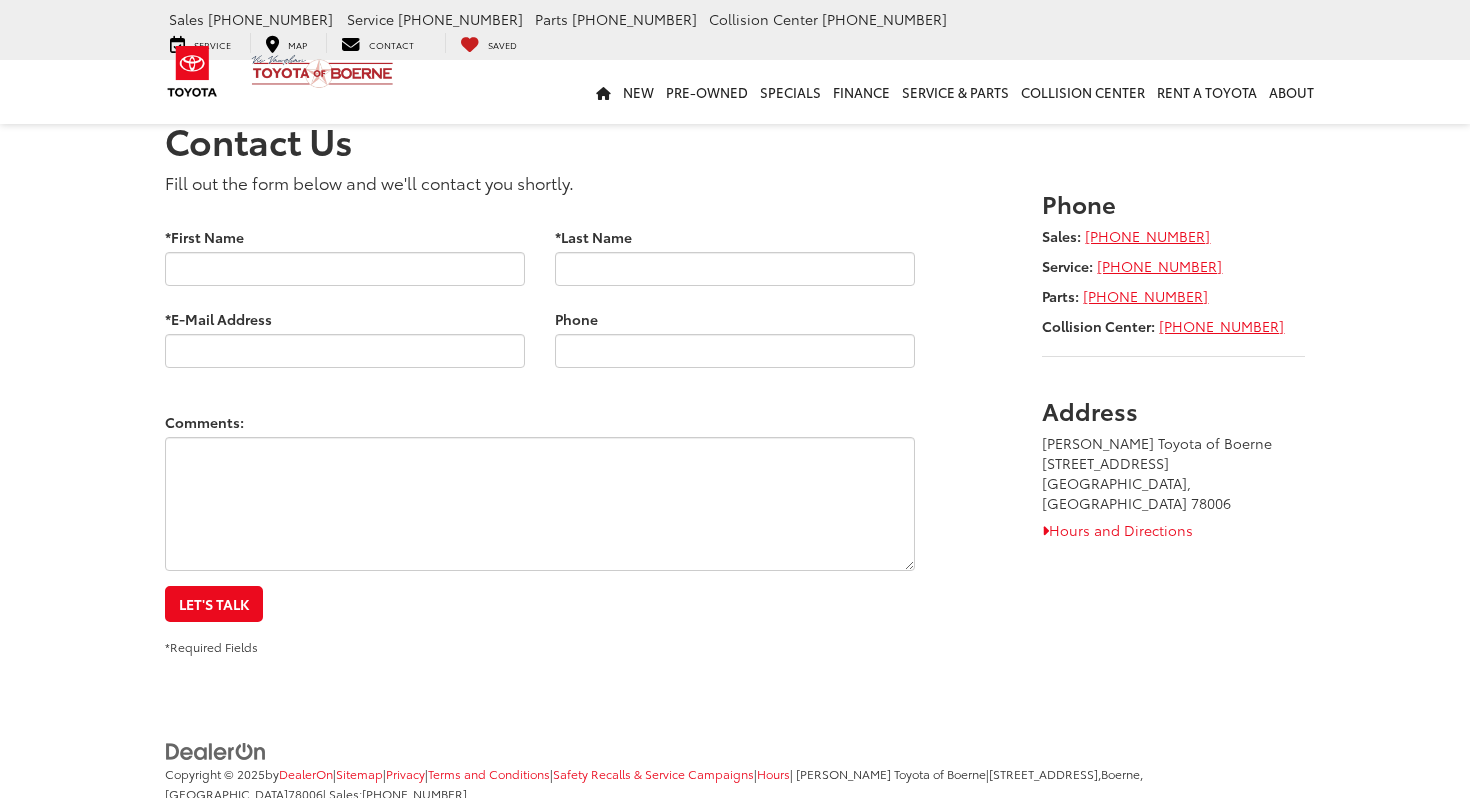 scroll, scrollTop: 0, scrollLeft: 0, axis: both 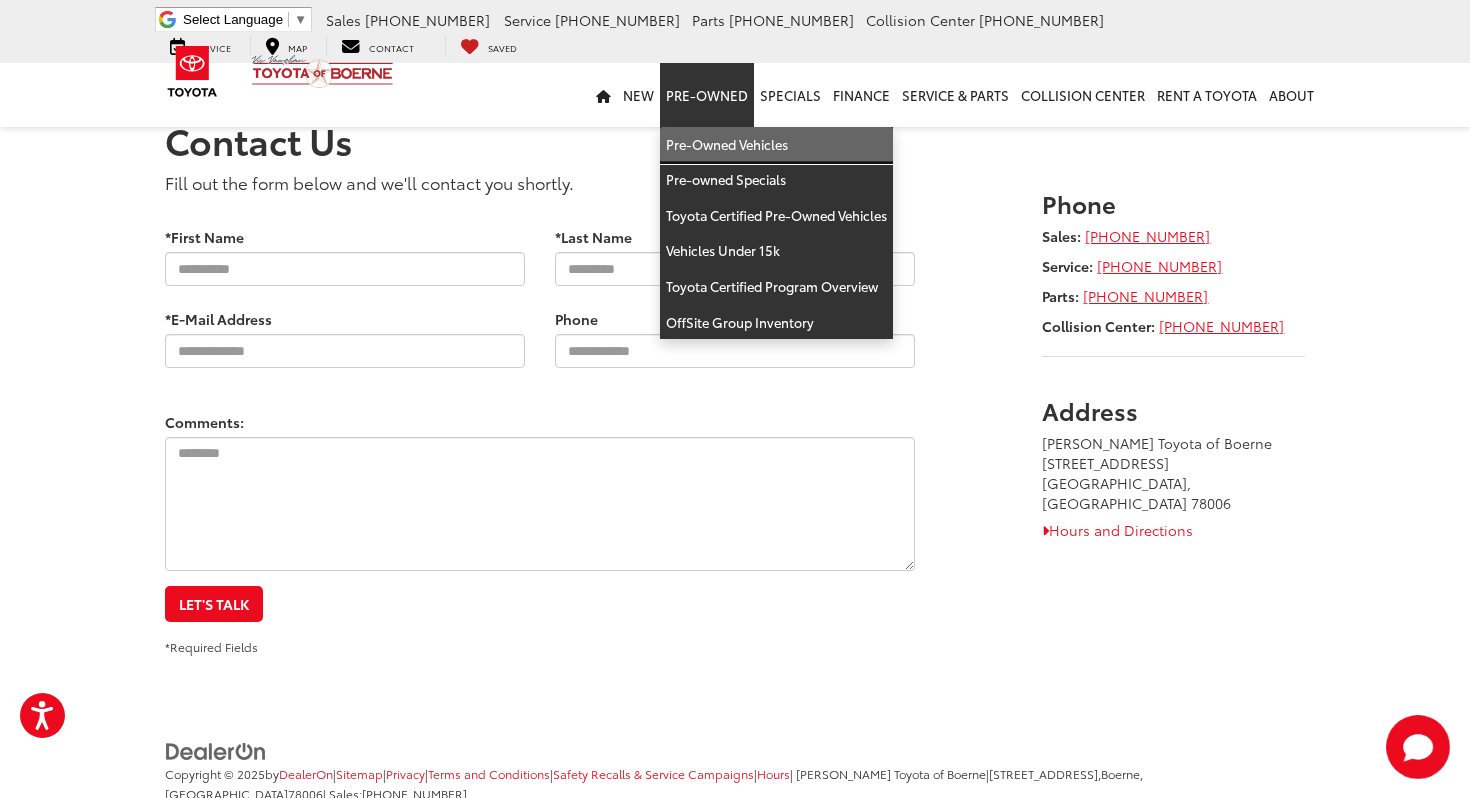 click on "Pre-Owned Vehicles" at bounding box center [776, 145] 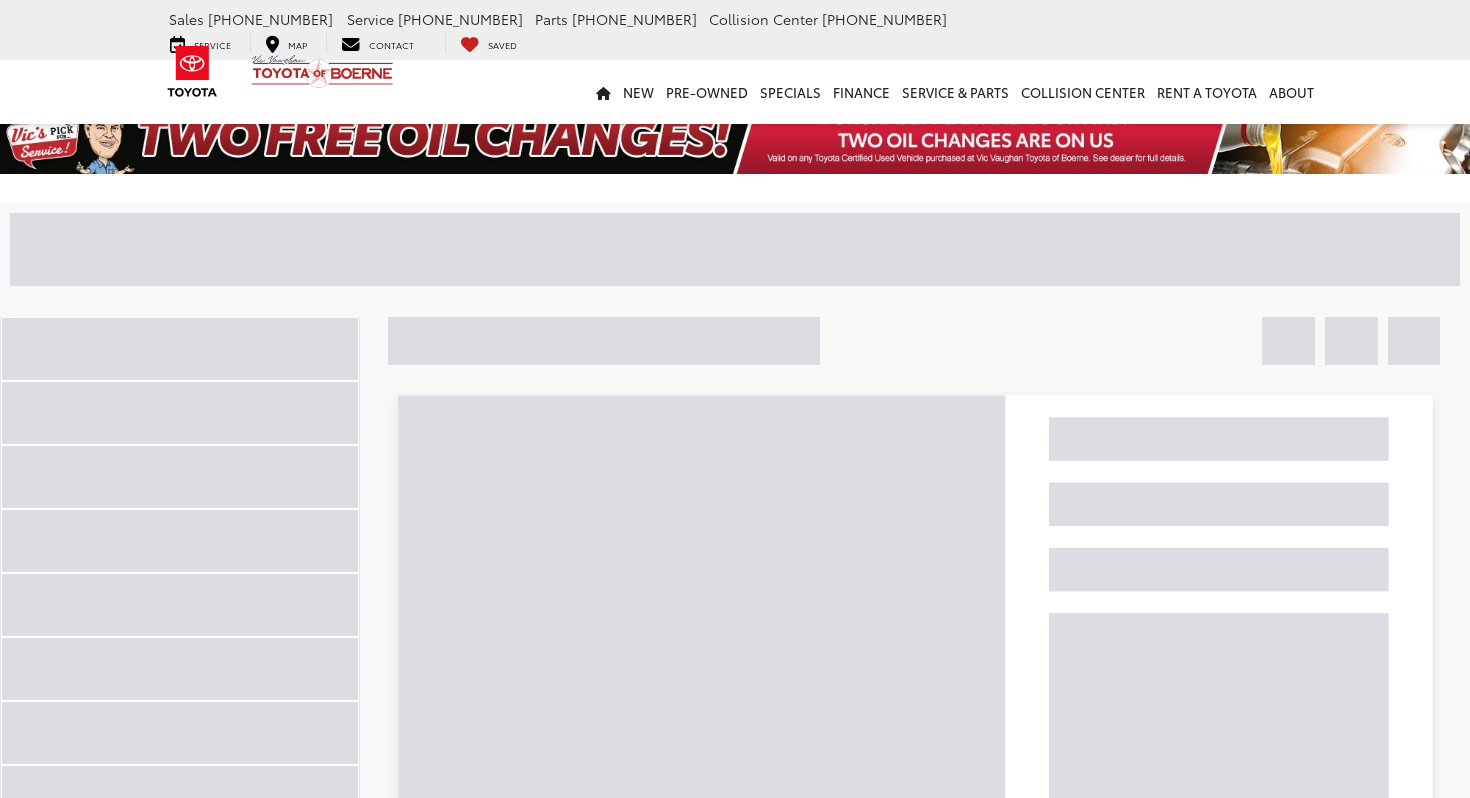 scroll, scrollTop: 0, scrollLeft: 0, axis: both 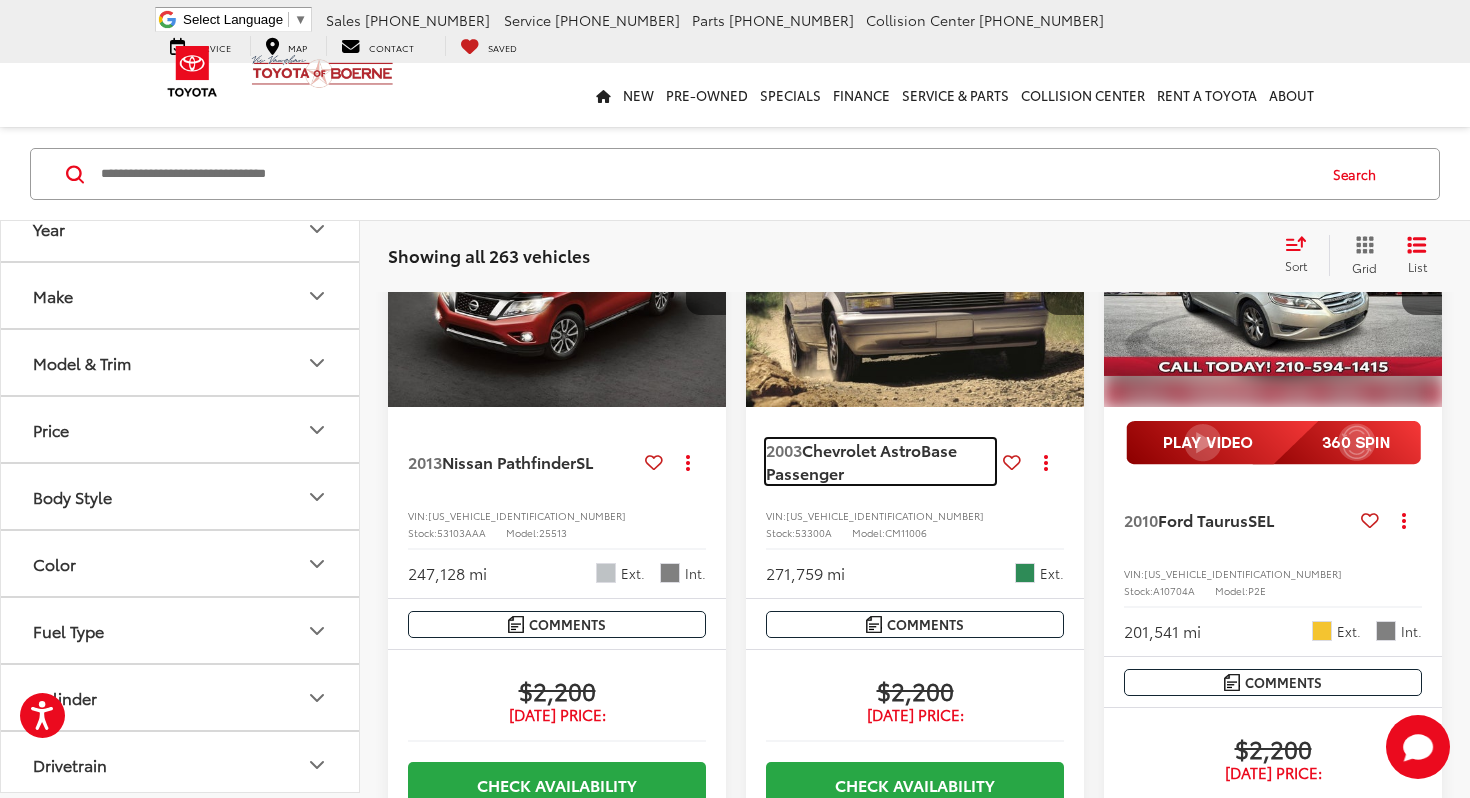 click on "Chevrolet Astro" at bounding box center (861, 449) 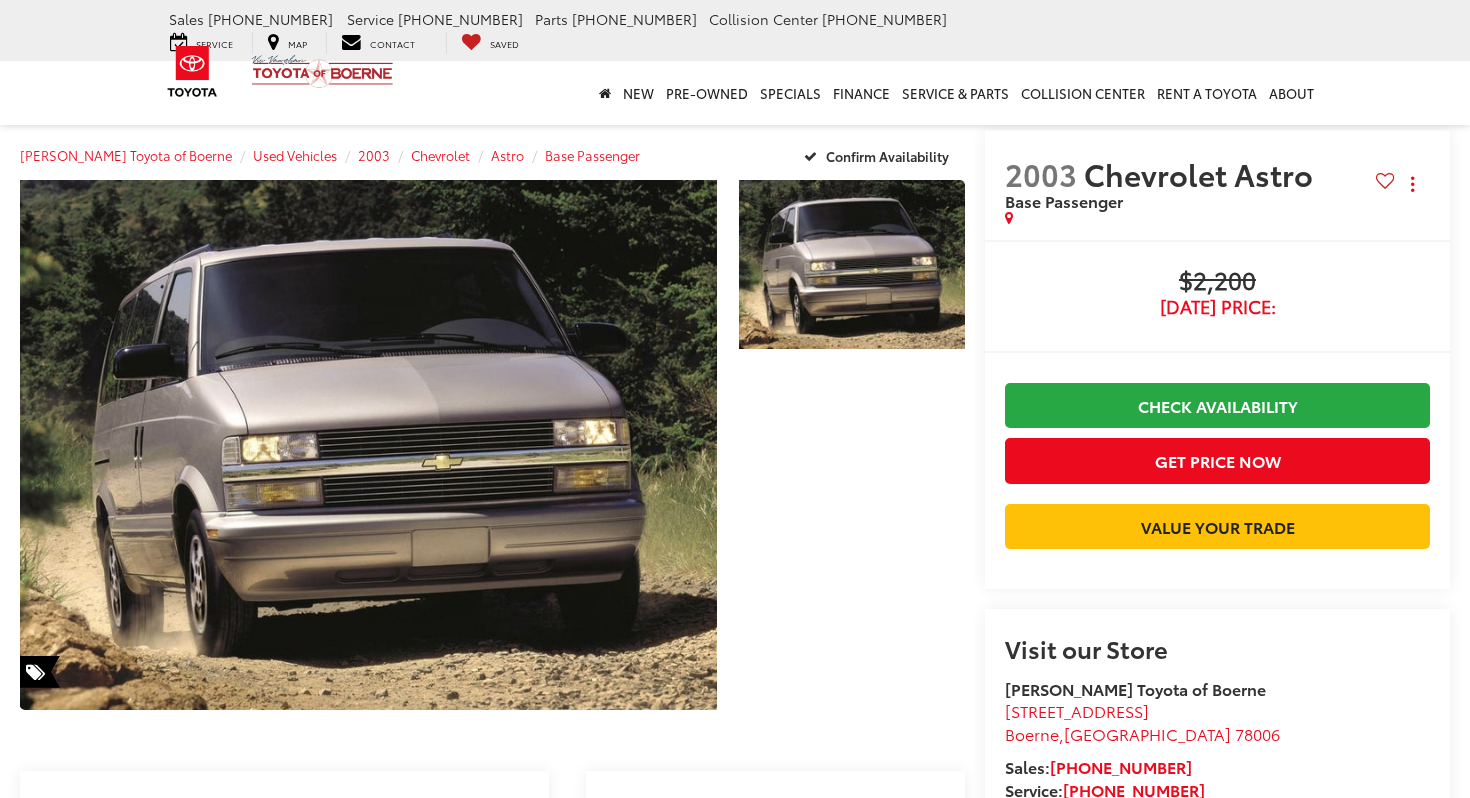 scroll, scrollTop: 0, scrollLeft: 0, axis: both 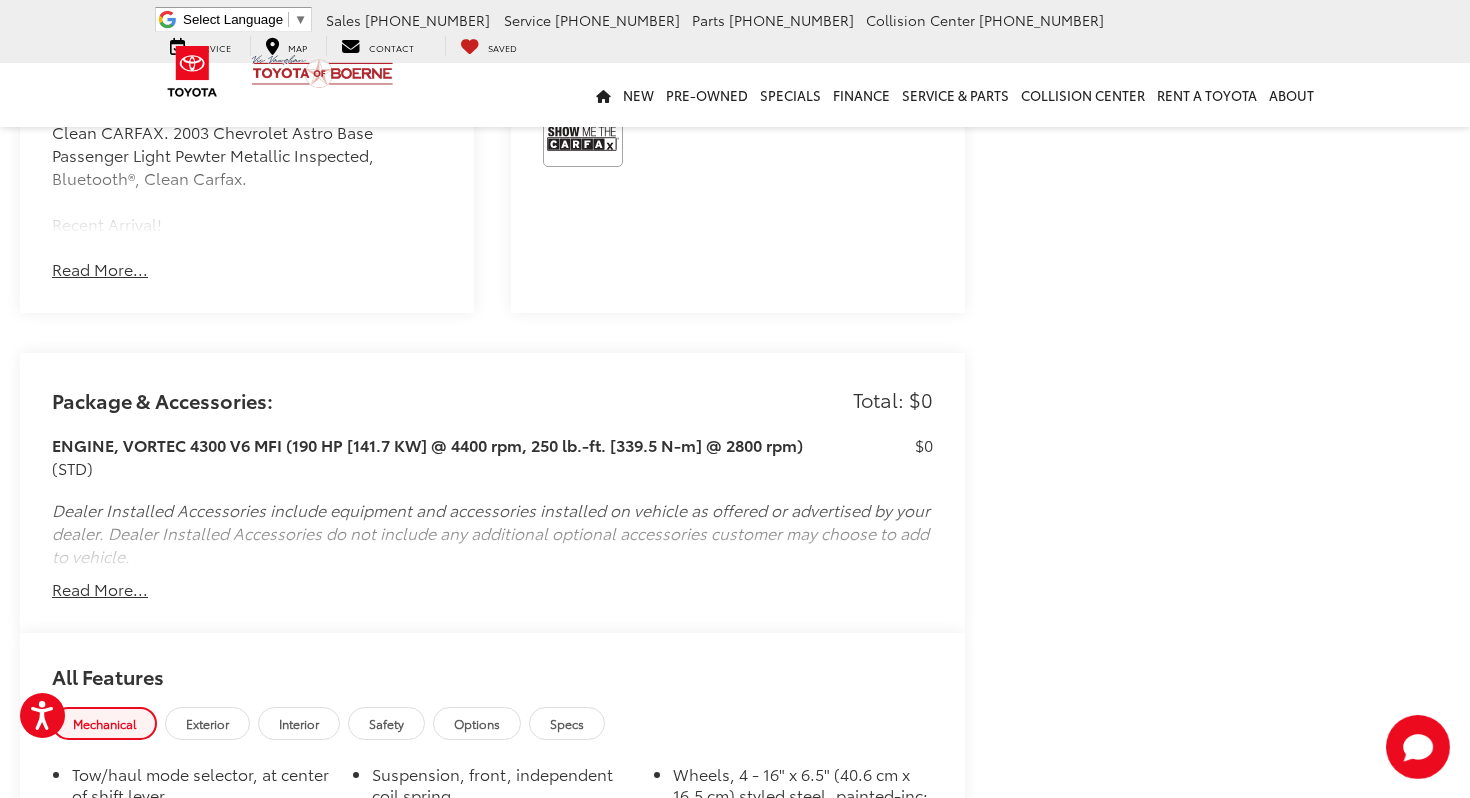 click at bounding box center [738, 146] 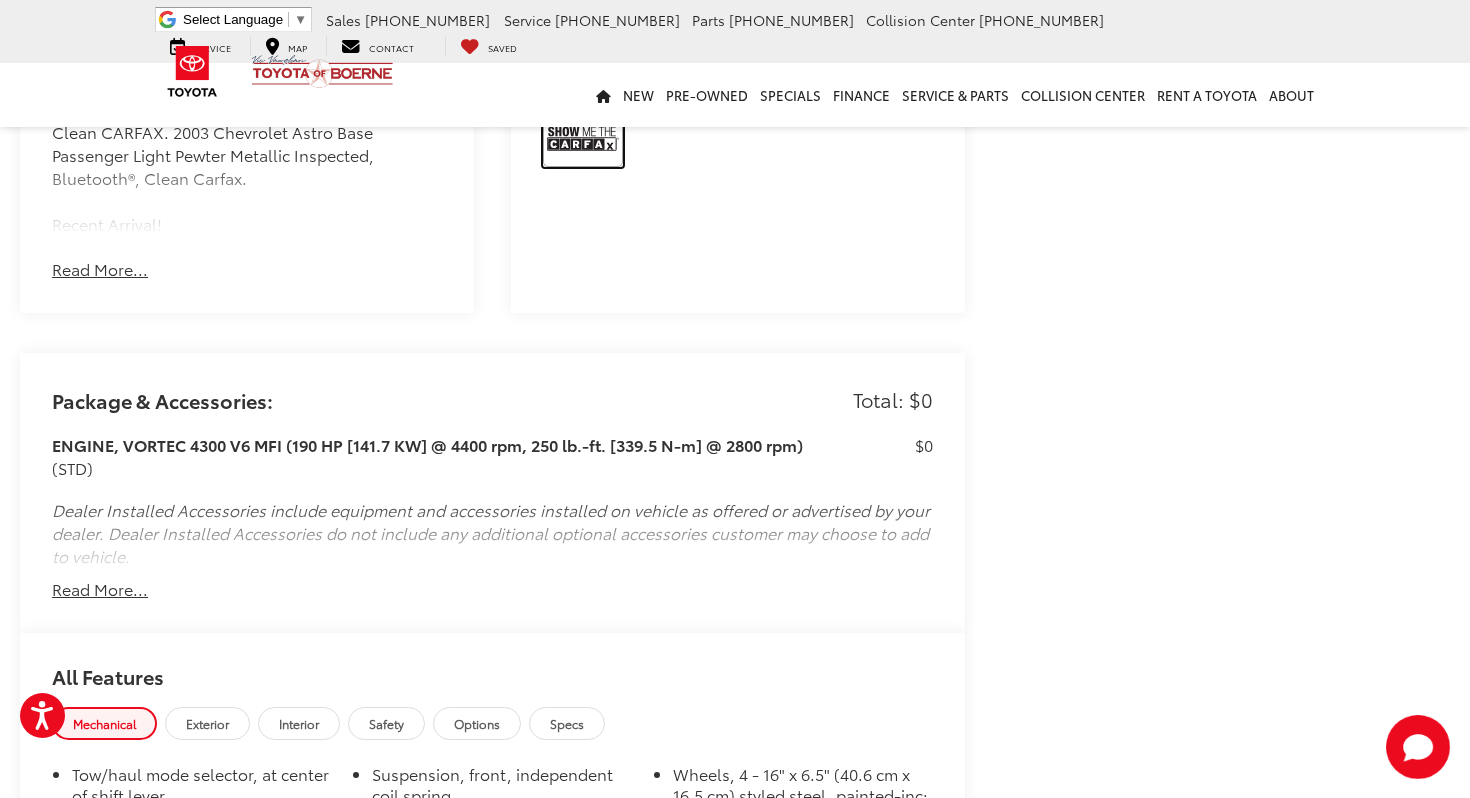 click at bounding box center (583, 139) 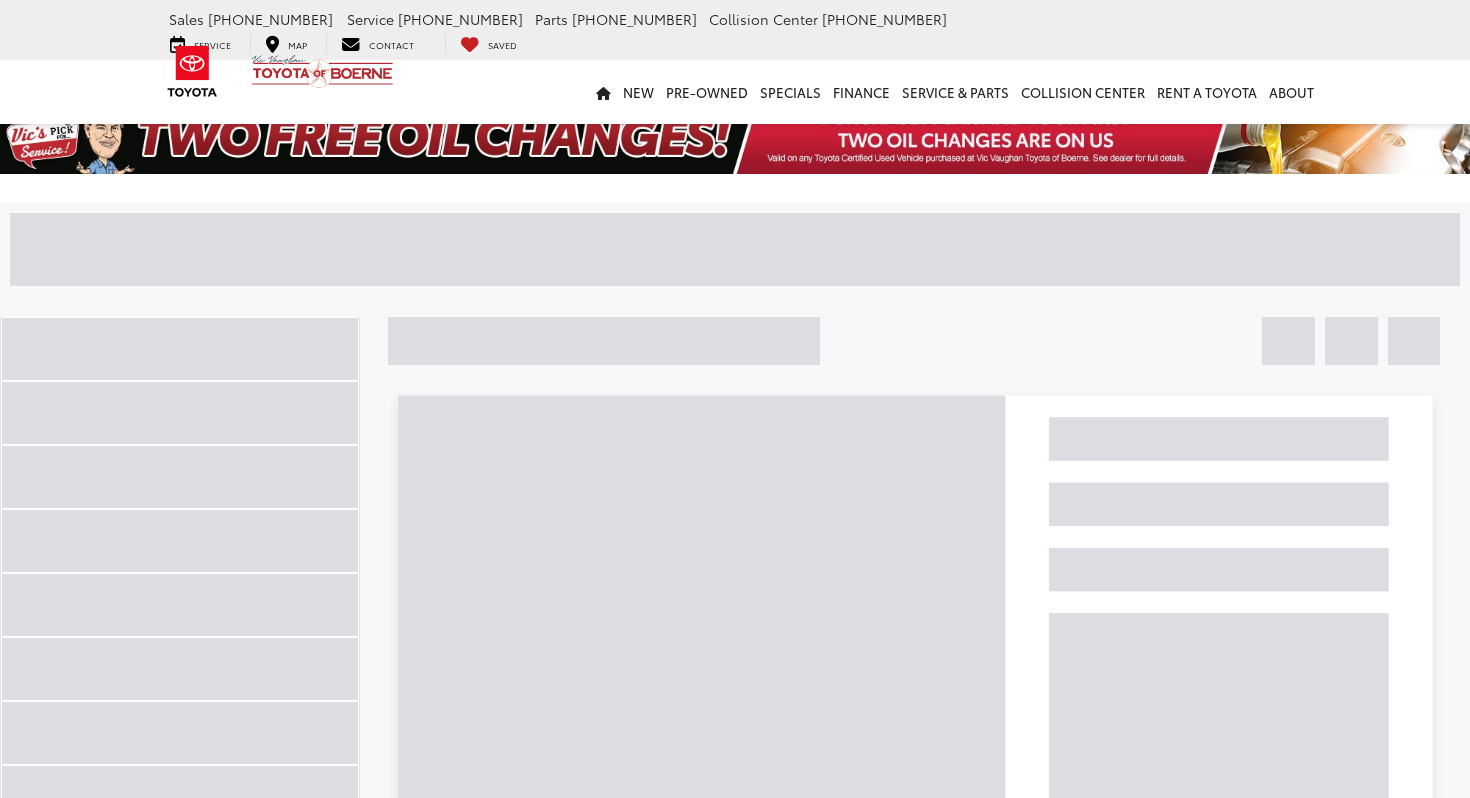 scroll, scrollTop: 217, scrollLeft: 0, axis: vertical 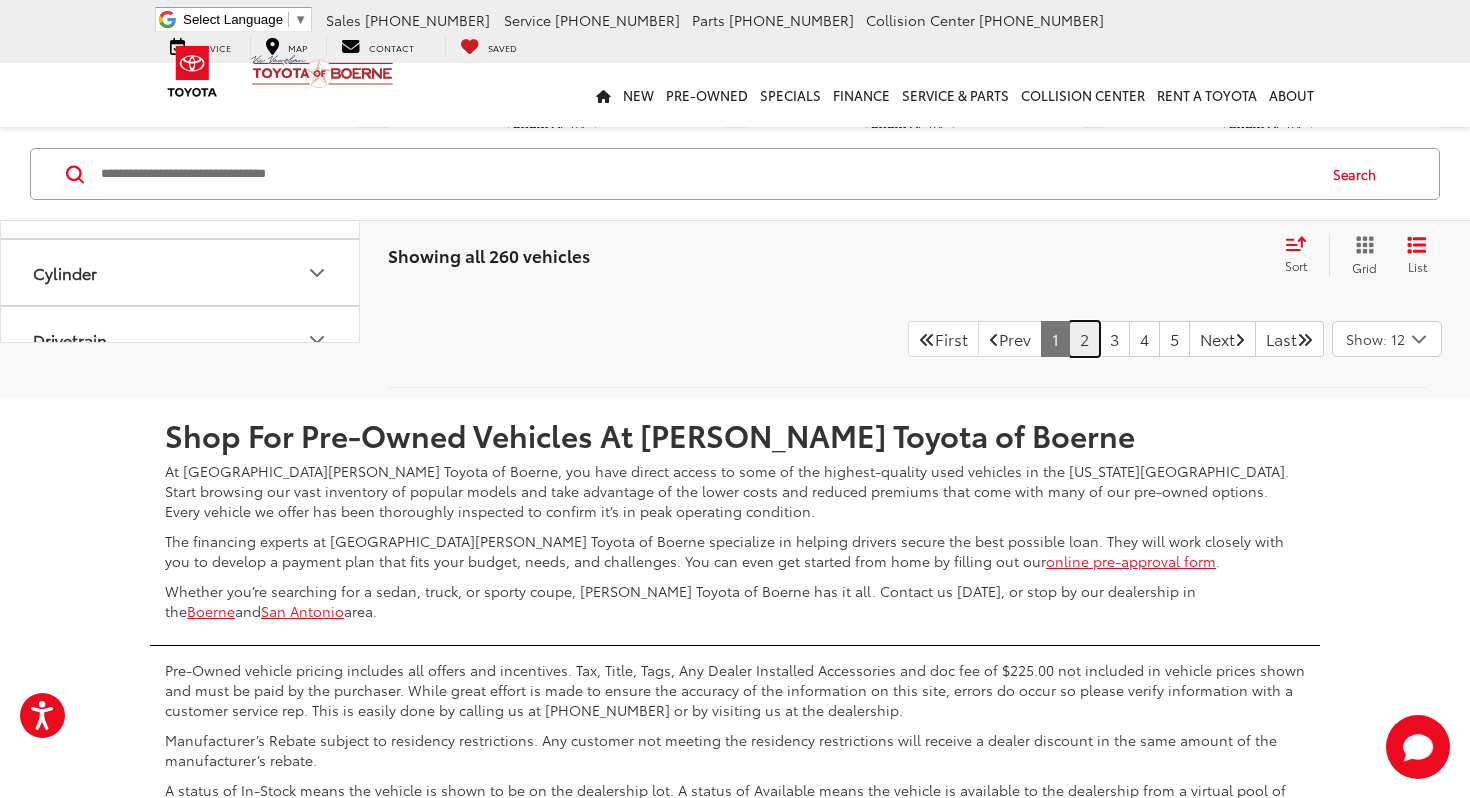 click on "2" at bounding box center [1084, 339] 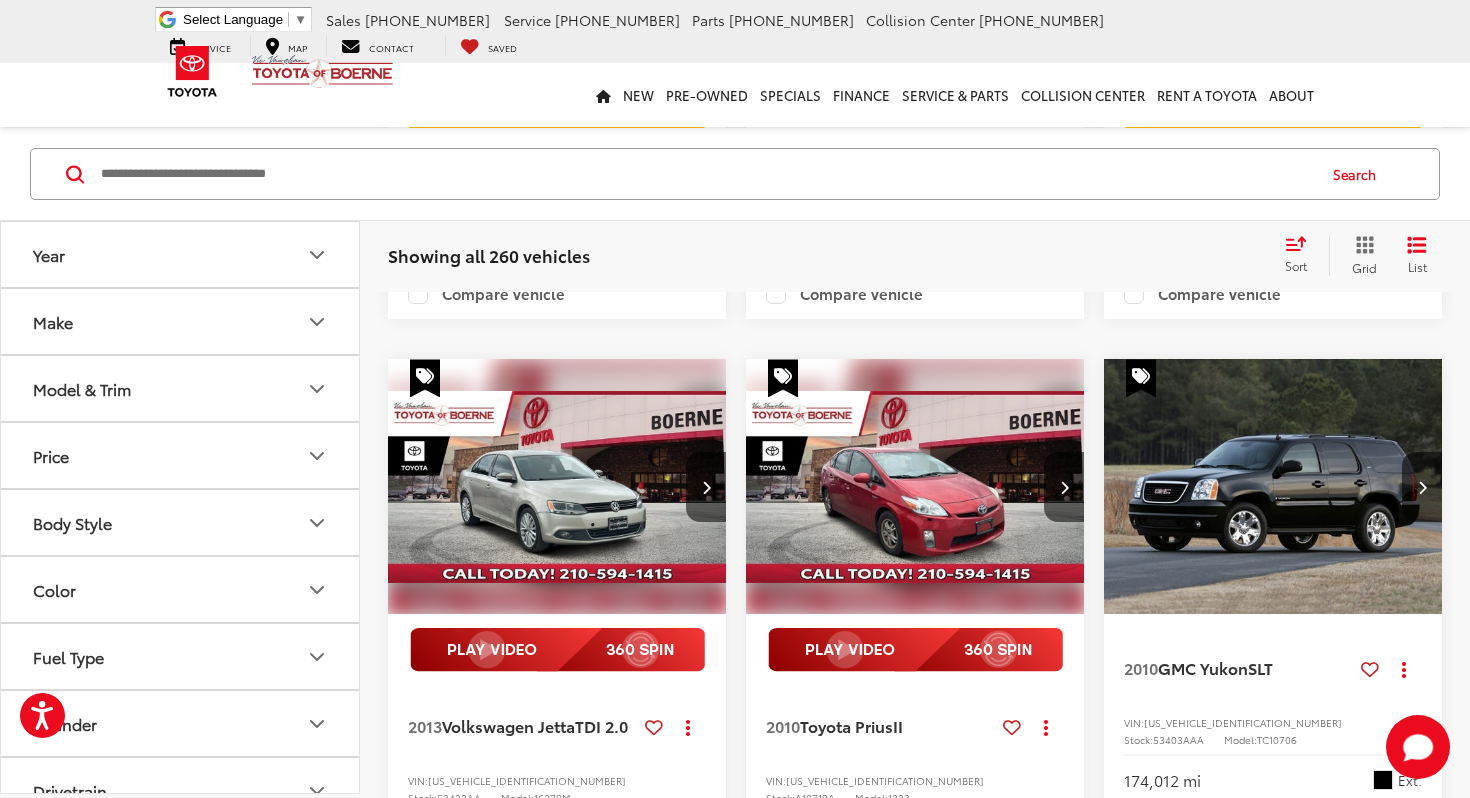 scroll, scrollTop: 2130, scrollLeft: 0, axis: vertical 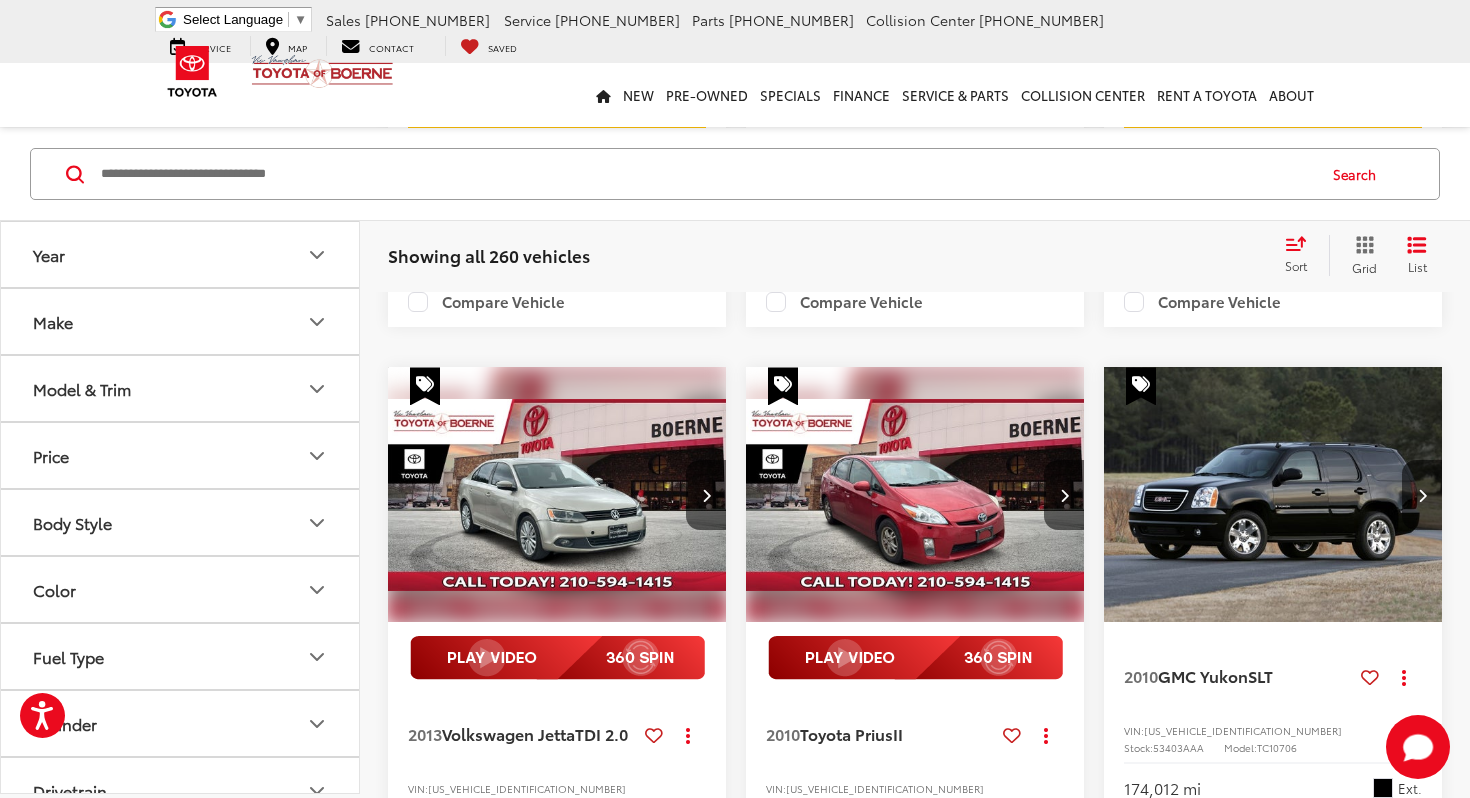 click at bounding box center [557, 495] 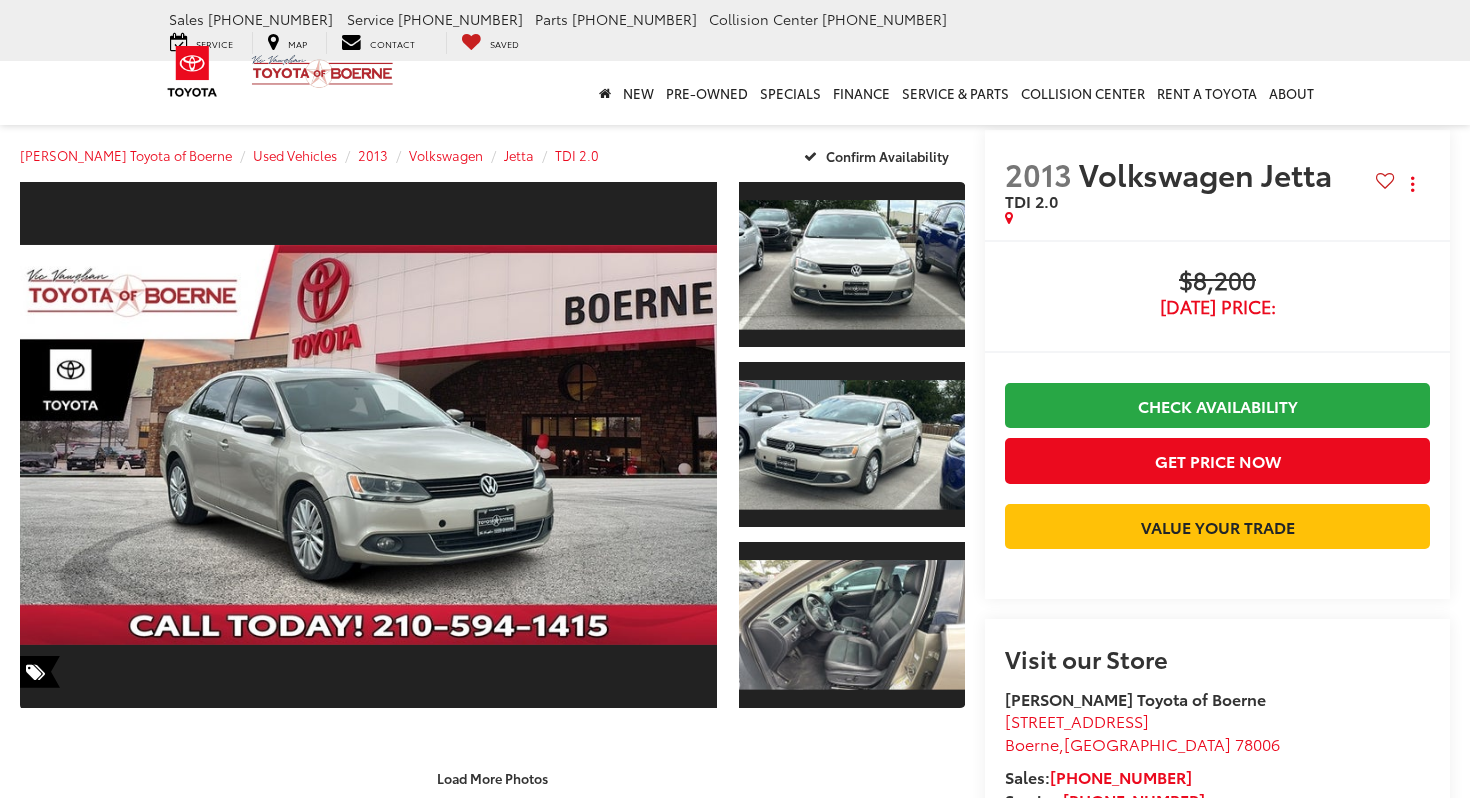 scroll, scrollTop: 0, scrollLeft: 0, axis: both 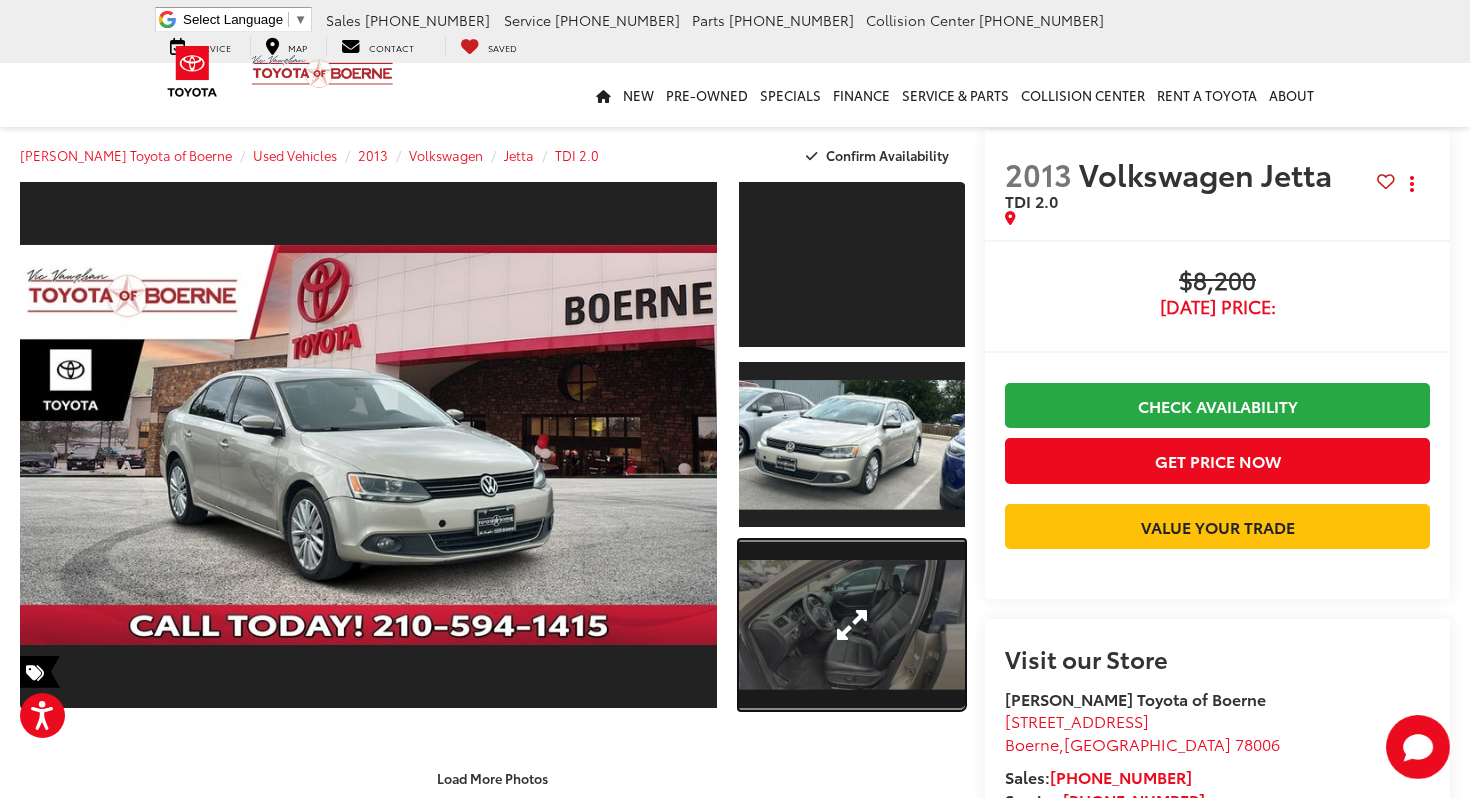 click at bounding box center [852, 624] 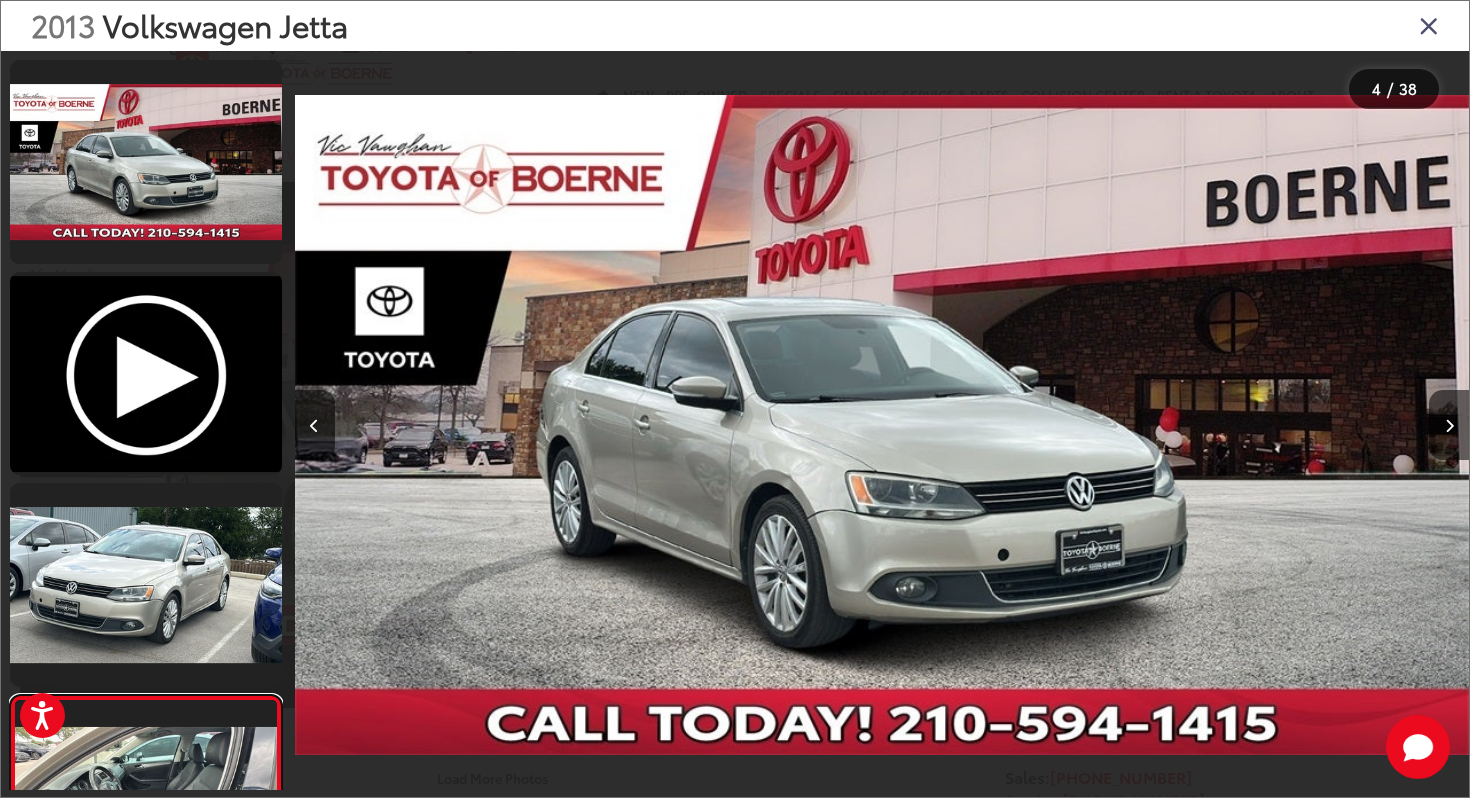 scroll, scrollTop: 194, scrollLeft: 0, axis: vertical 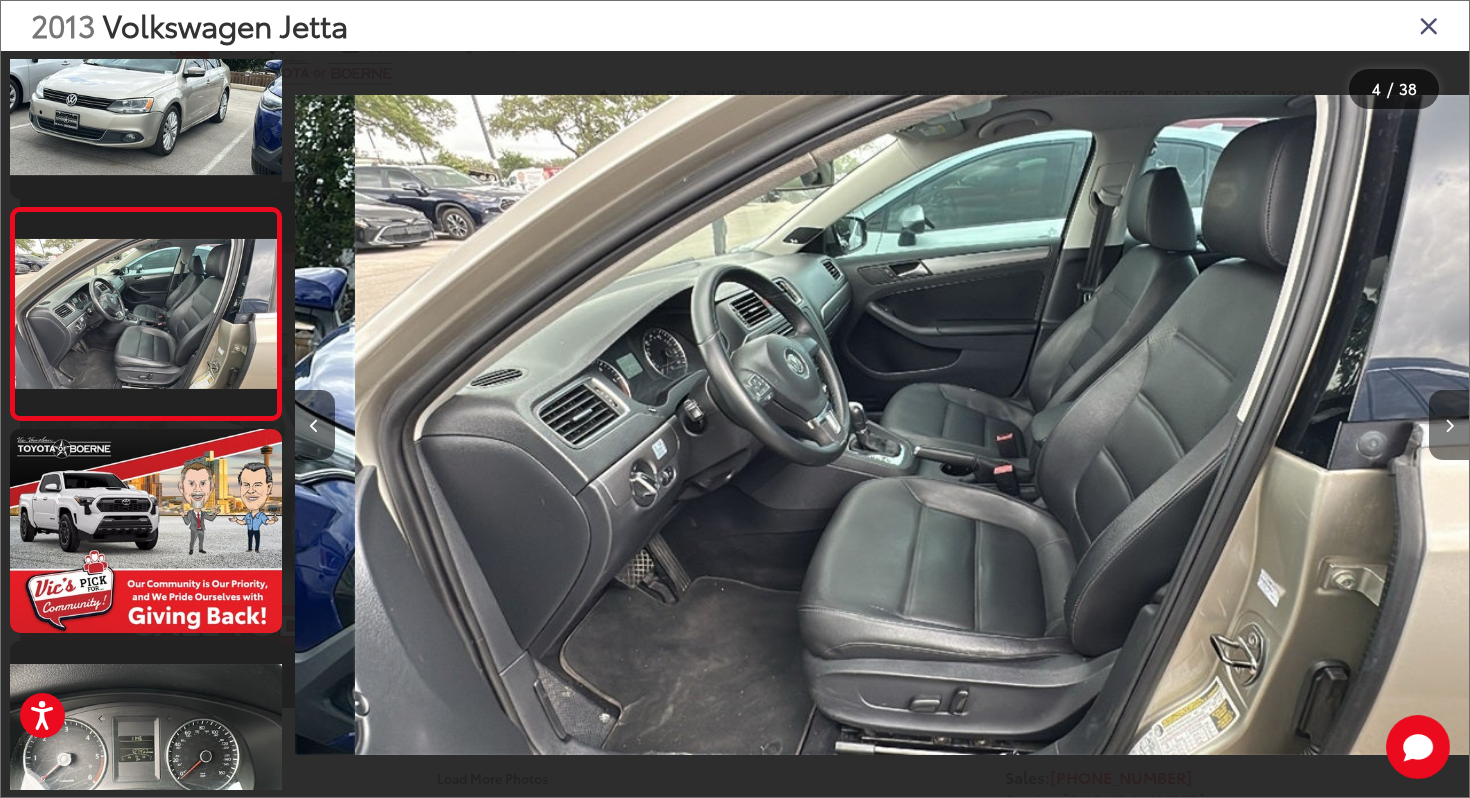 click at bounding box center (1449, 425) 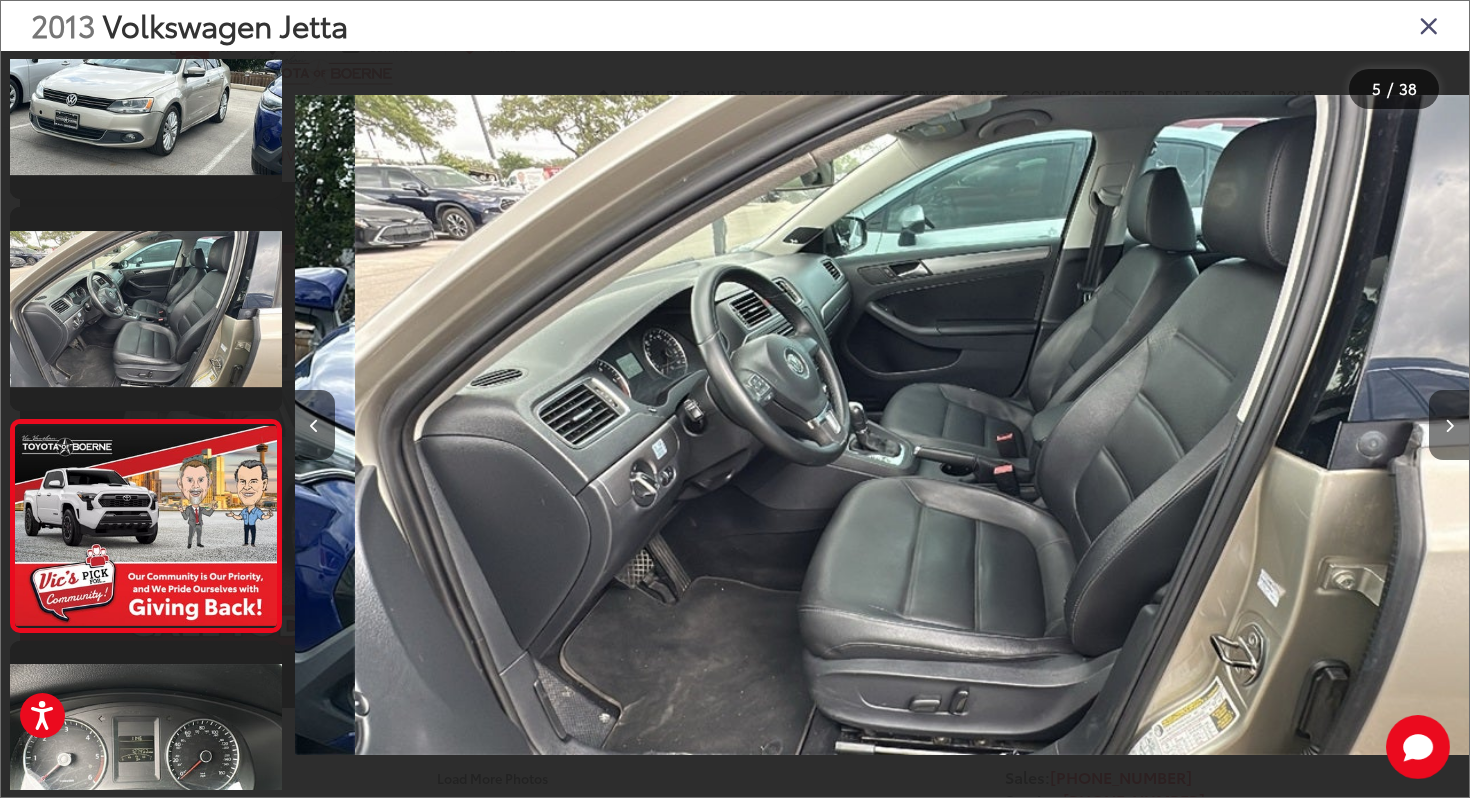 scroll, scrollTop: 0, scrollLeft: 3528, axis: horizontal 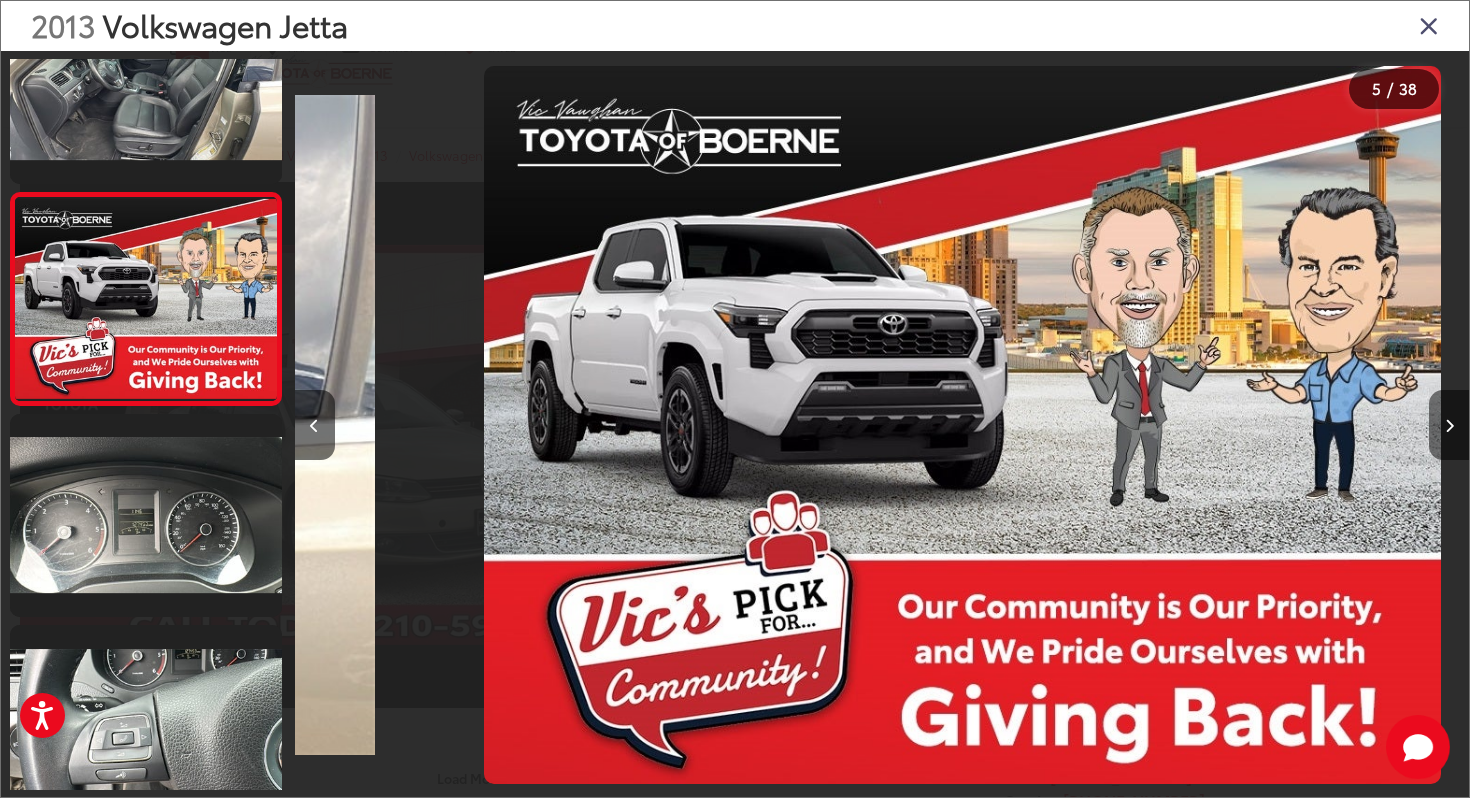 click at bounding box center (1449, 425) 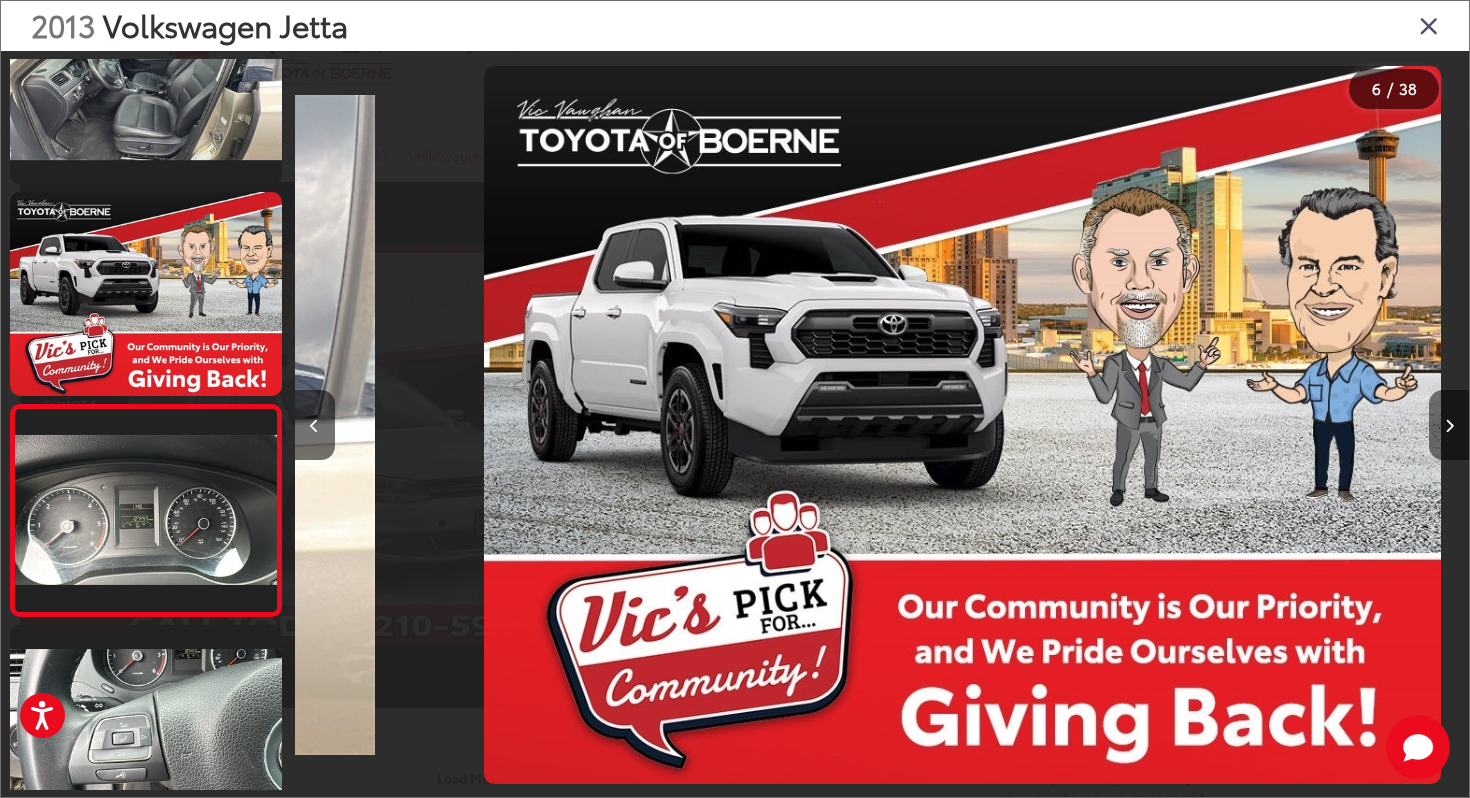 scroll, scrollTop: 0, scrollLeft: 4885, axis: horizontal 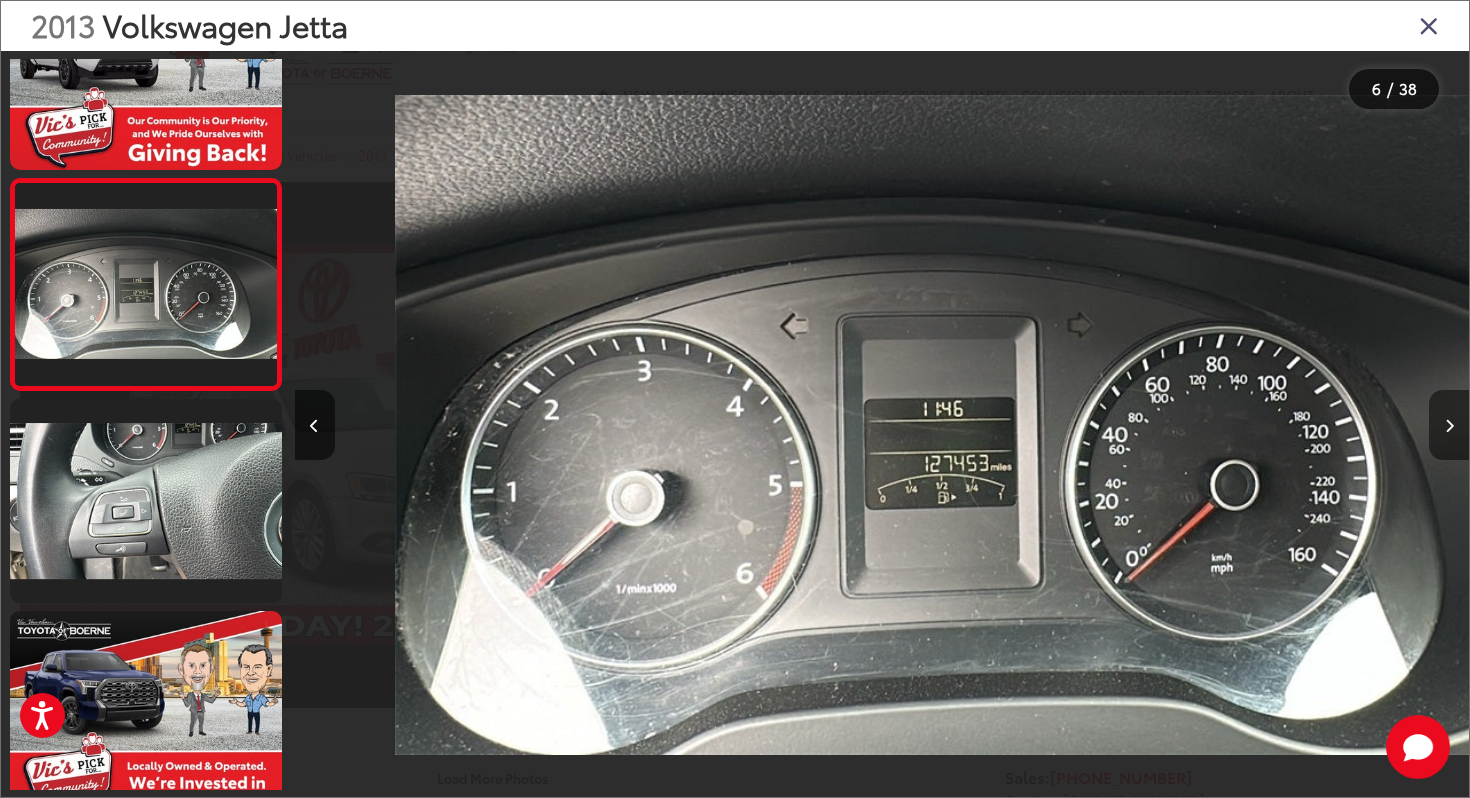 click at bounding box center (1449, 425) 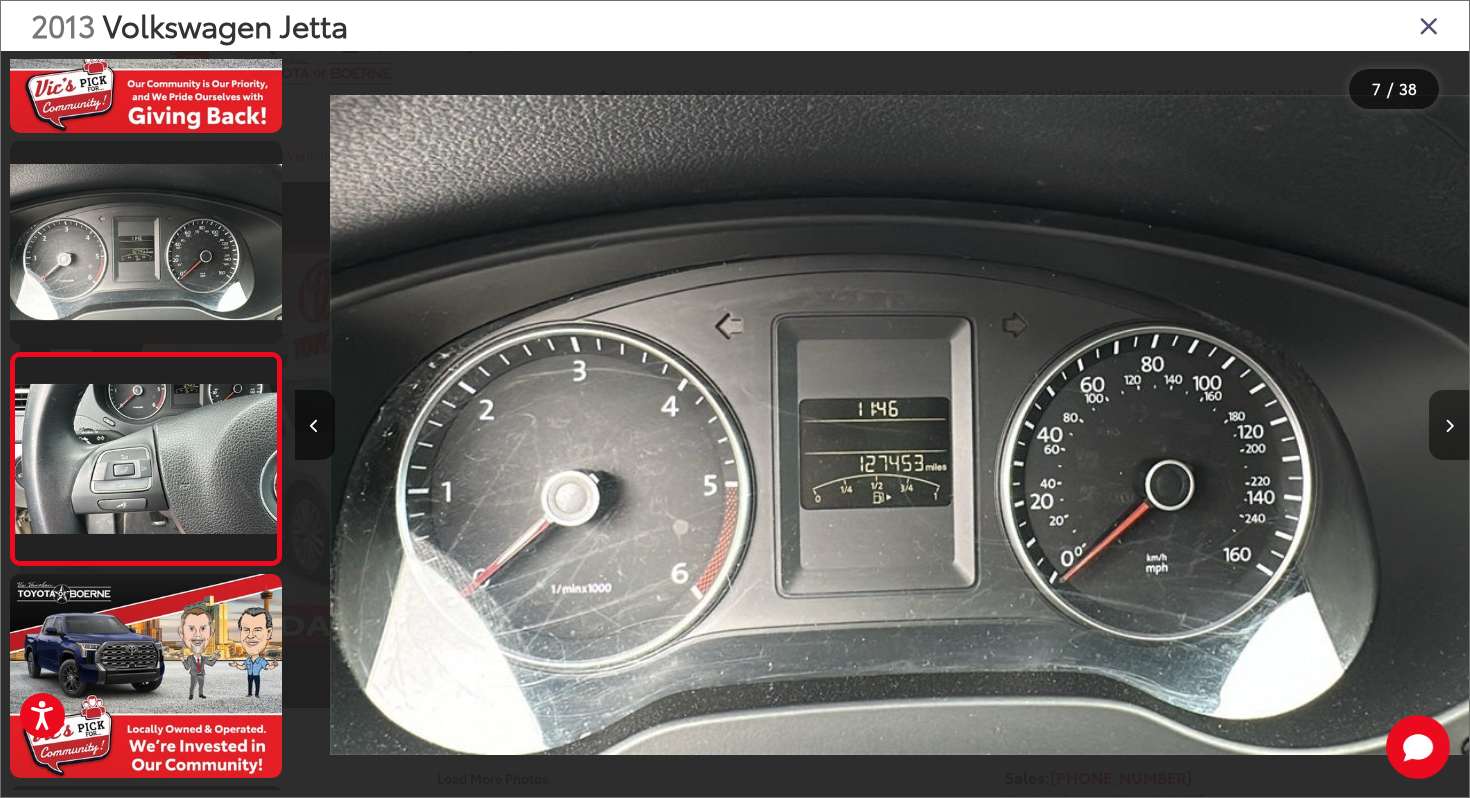 scroll, scrollTop: 1061, scrollLeft: 0, axis: vertical 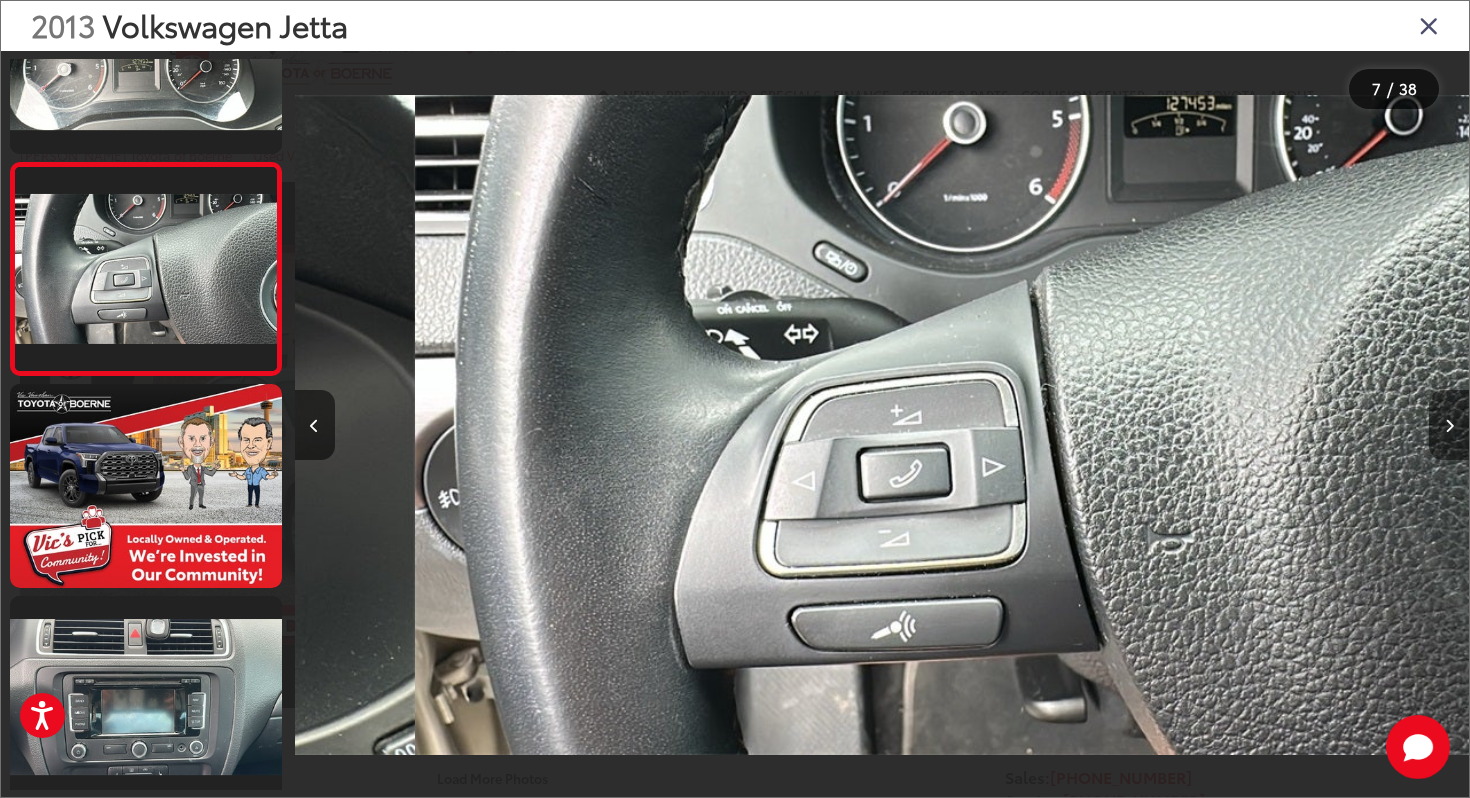 click at bounding box center [1449, 426] 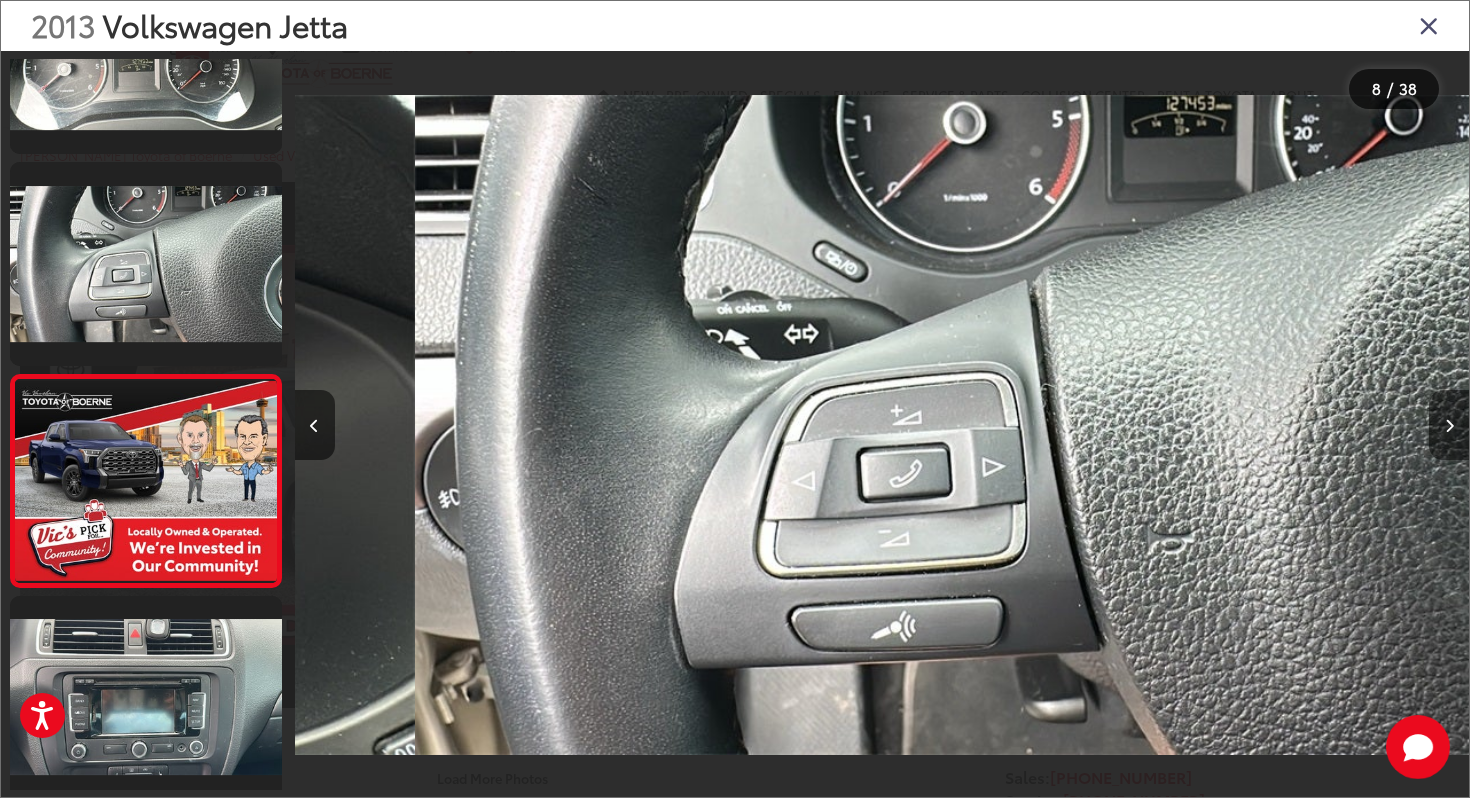 scroll, scrollTop: 0, scrollLeft: 7157, axis: horizontal 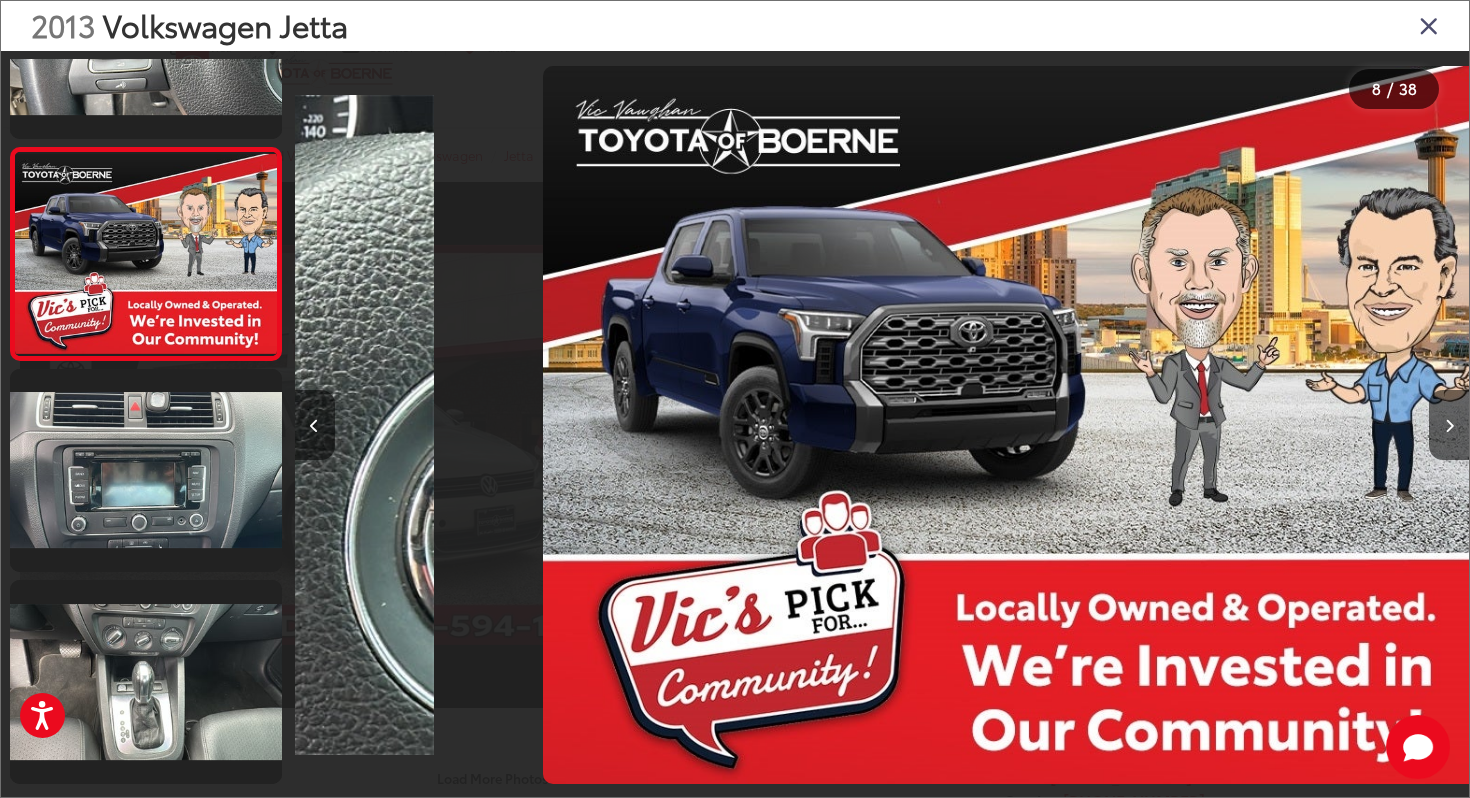 click at bounding box center (1429, 25) 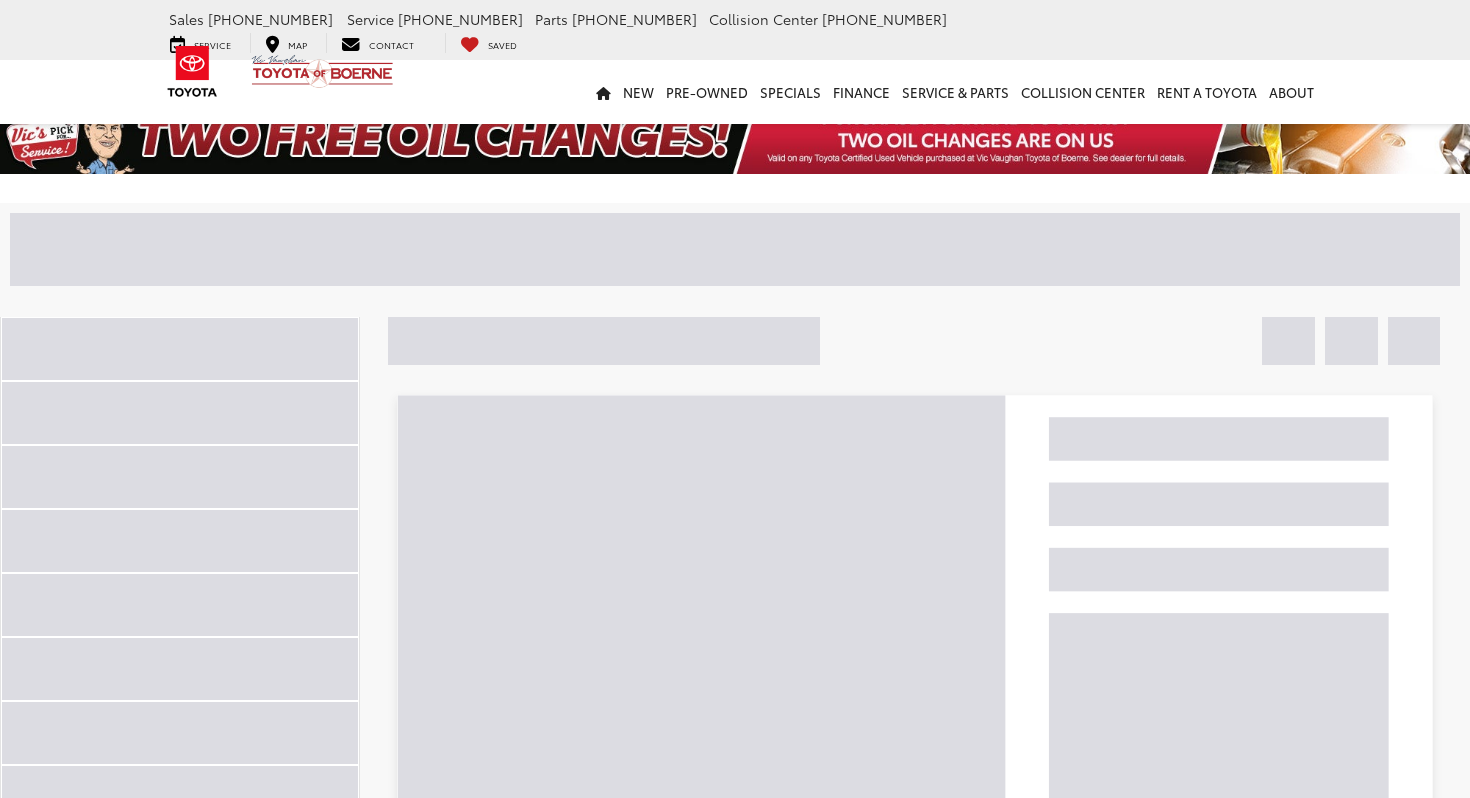 scroll, scrollTop: 2130, scrollLeft: 0, axis: vertical 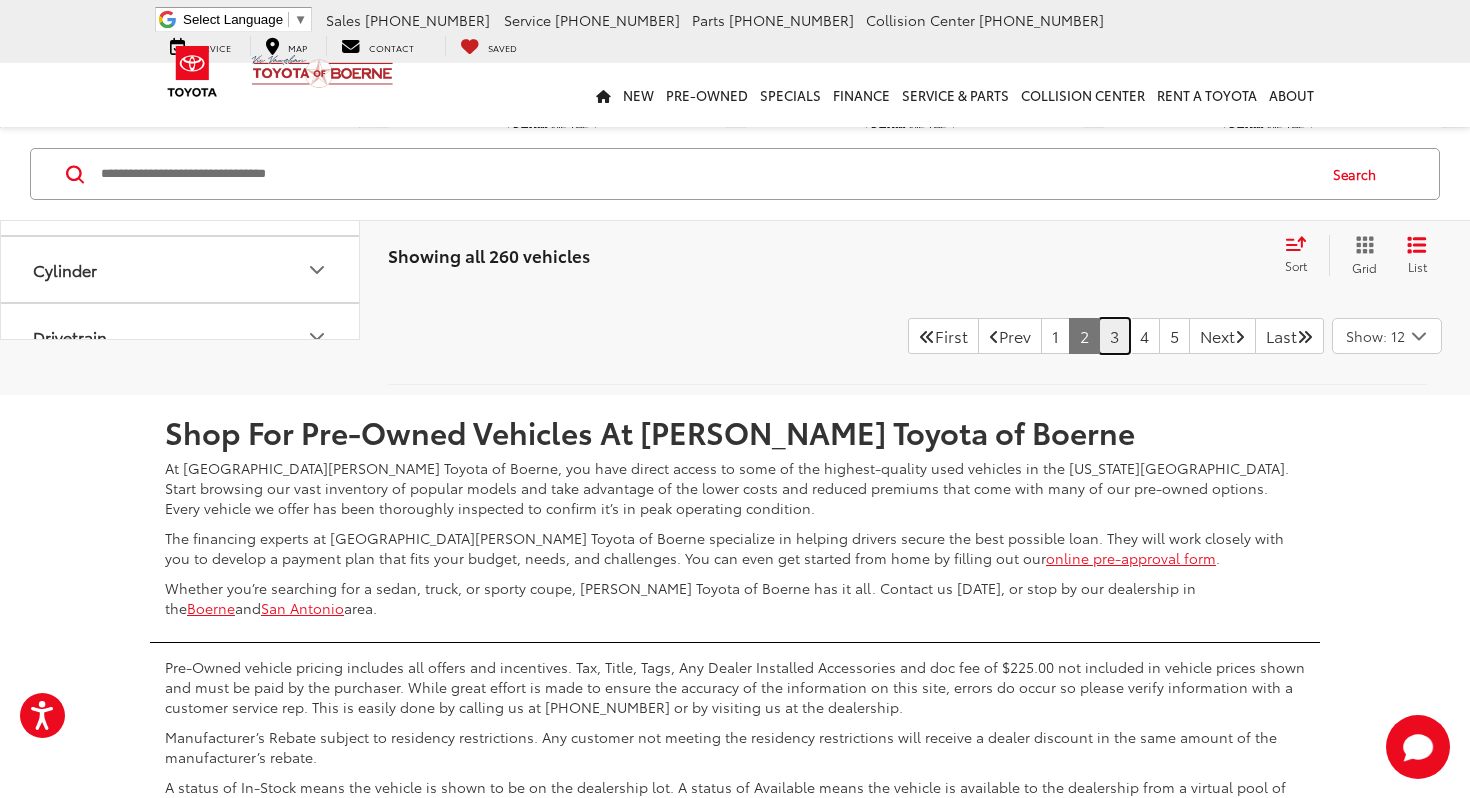 click on "3" at bounding box center [1114, 336] 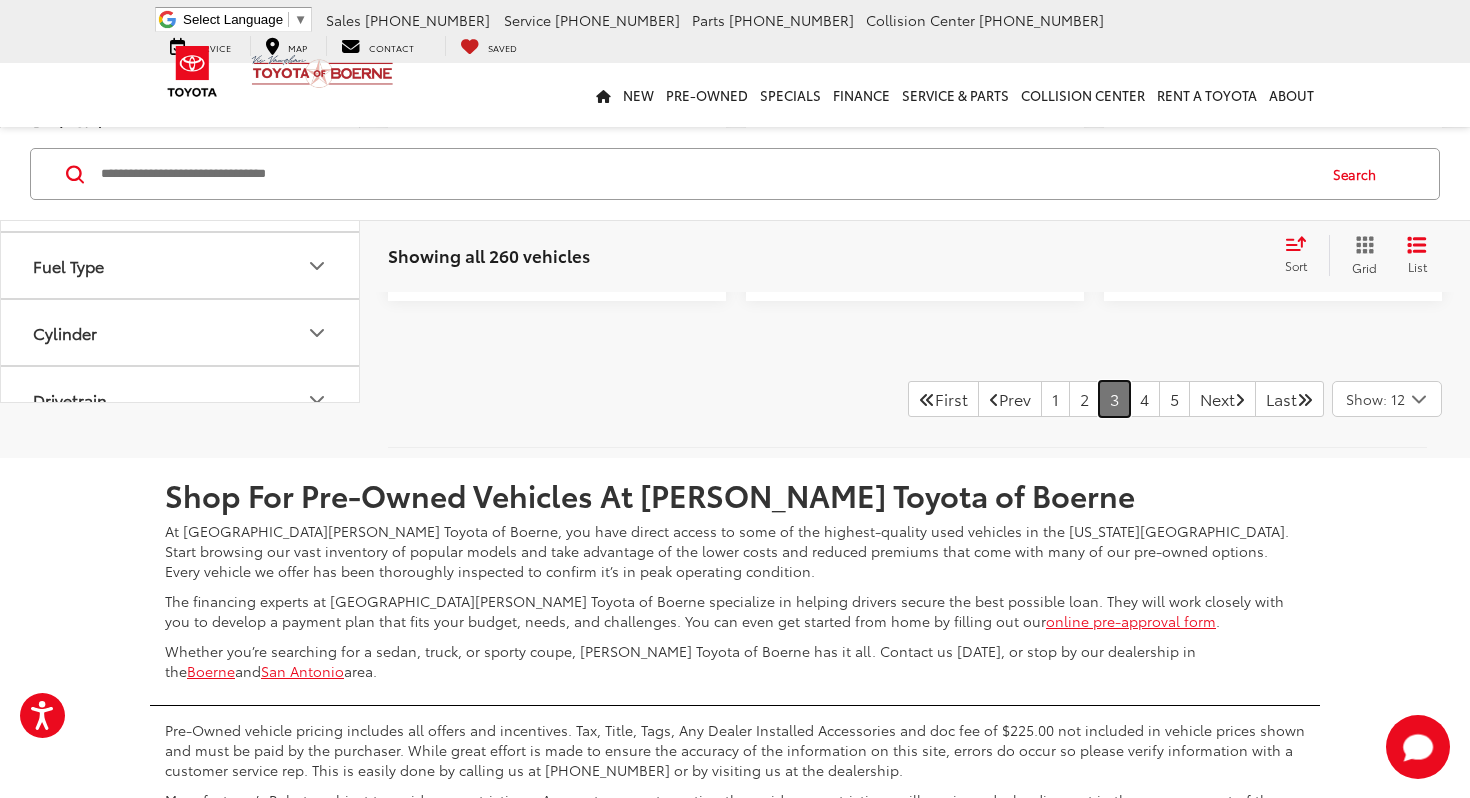 scroll, scrollTop: 4354, scrollLeft: 0, axis: vertical 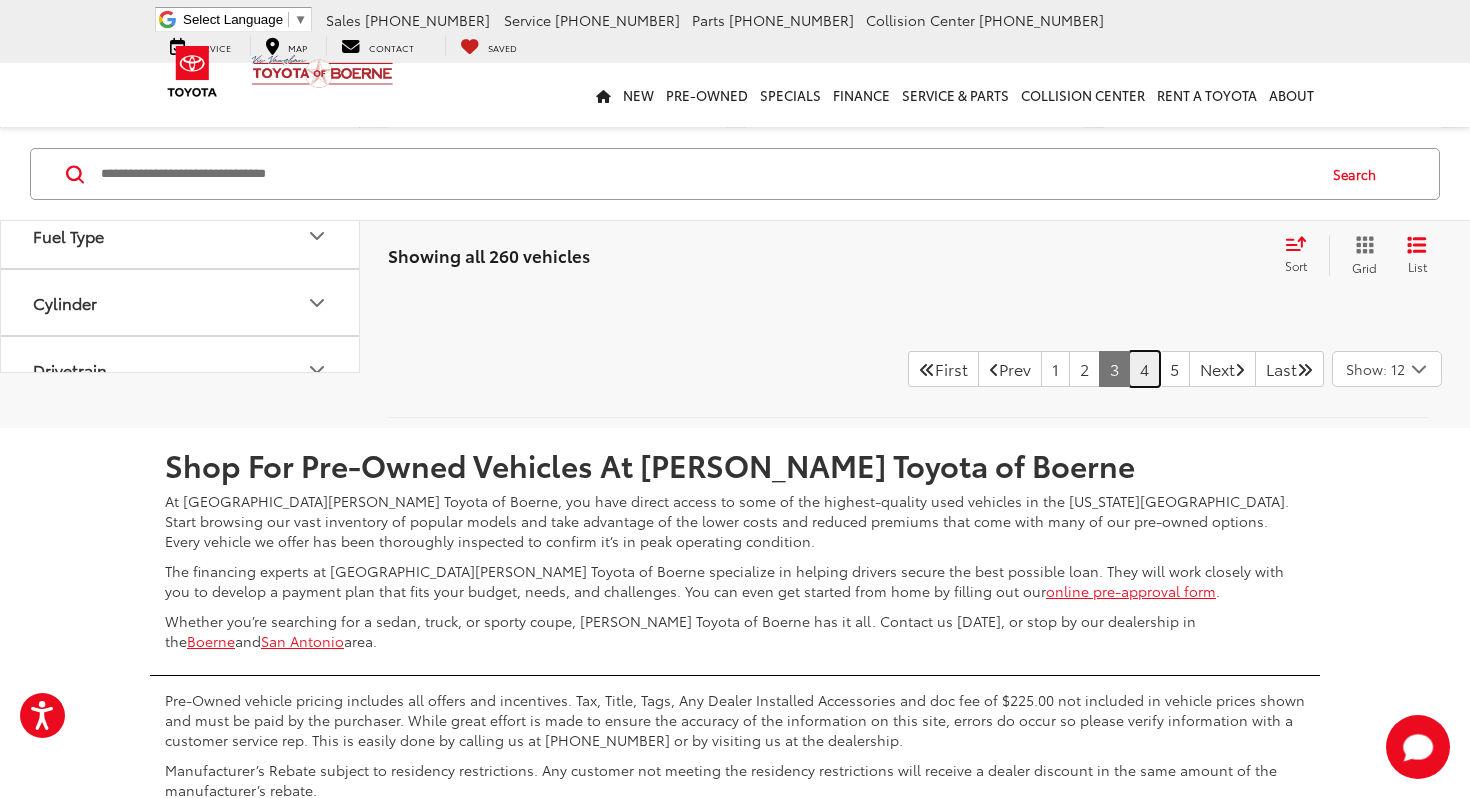 click on "4" at bounding box center [1144, 369] 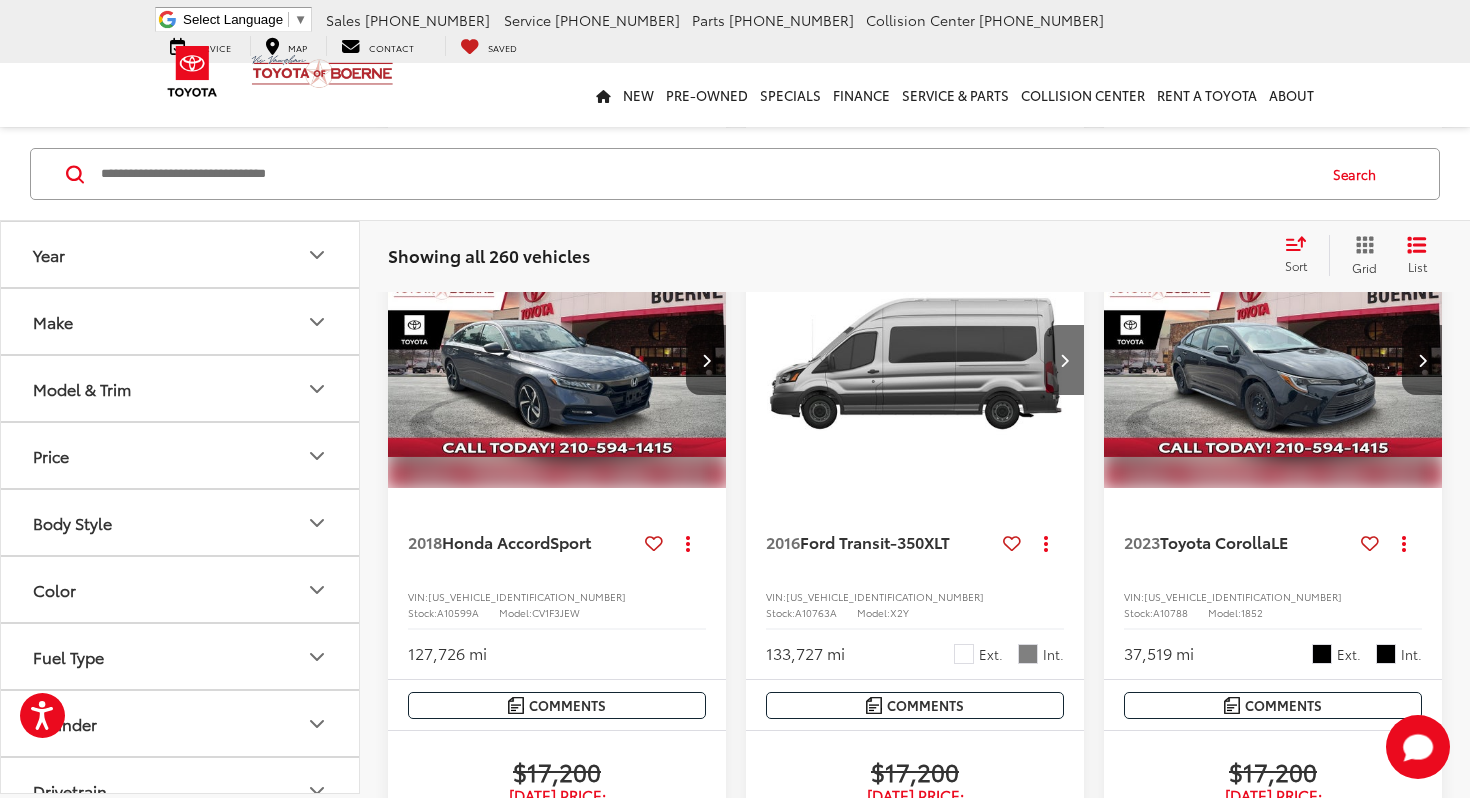 scroll, scrollTop: 3341, scrollLeft: 0, axis: vertical 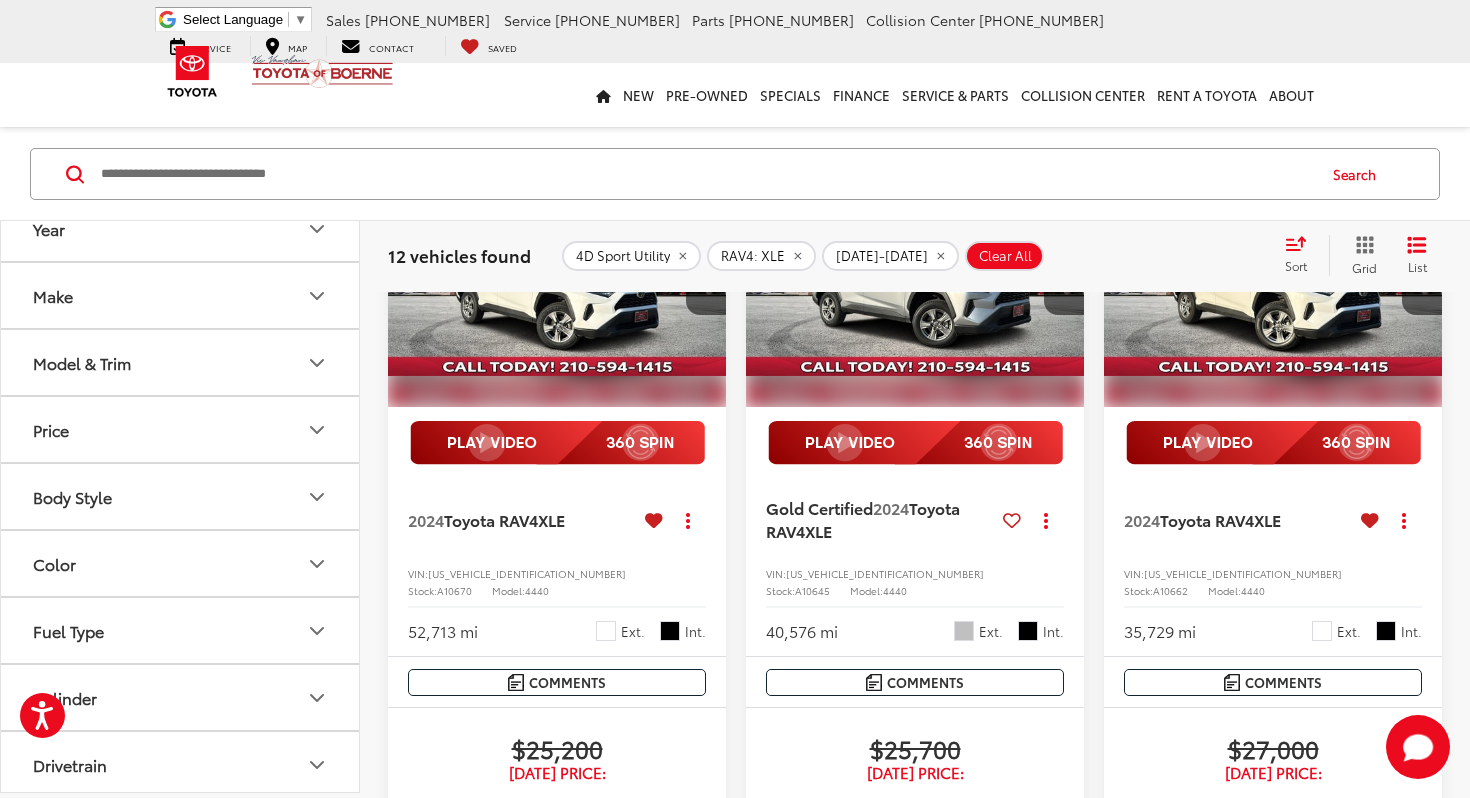 click at bounding box center [1273, 443] 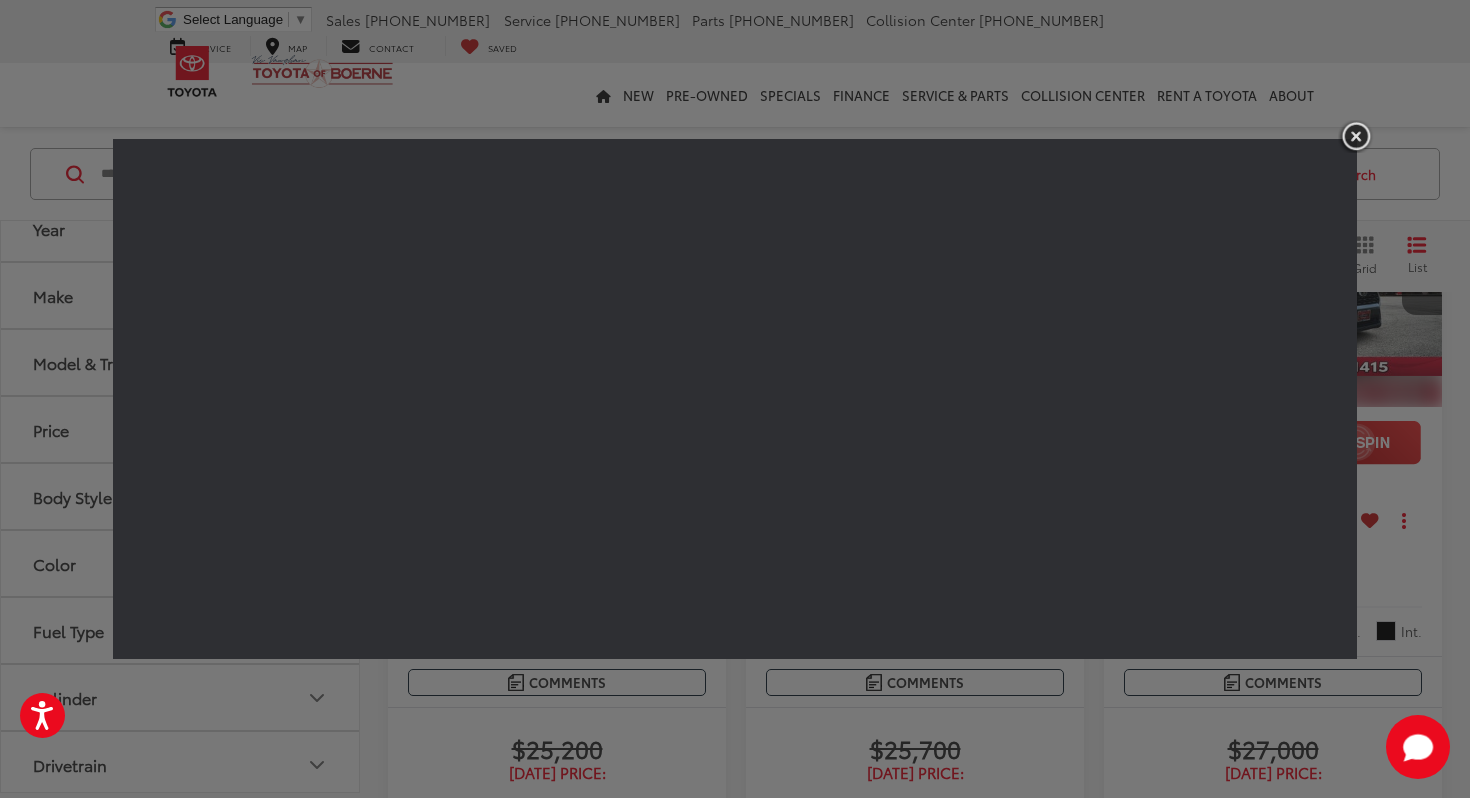 click at bounding box center [1356, 136] 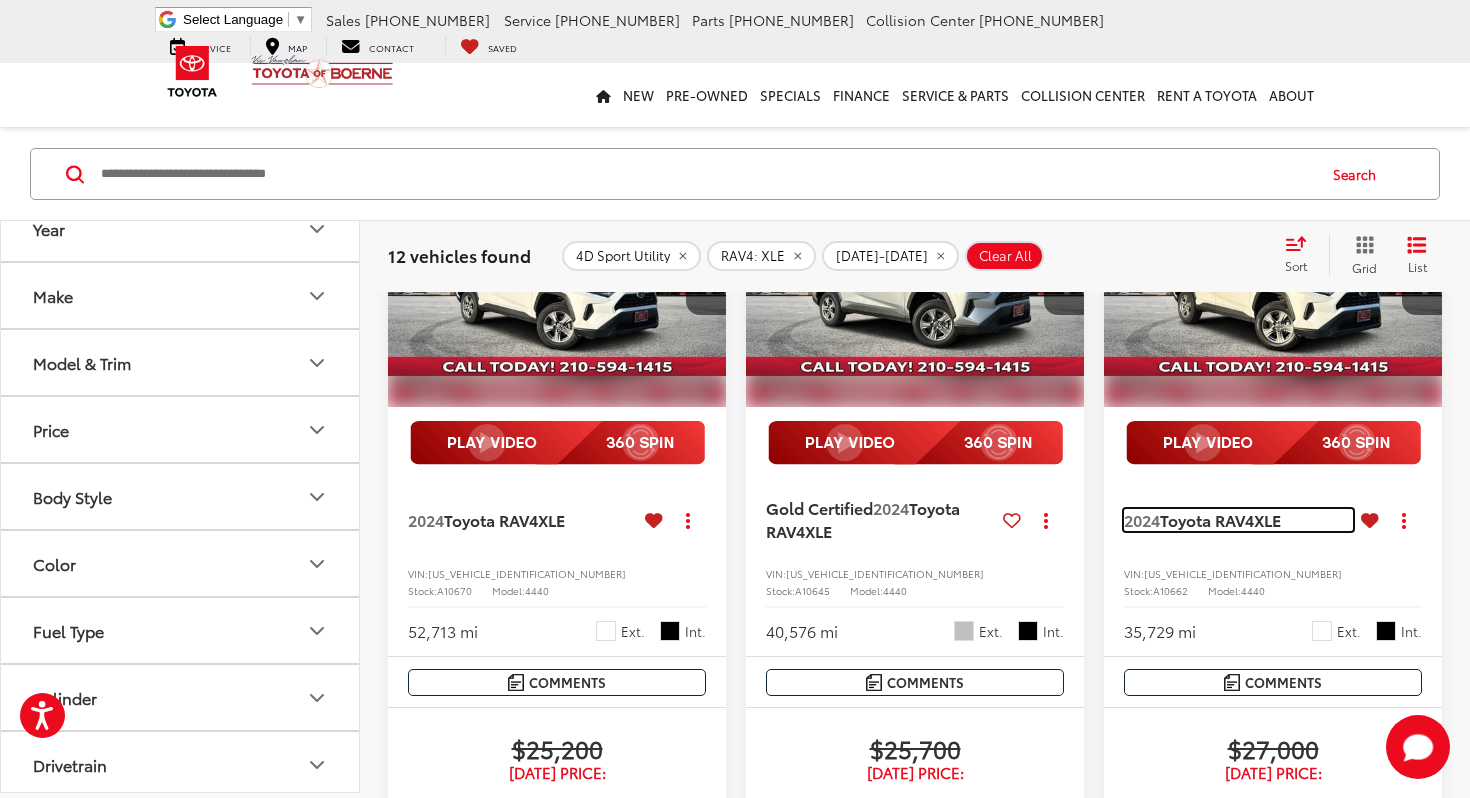 click on "Toyota RAV4" at bounding box center [1207, 519] 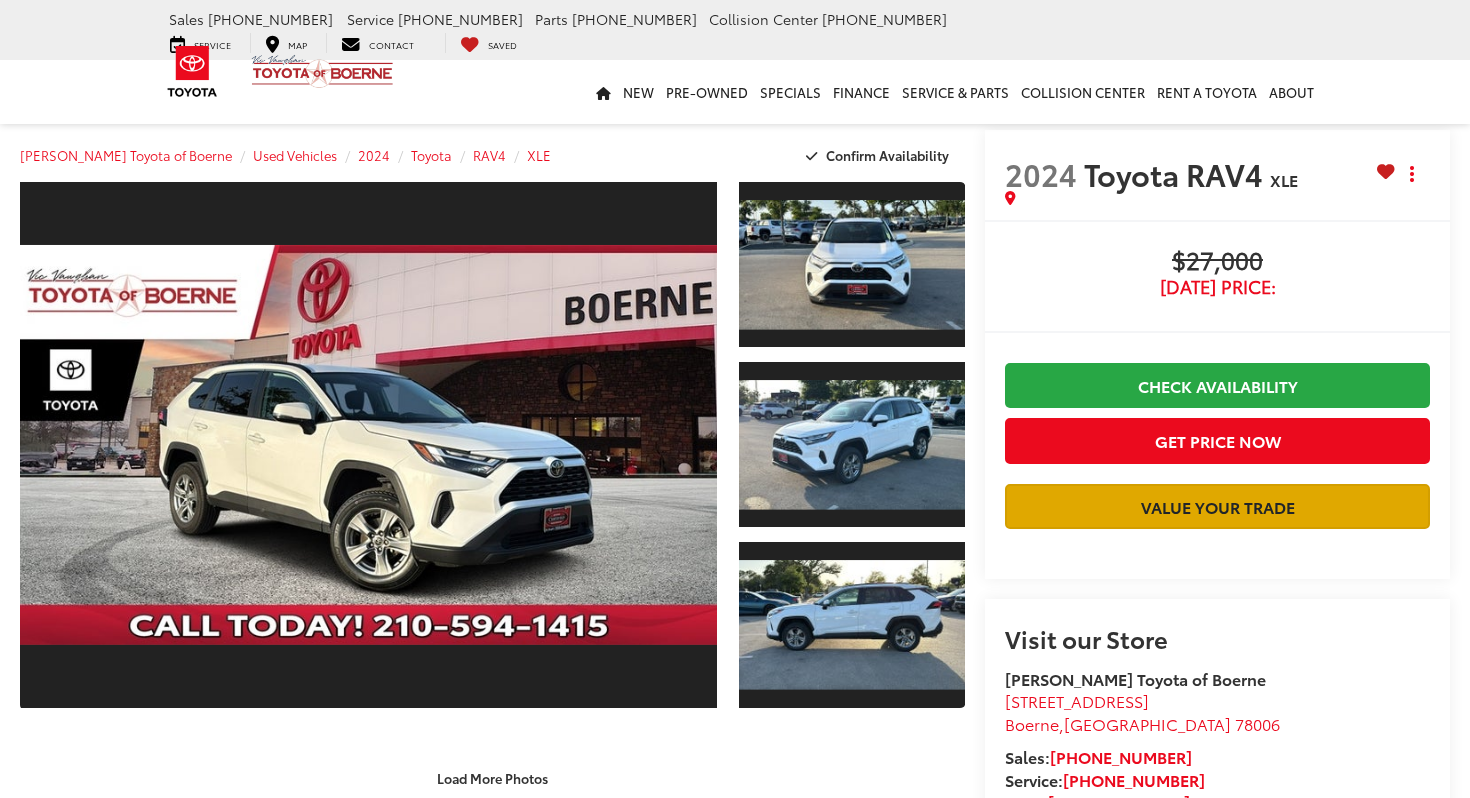 scroll, scrollTop: 0, scrollLeft: 0, axis: both 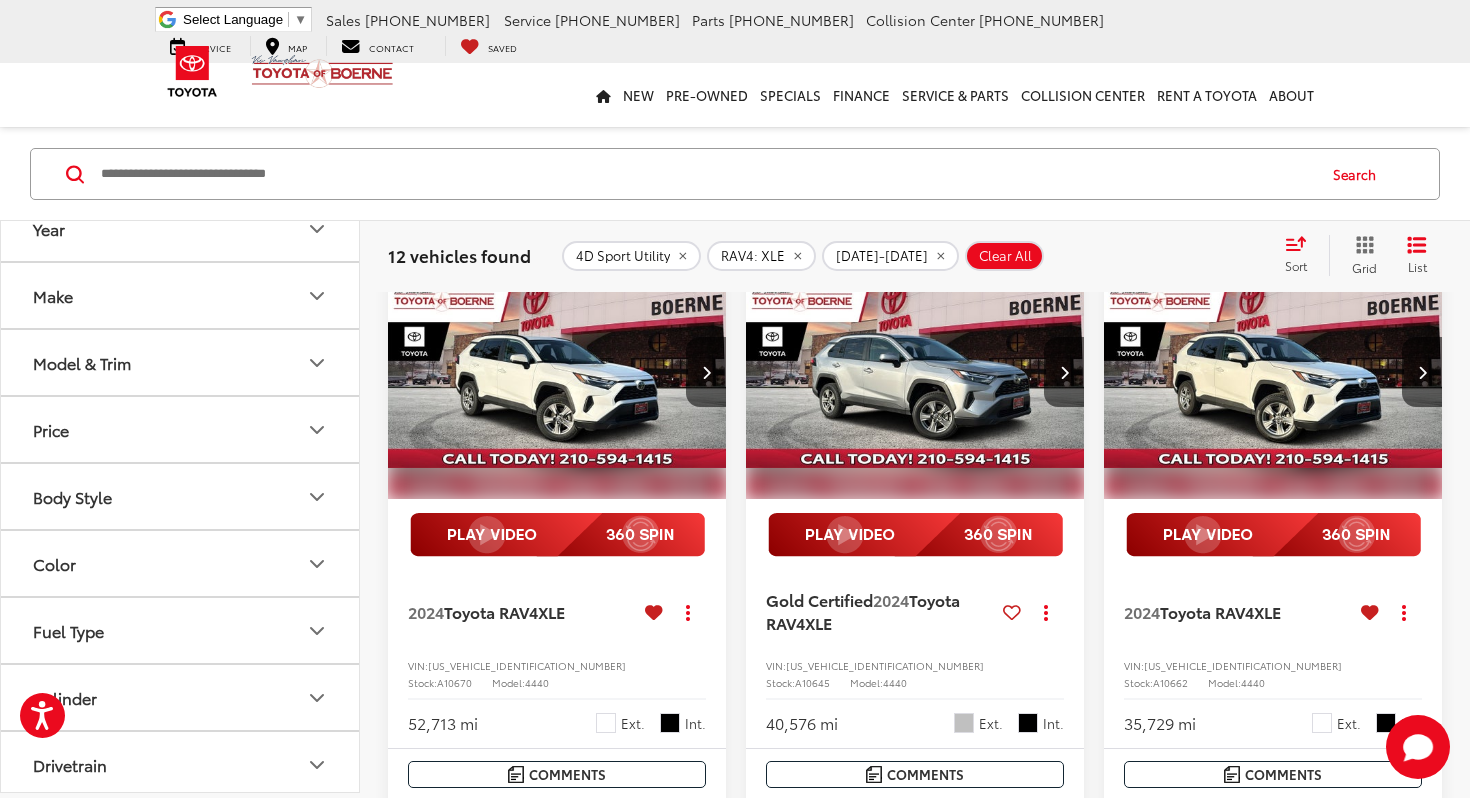 click at bounding box center (557, 535) 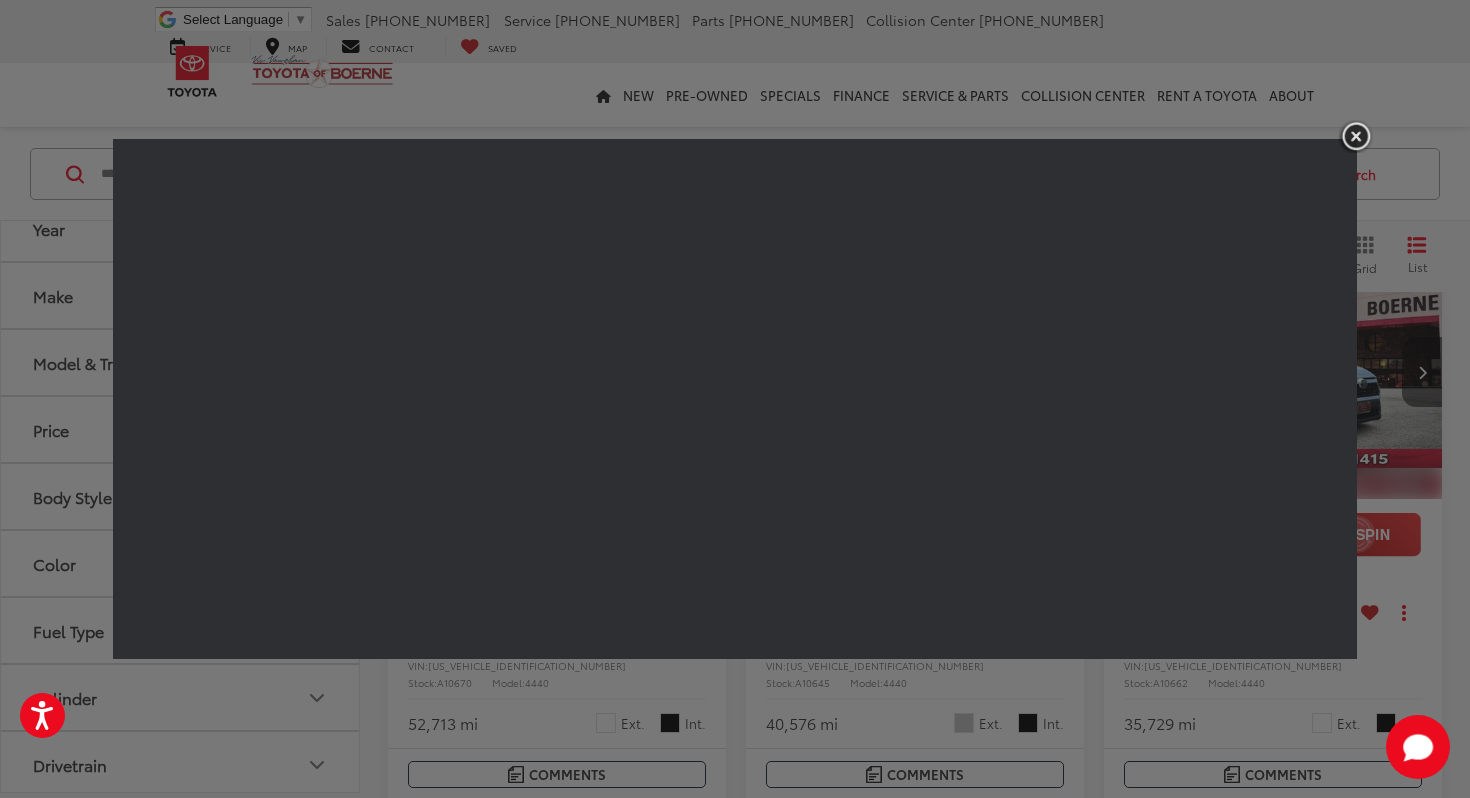click at bounding box center [1356, 136] 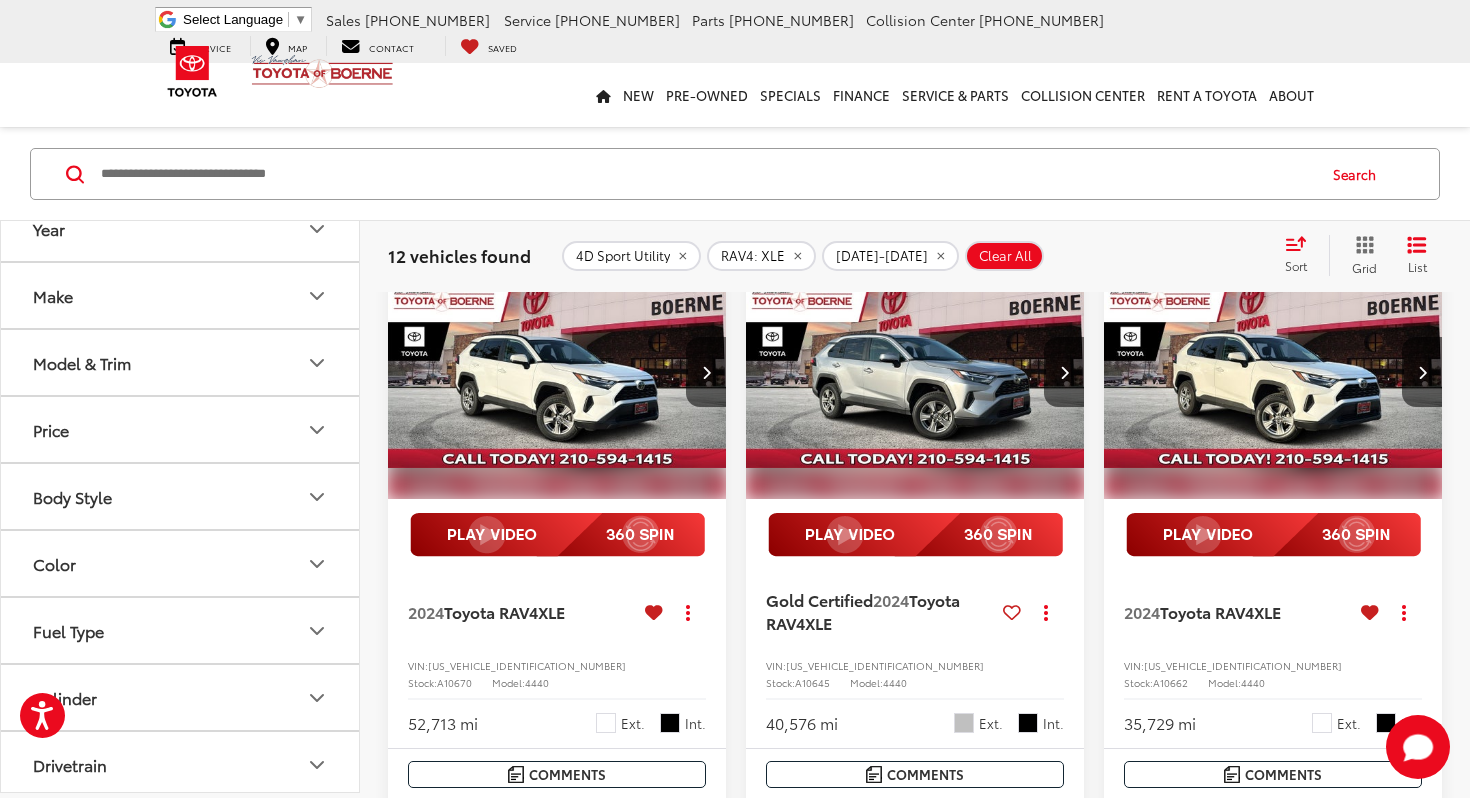click at bounding box center [915, 535] 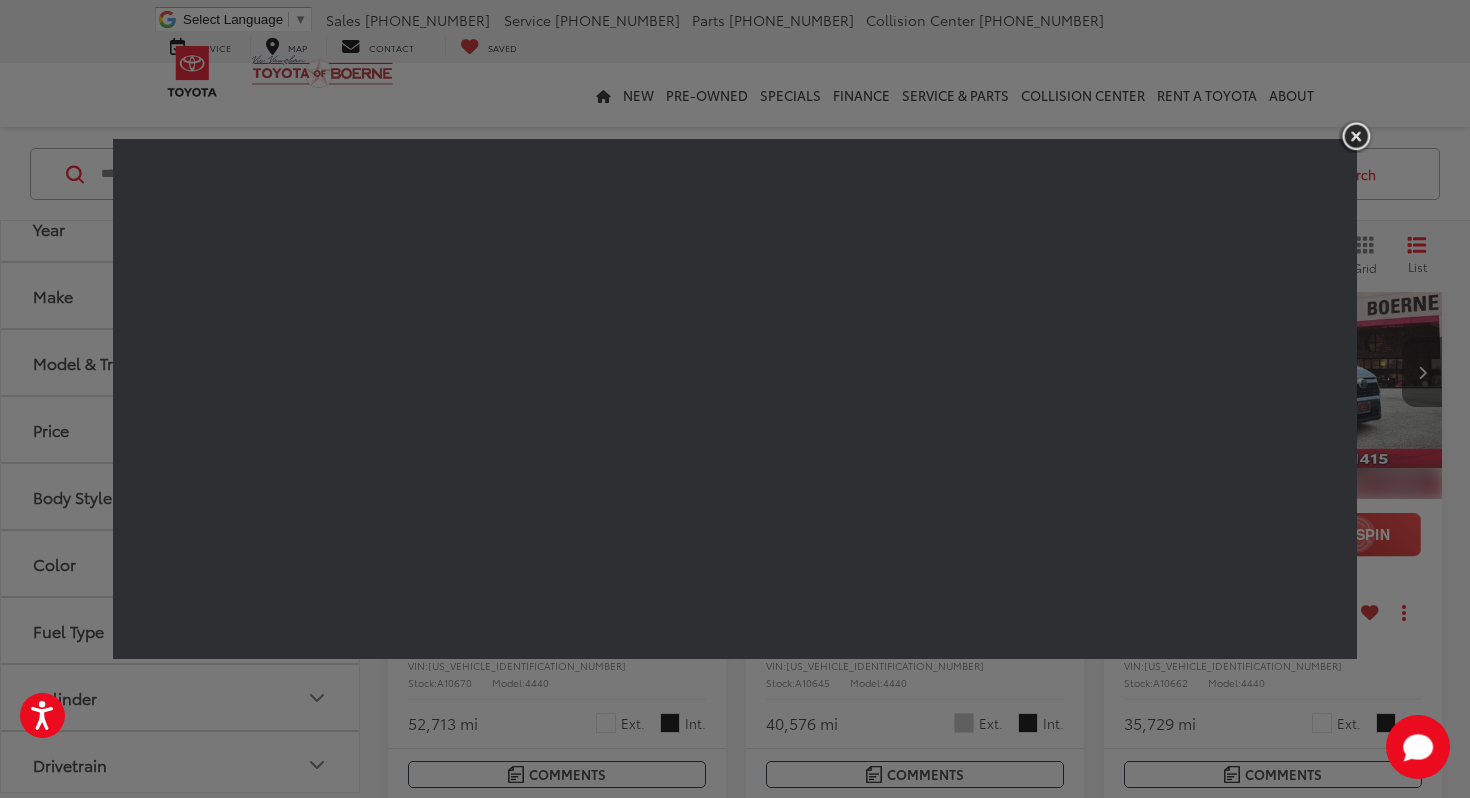 click at bounding box center (1356, 136) 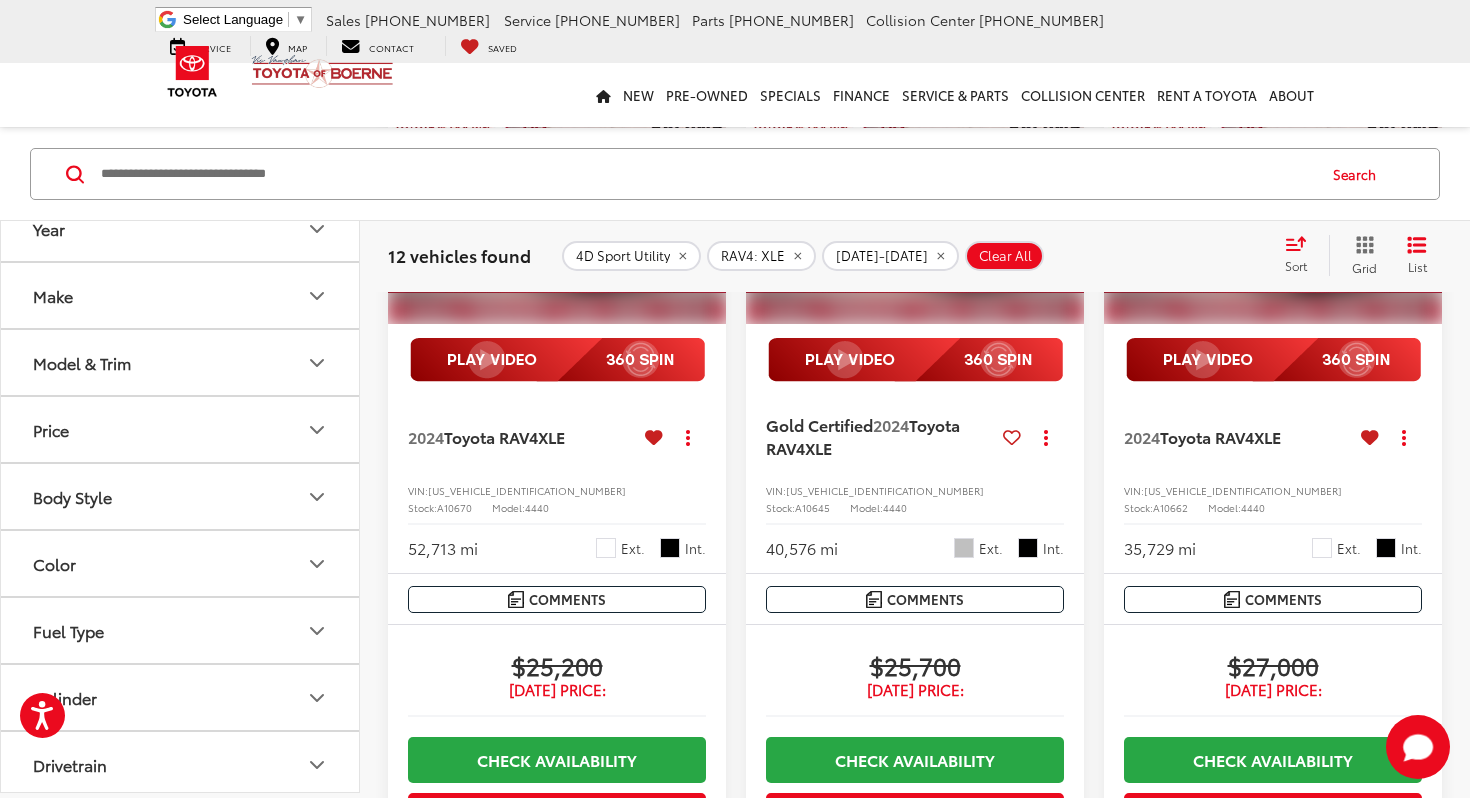 scroll, scrollTop: 299, scrollLeft: 0, axis: vertical 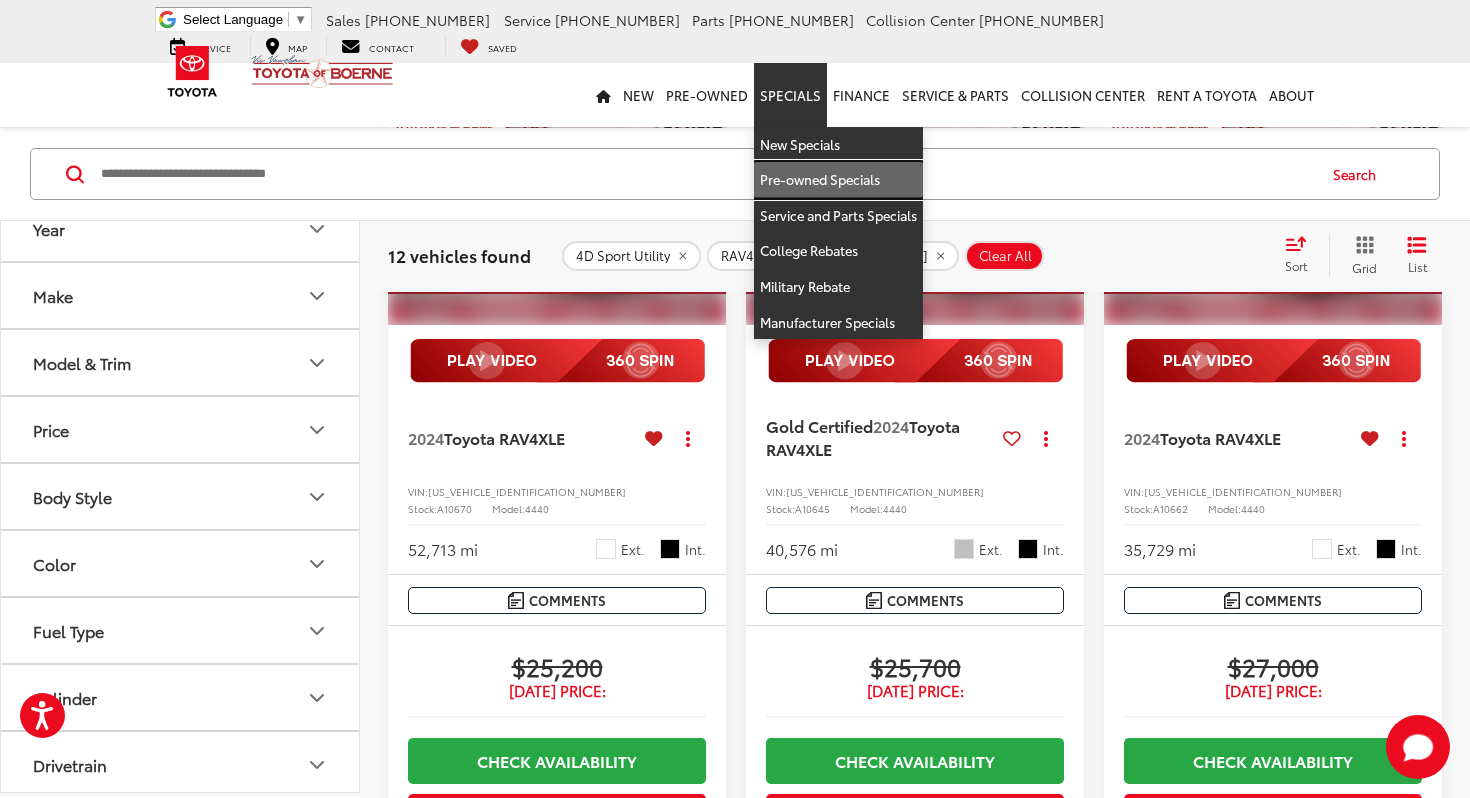 click on "Pre-owned Specials" at bounding box center [838, 180] 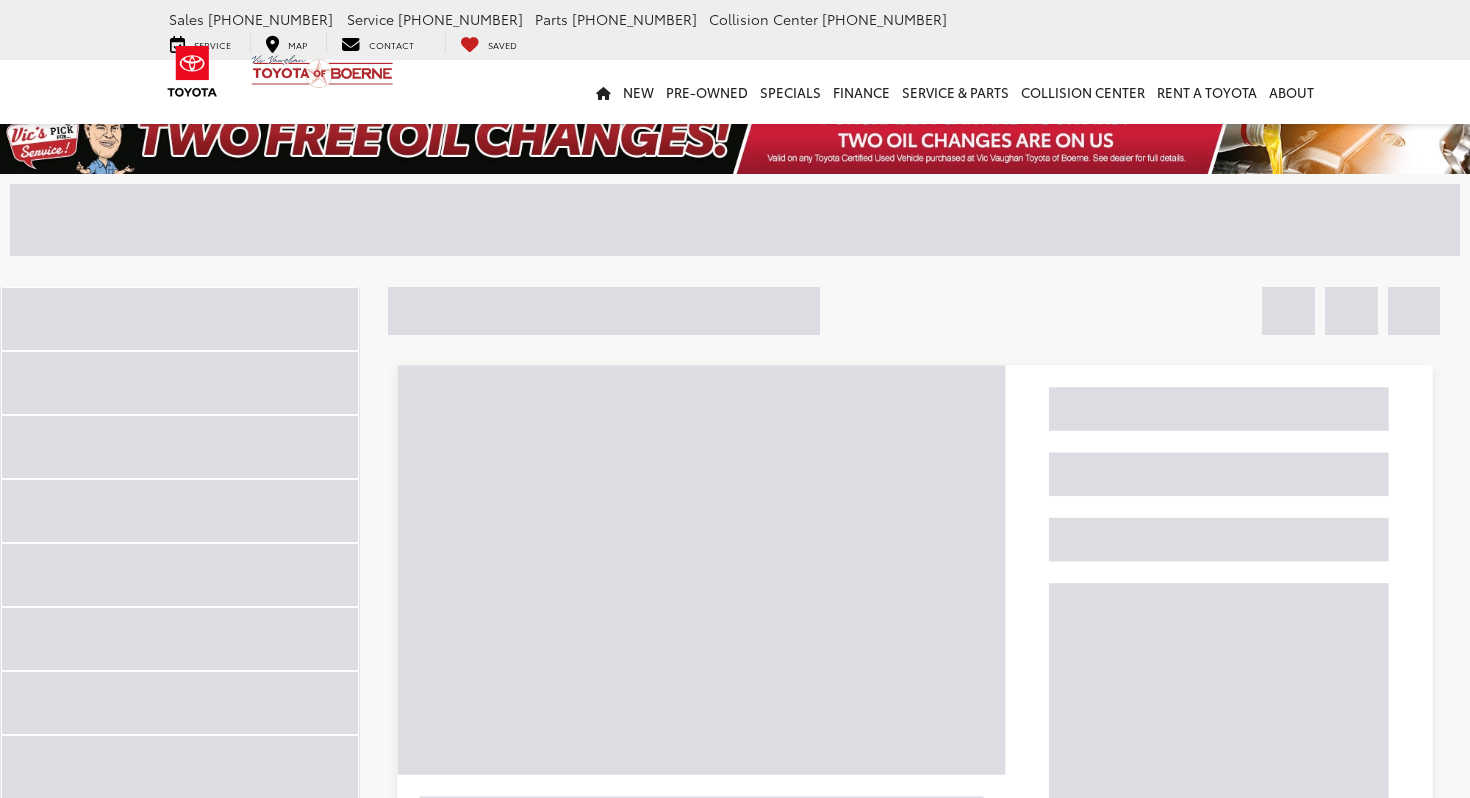 scroll, scrollTop: 0, scrollLeft: 0, axis: both 